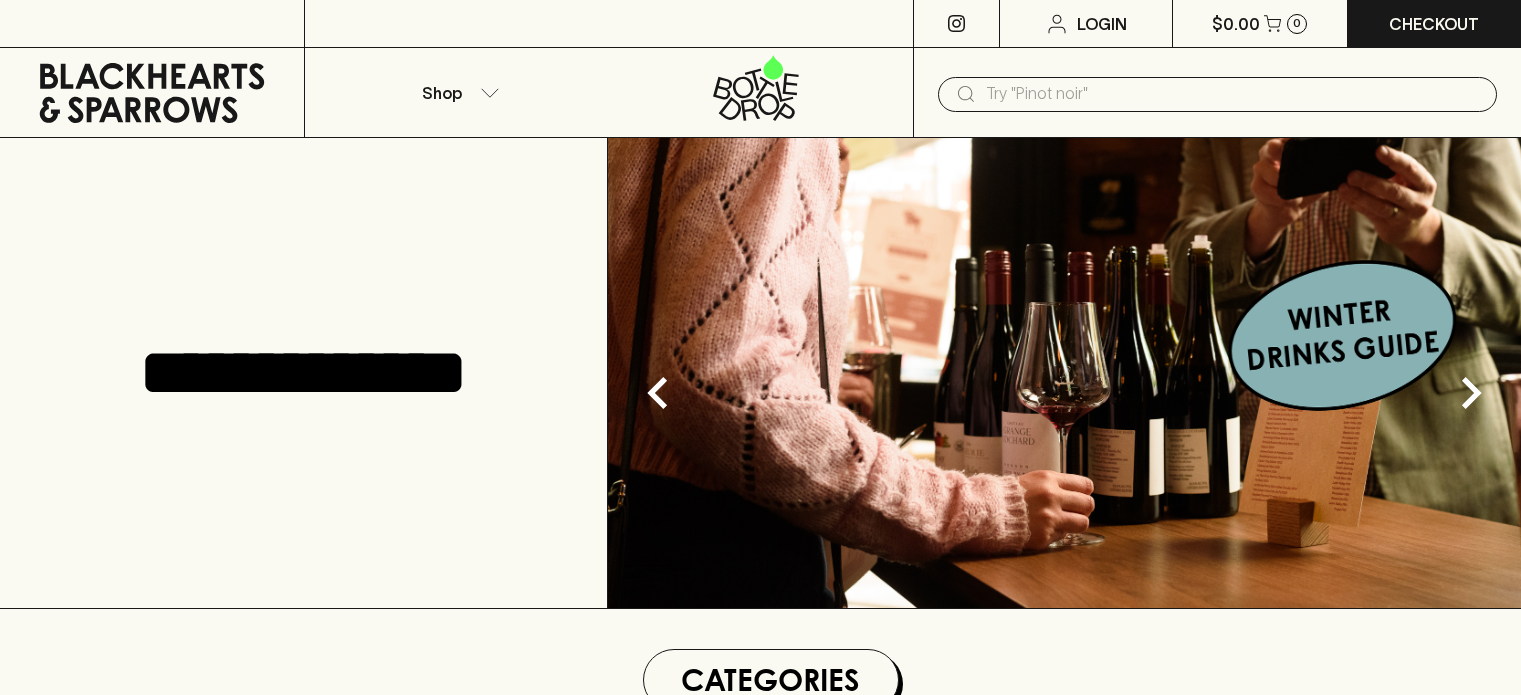 scroll, scrollTop: 0, scrollLeft: 0, axis: both 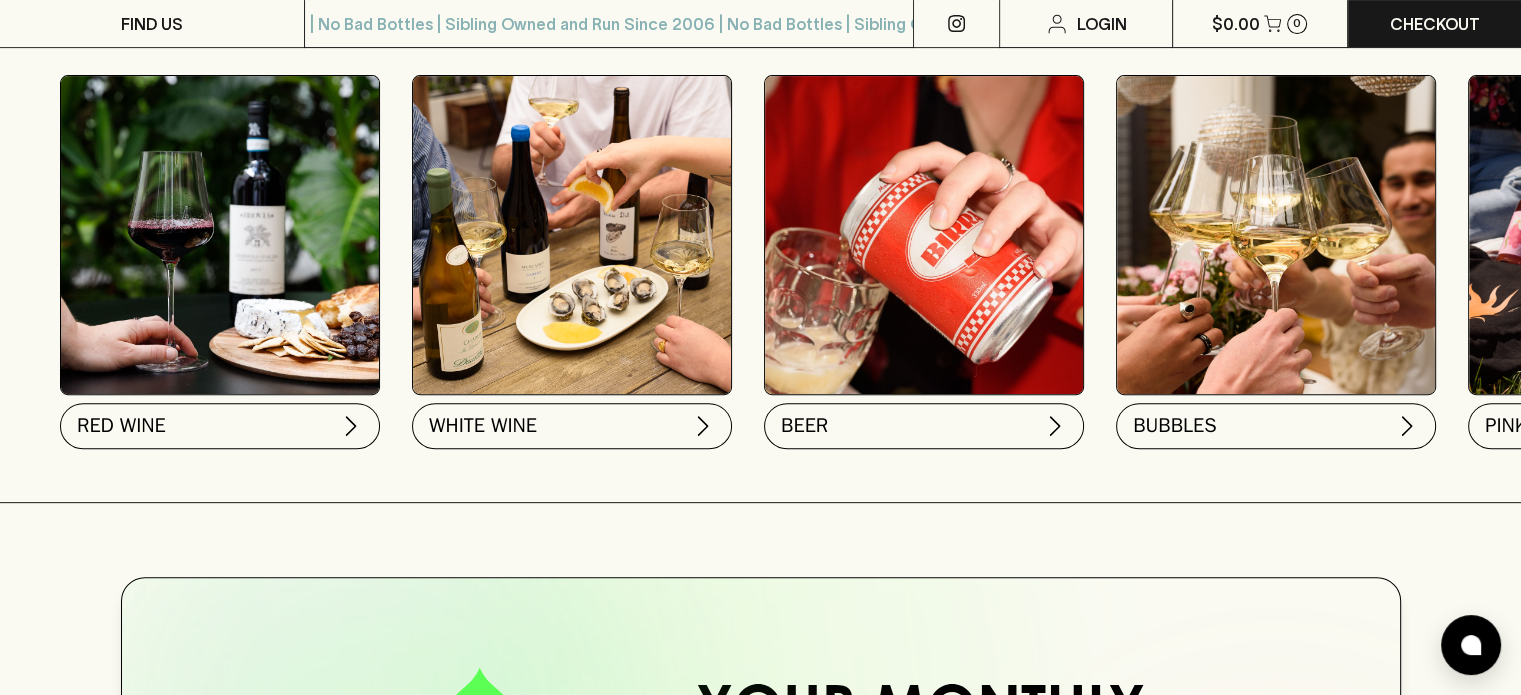 click at bounding box center (220, 235) 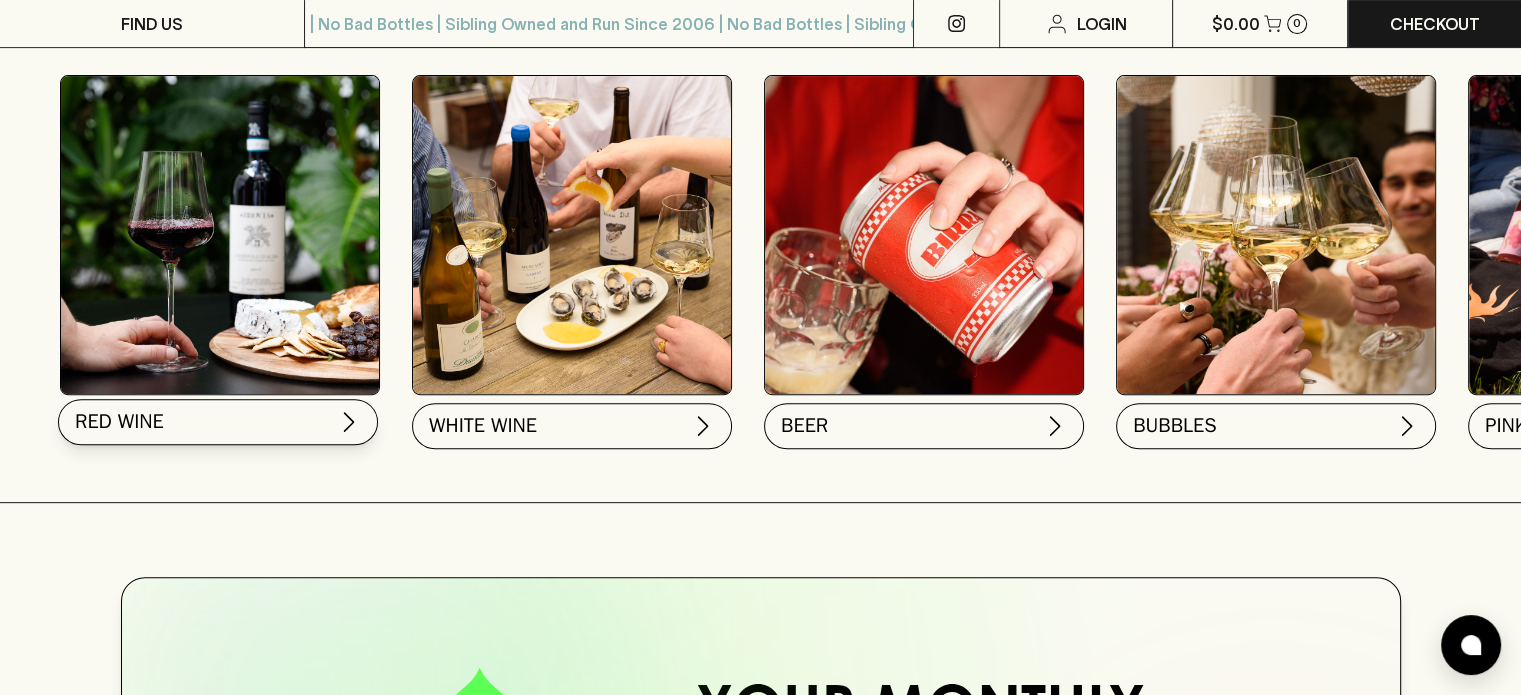 click on "RED WINE" at bounding box center [218, 422] 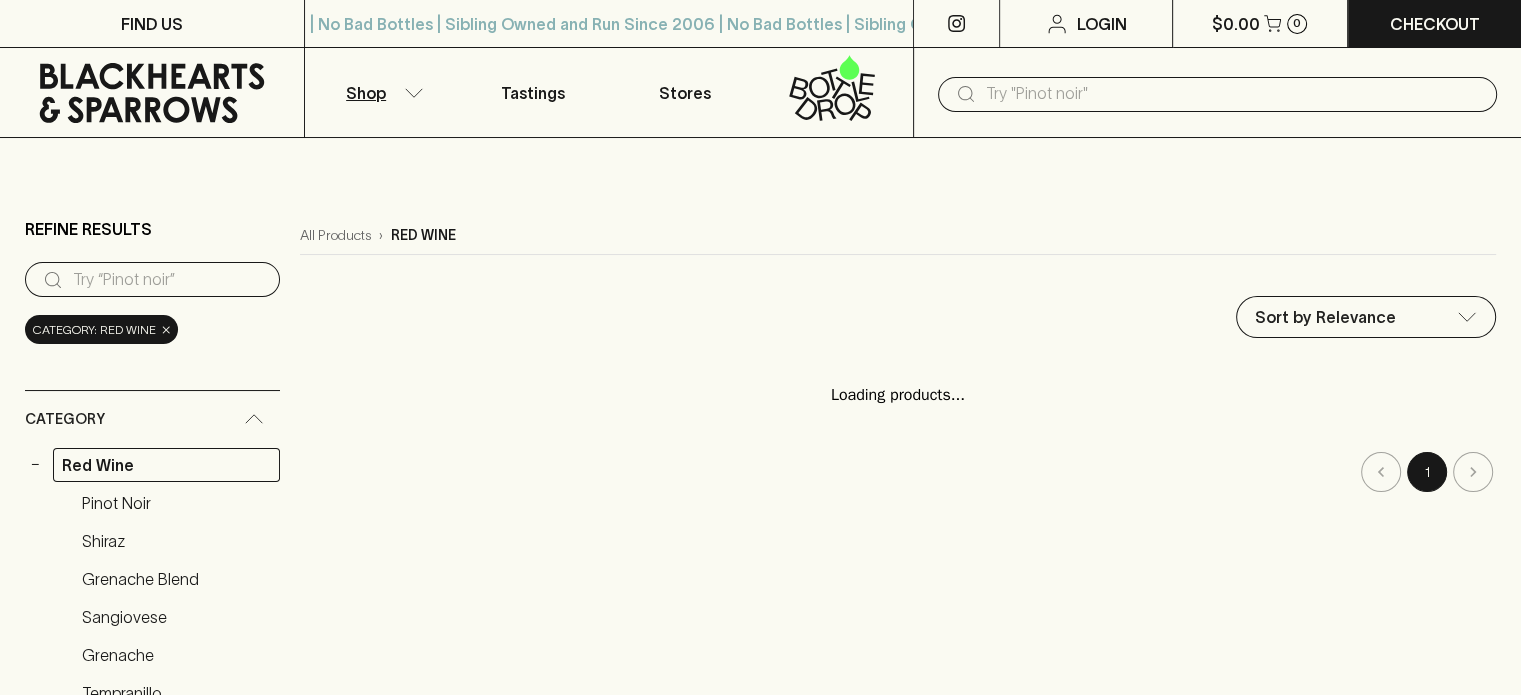 scroll, scrollTop: 164, scrollLeft: 0, axis: vertical 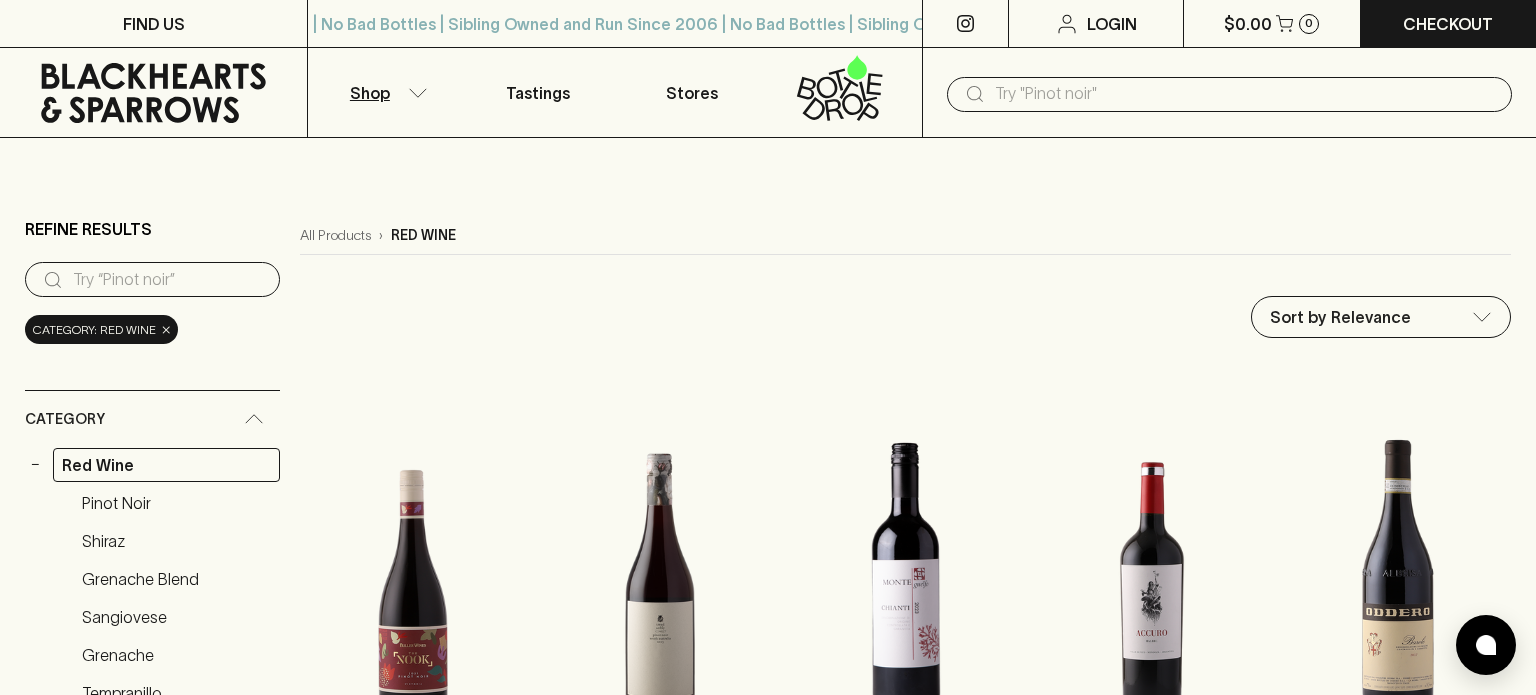 click on "FIND US | No Bad Bottles | Sibling Owned and Run Since 2006 | No Bad Bottles | Sibling Owned and Run Since 2006 | No Bad Bottles | Sibling Owned and Run Since 2006 | No Bad Bottles | Sibling Owned and Run Since 2006 | No Bad Bottles | Sibling Owned and Run Since 2006 | No Bad Bottles | Sibling Owned and Run Since 2006 | No Bad Bottles | Sibling Owned and Run Since 2006 | No Bad Bottles | Sibling Owned and Run Since 2006
⠀ | No Bad Bottles | Sibling Owned and Run Since 2006 | No Bad Bottles | Sibling Owned and Run Since 2006 | No Bad Bottles | Sibling Owned and Run Since 2006 | No Bad Bottles | Sibling Owned and Run Since 2006 | No Bad Bottles | Sibling Owned and Run Since 2006 | No Bad Bottles | Sibling Owned and Run Since 2006 | No Bad Bottles | Sibling Owned and Run Since 2006 | No Bad Bottles | Sibling Owned and Run Since 2006
⠀ Login $0.00 0 Checkout Shop Tastings Stores ​ Refine Results ​ Category: red wine × Category − Red Wine Pinot Noir Shiraz Grenache Blend + +" at bounding box center [768, 2029] 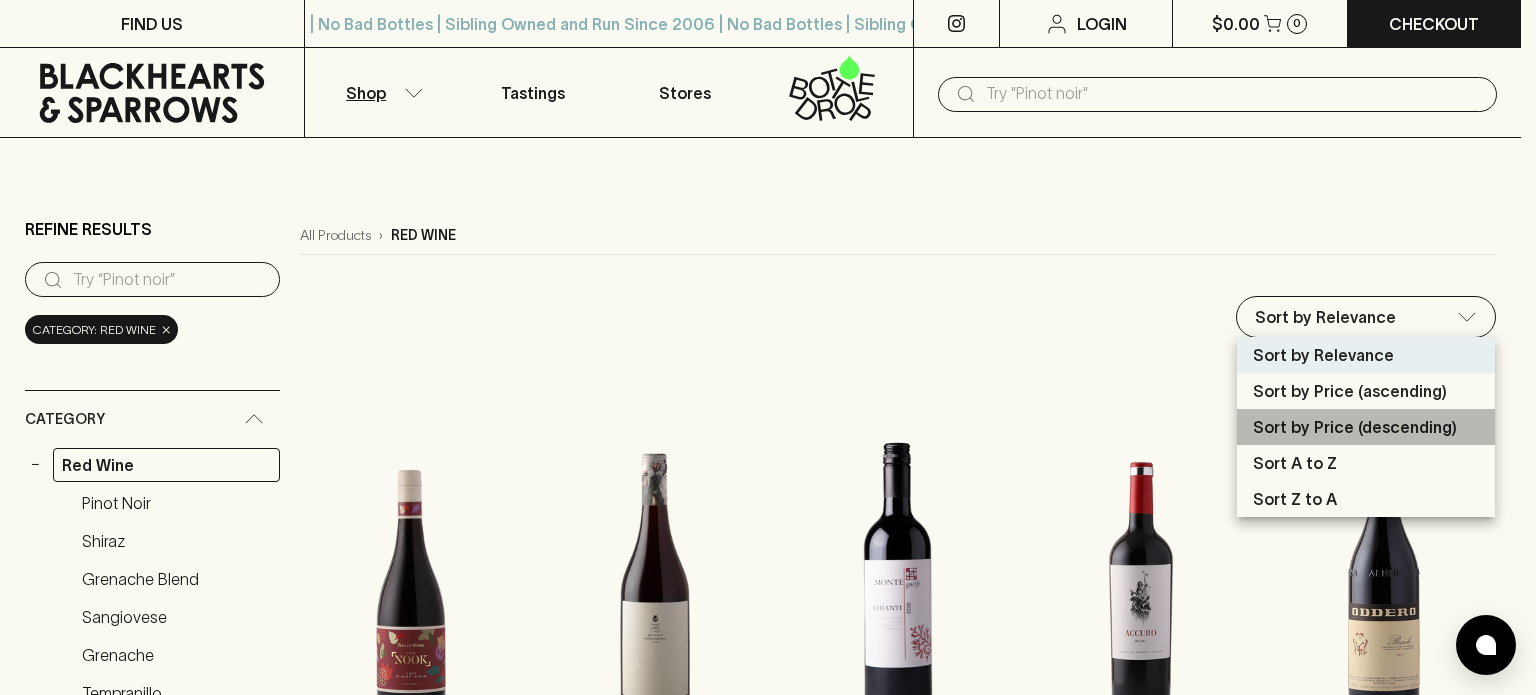 click on "Sort by Price (descending)" at bounding box center (1355, 427) 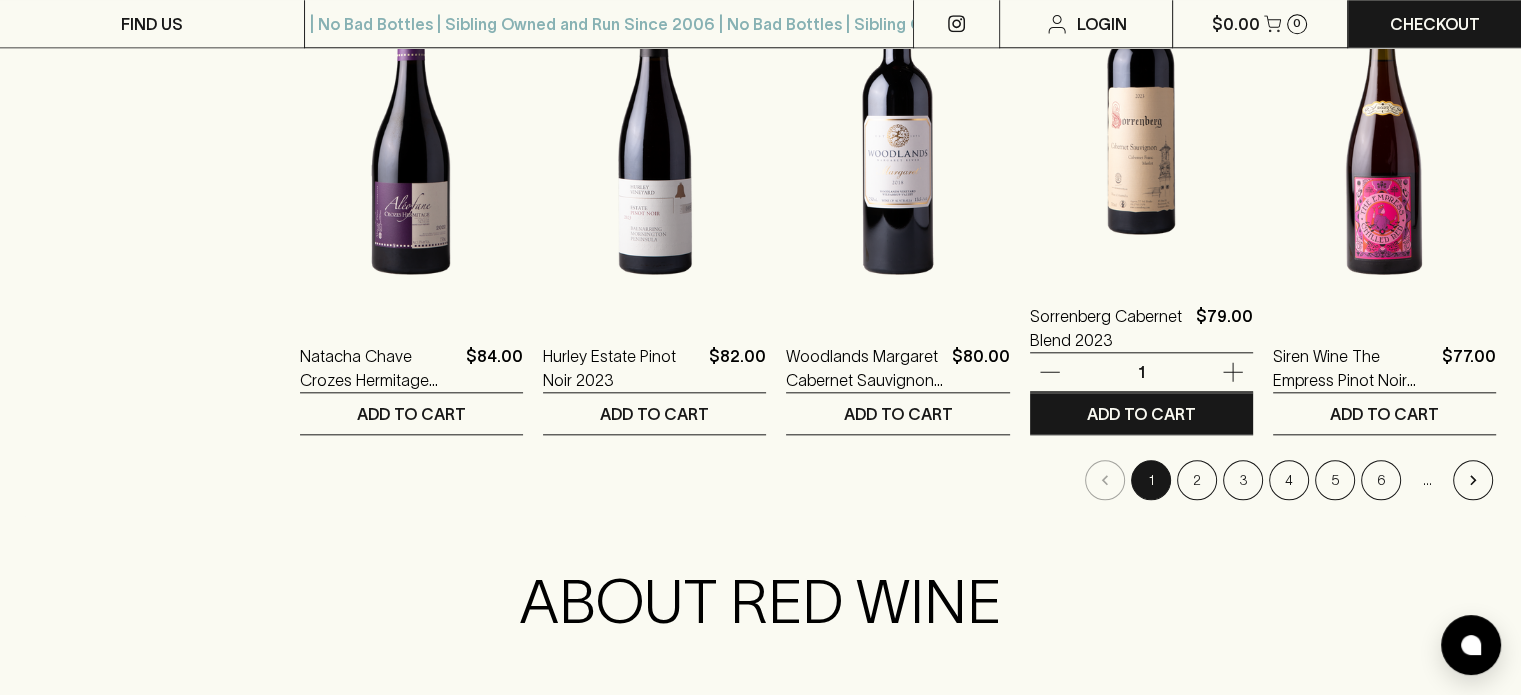 scroll, scrollTop: 2032, scrollLeft: 0, axis: vertical 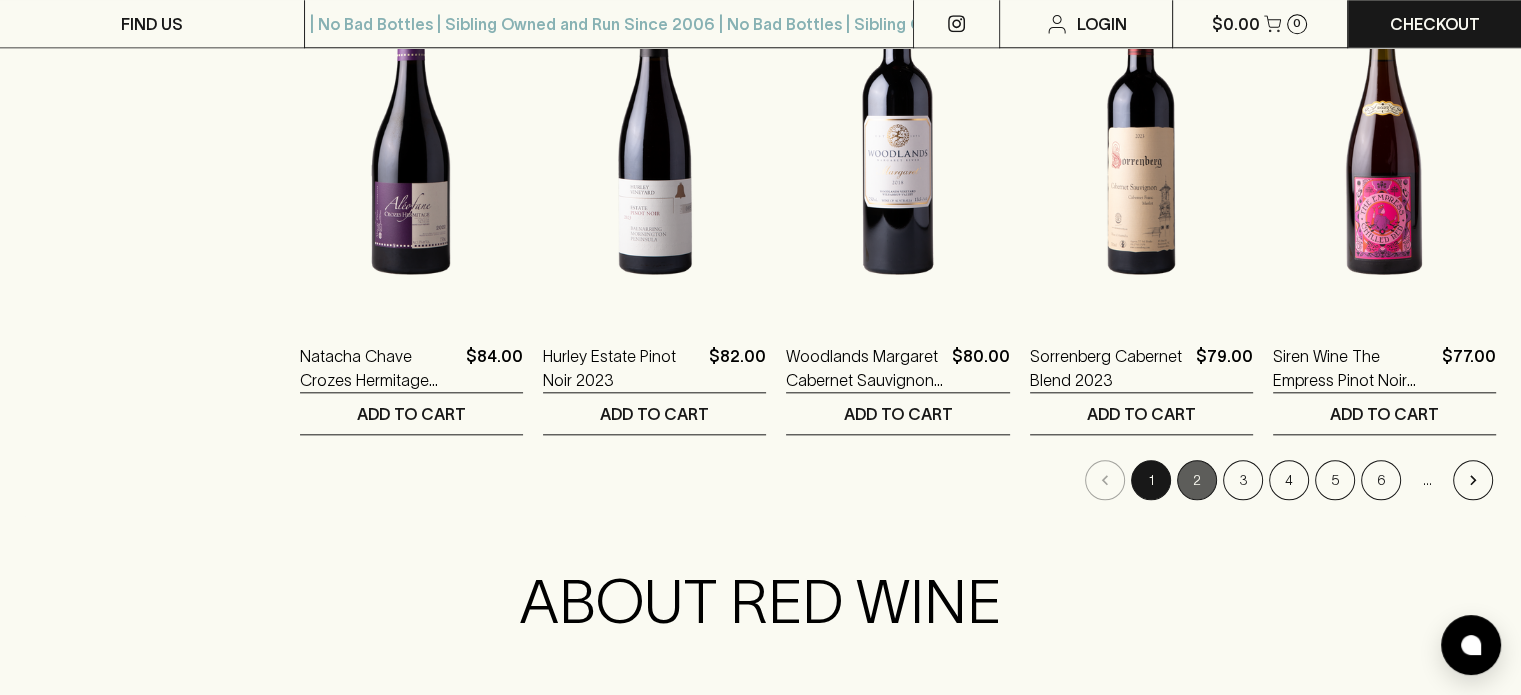 click on "2" at bounding box center (1197, 480) 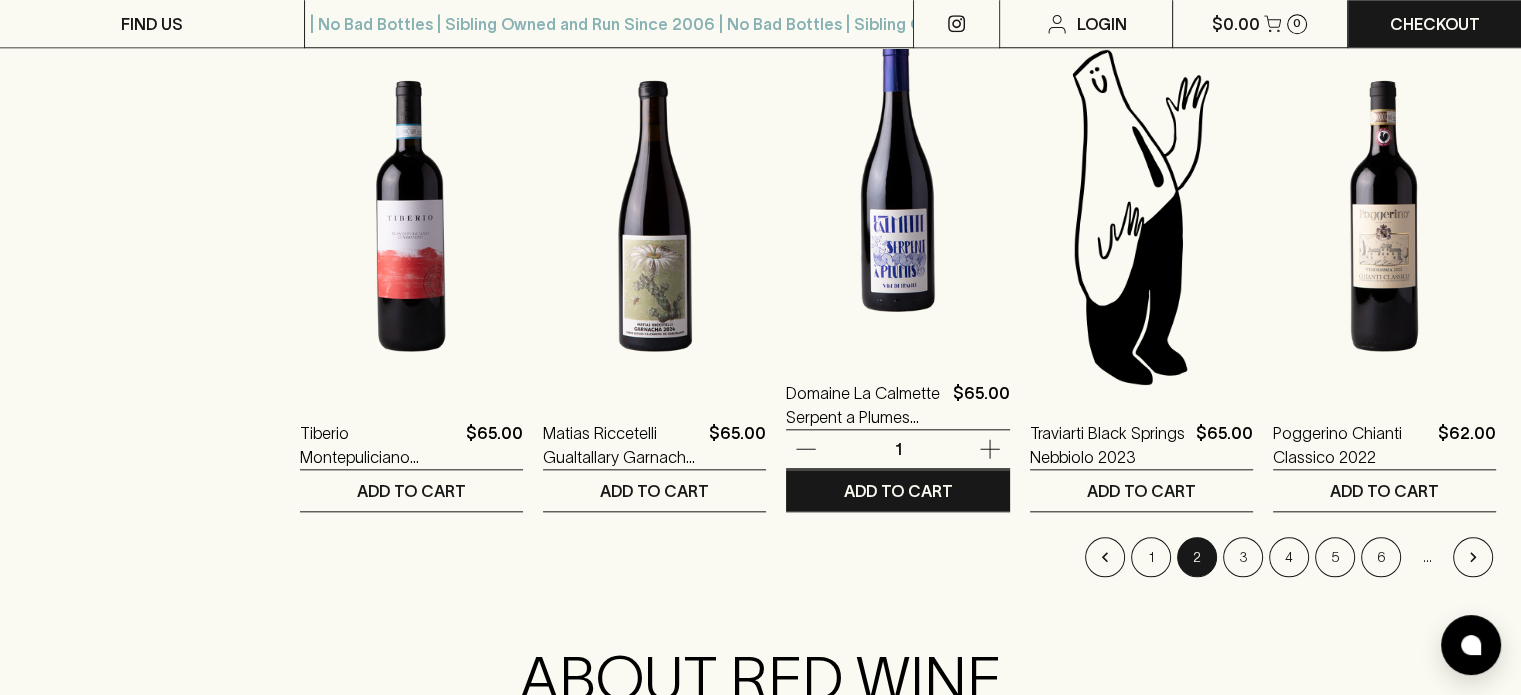 scroll, scrollTop: 1956, scrollLeft: 0, axis: vertical 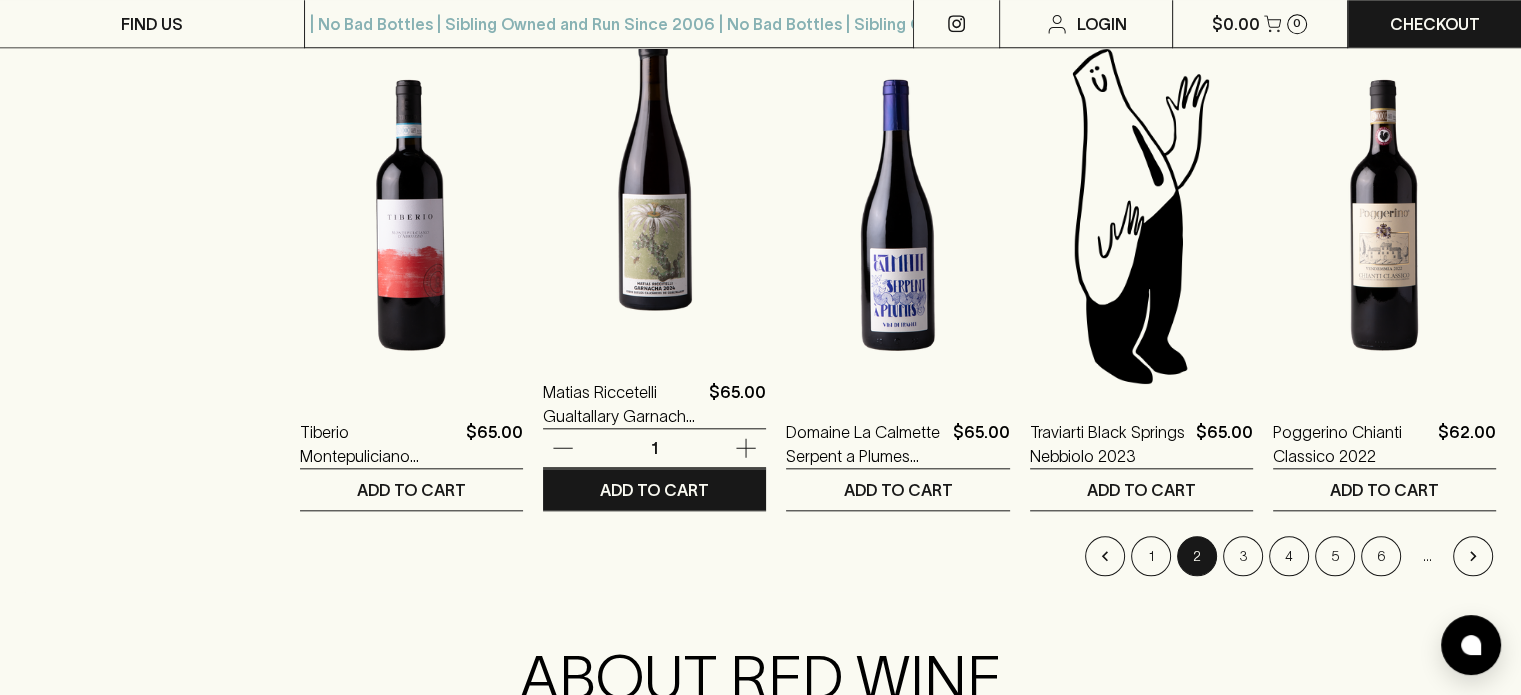 click at bounding box center (654, 175) 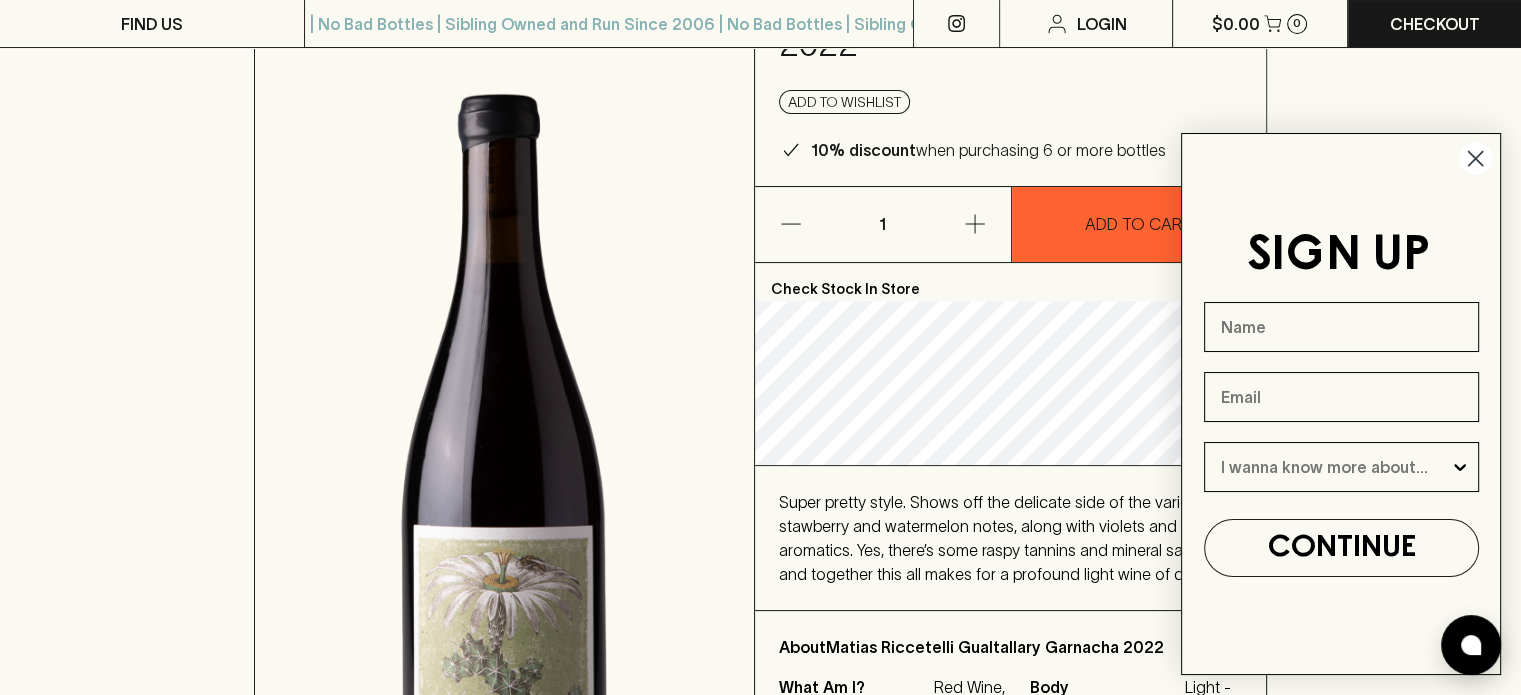 scroll, scrollTop: 348, scrollLeft: 0, axis: vertical 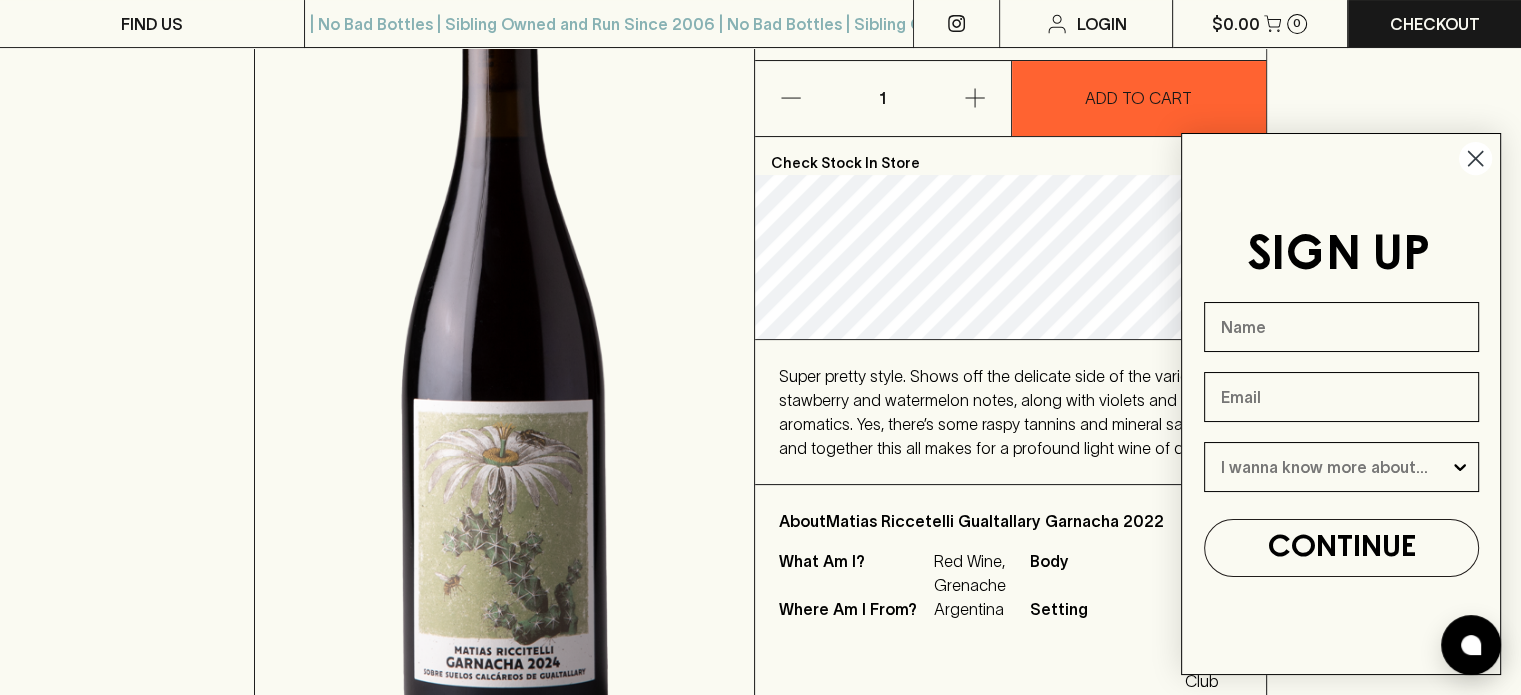 click 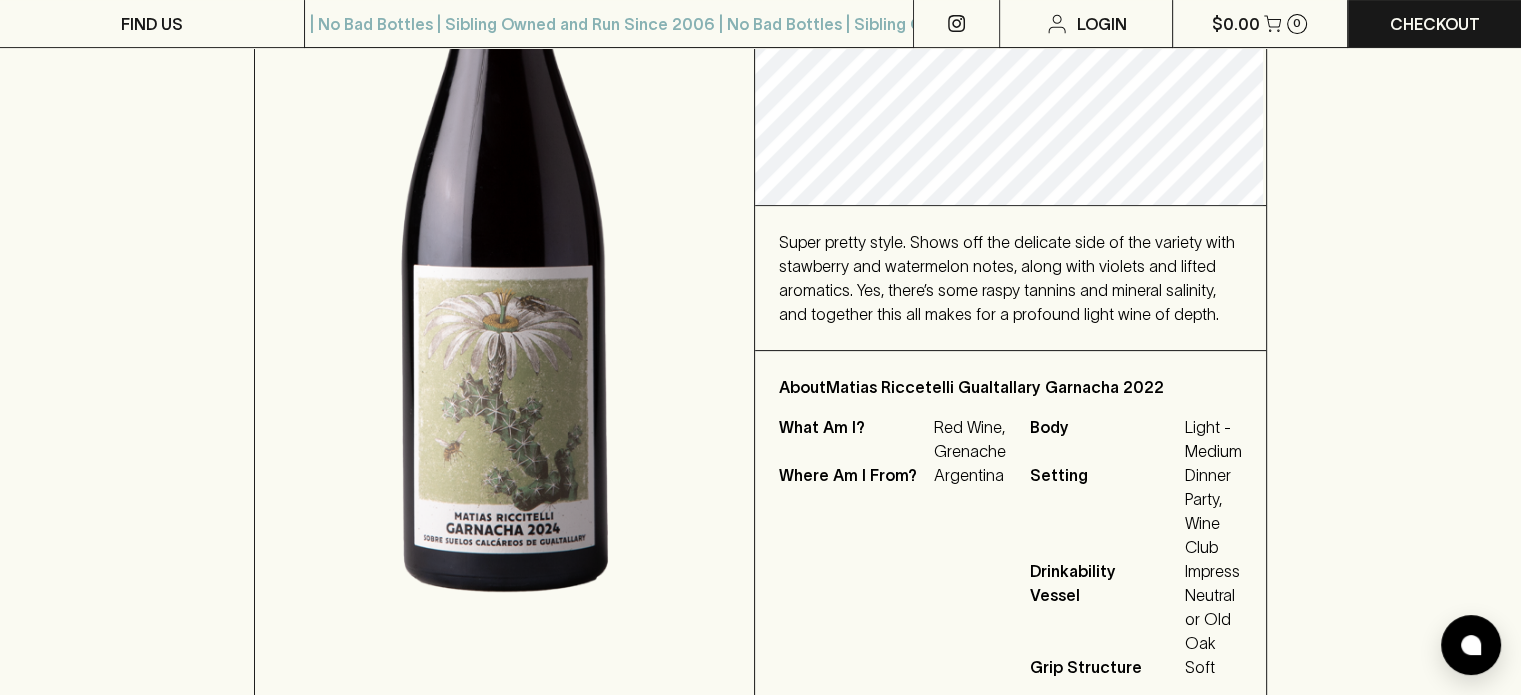 scroll, scrollTop: 480, scrollLeft: 0, axis: vertical 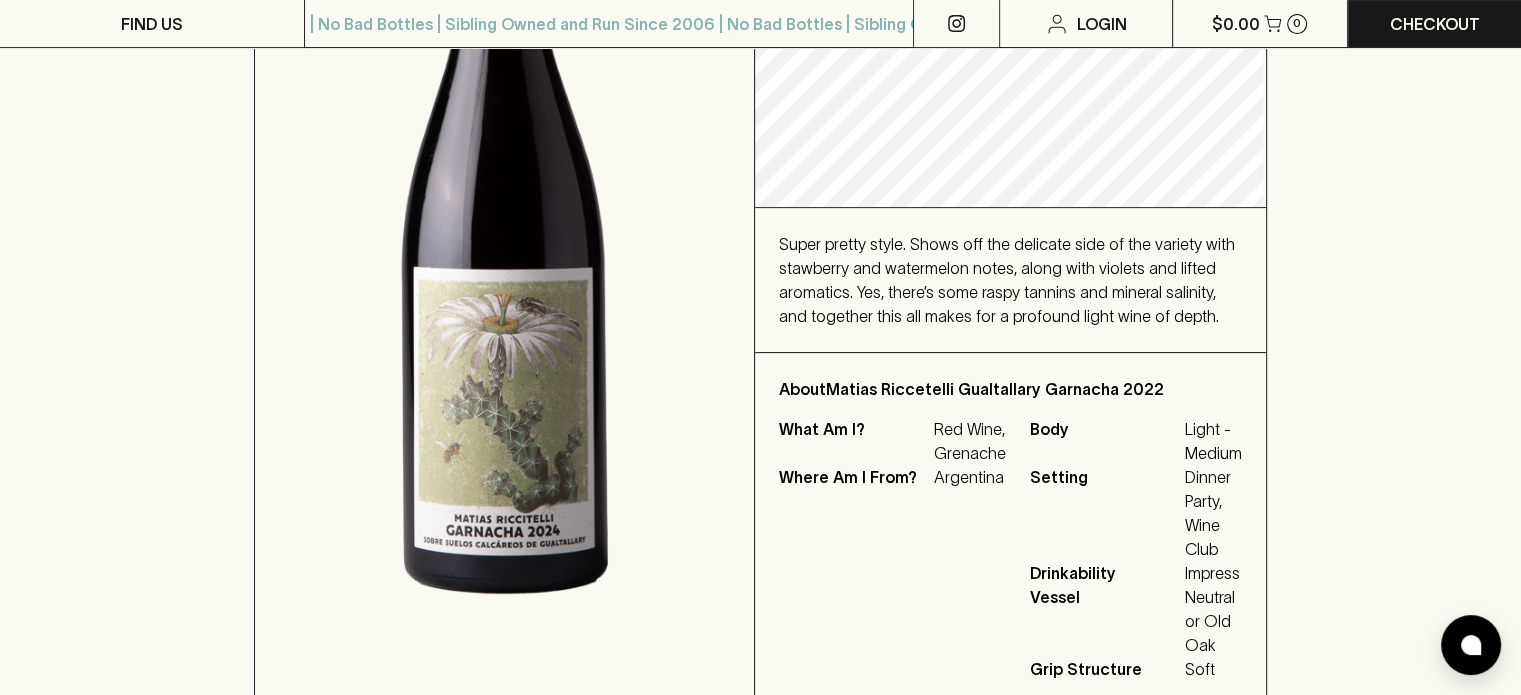 drag, startPoint x: 1000, startPoint y: 354, endPoint x: 732, endPoint y: 509, distance: 309.5949 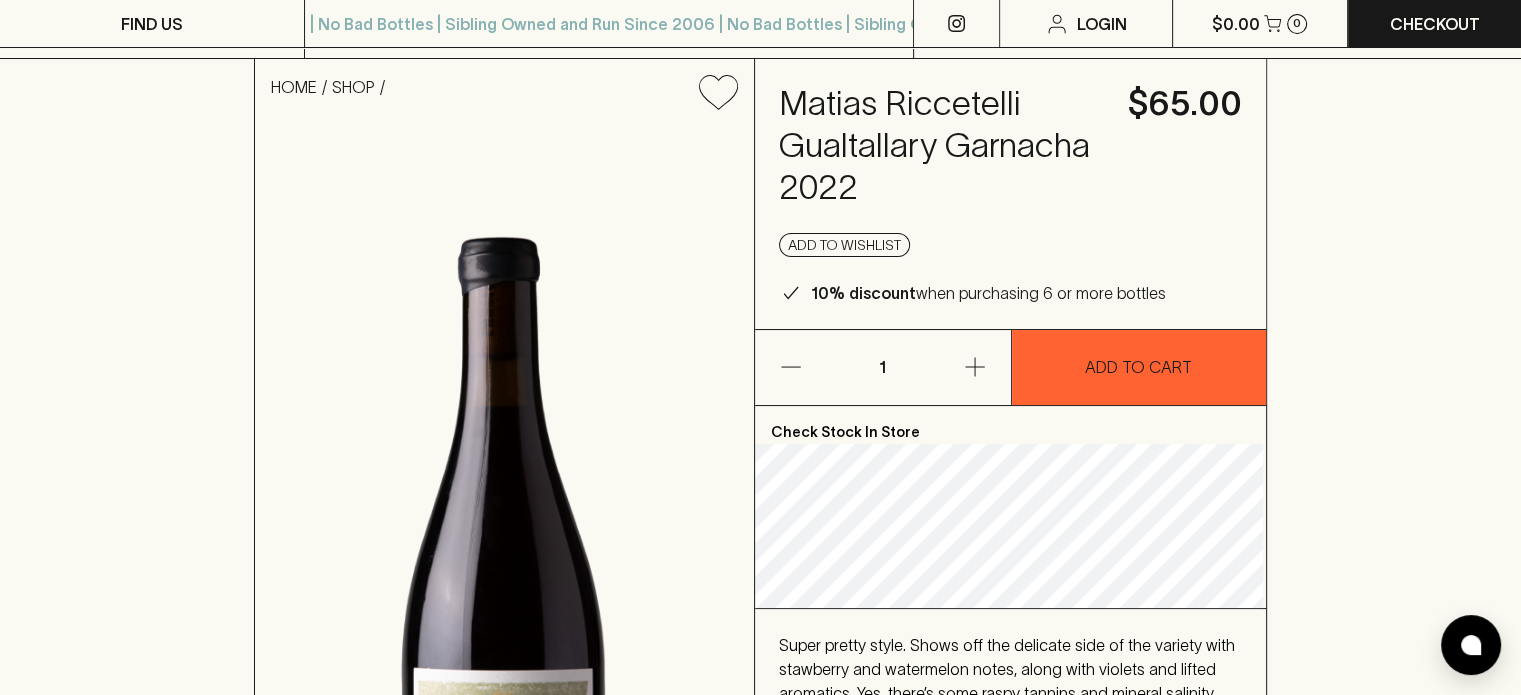 scroll, scrollTop: 0, scrollLeft: 0, axis: both 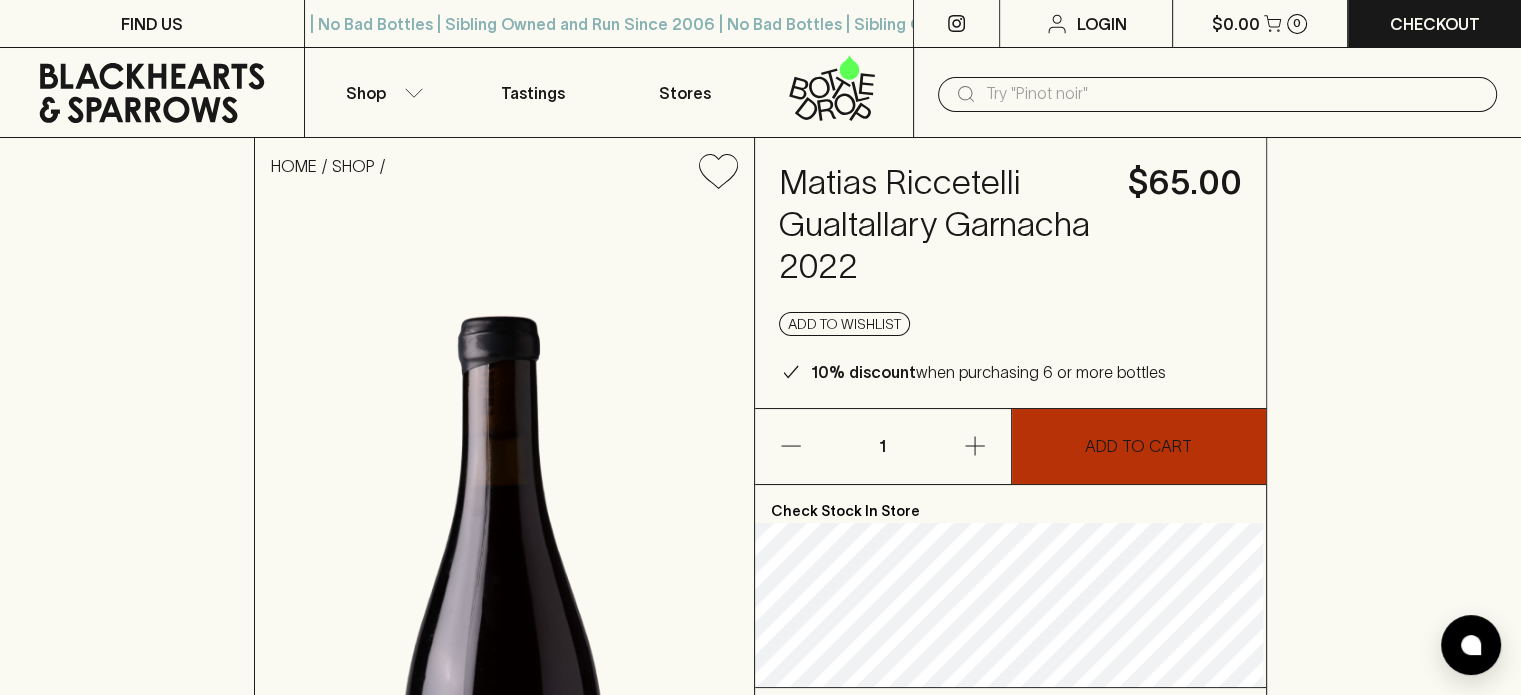 click on "ADD TO CART" at bounding box center (1138, 446) 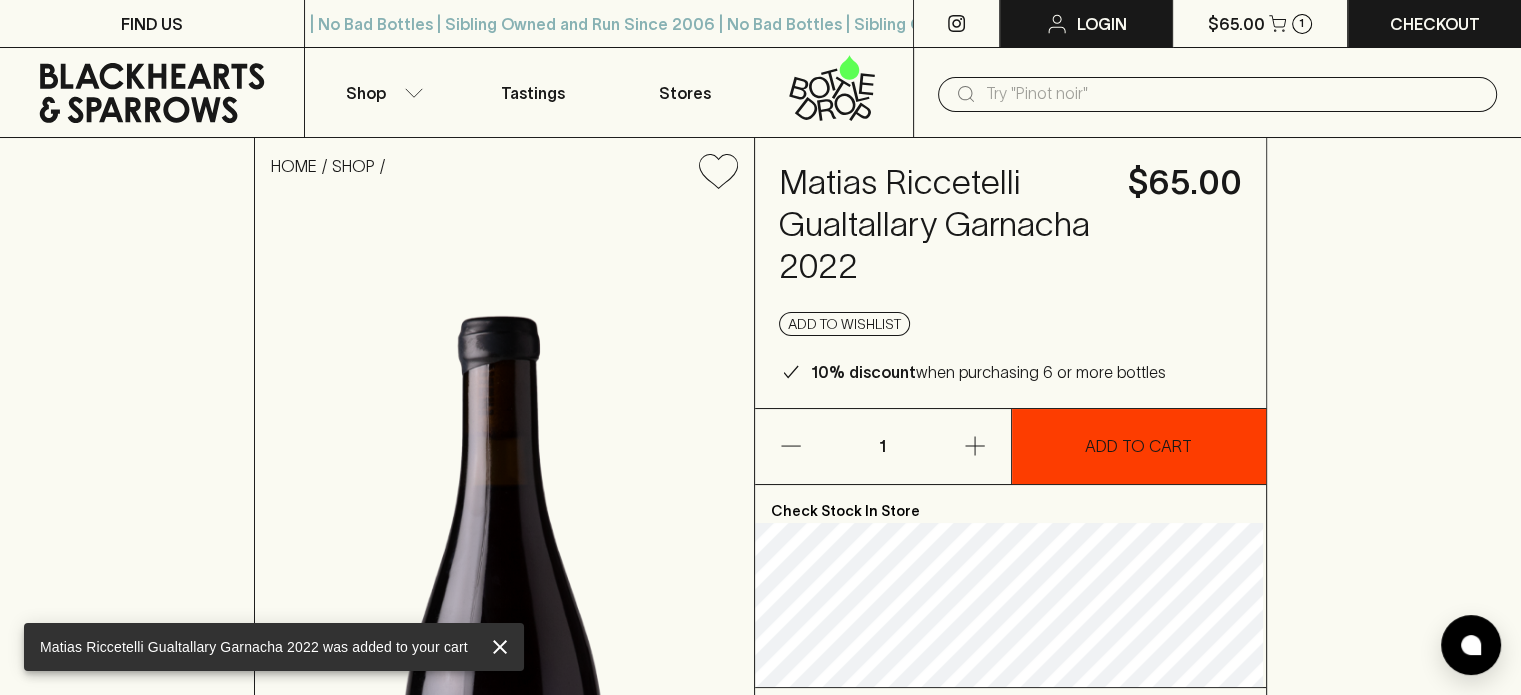 click 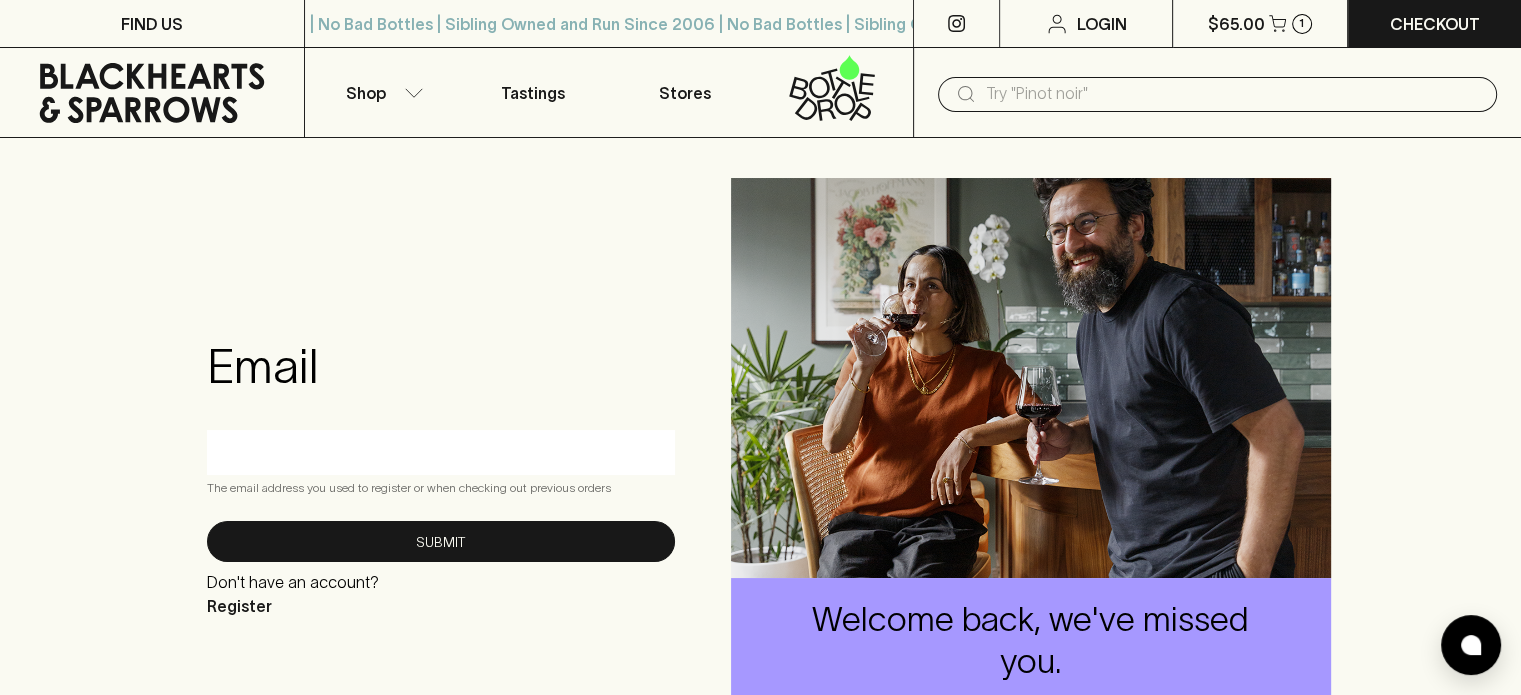 click at bounding box center [441, 452] 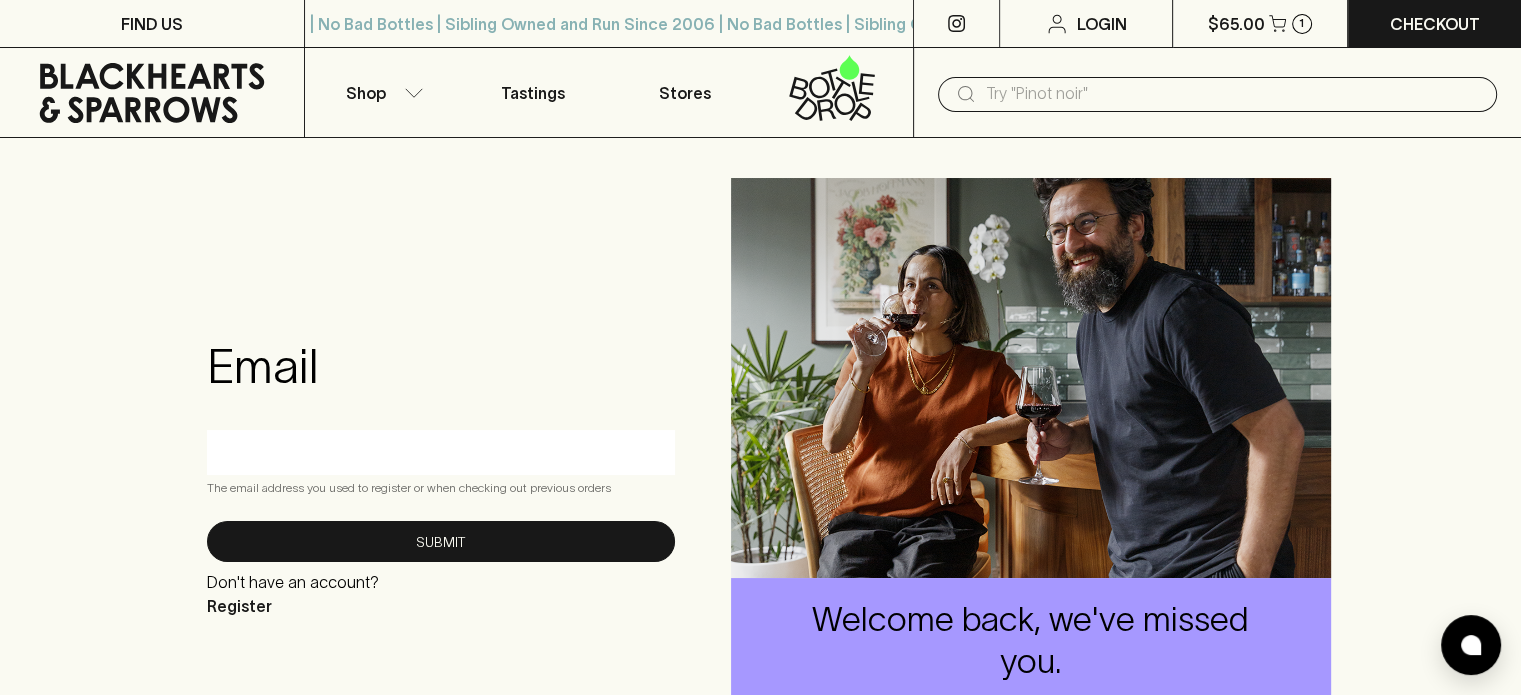 type on "[EMAIL]" 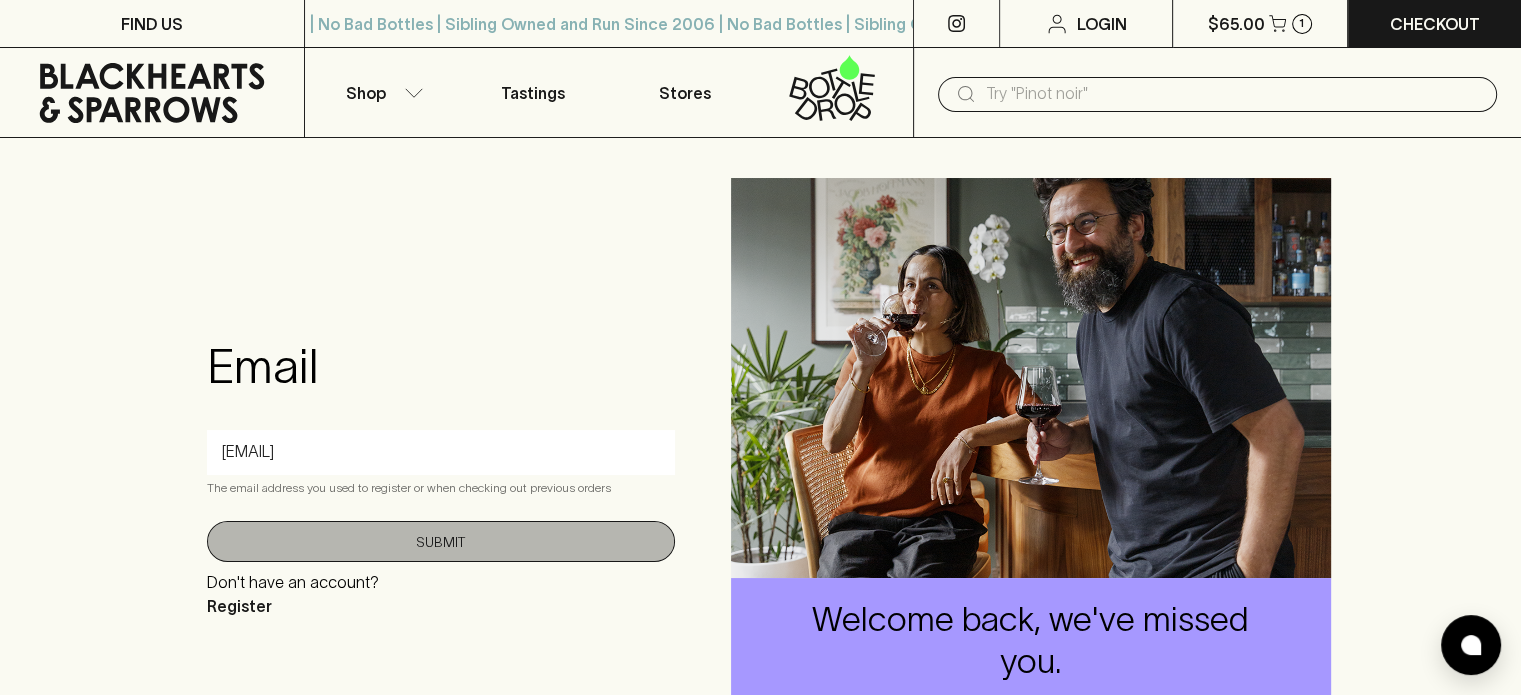 click on "Submit" at bounding box center [441, 541] 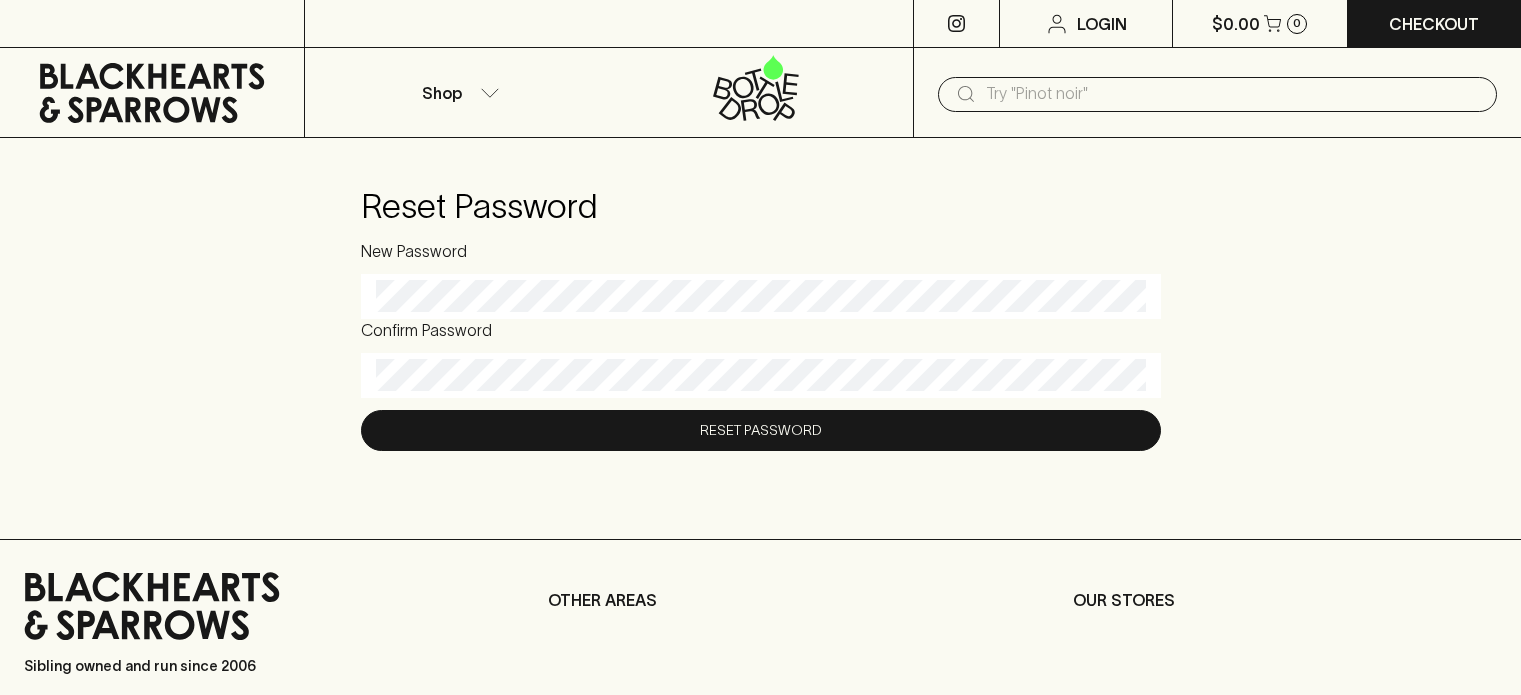 scroll, scrollTop: 0, scrollLeft: 0, axis: both 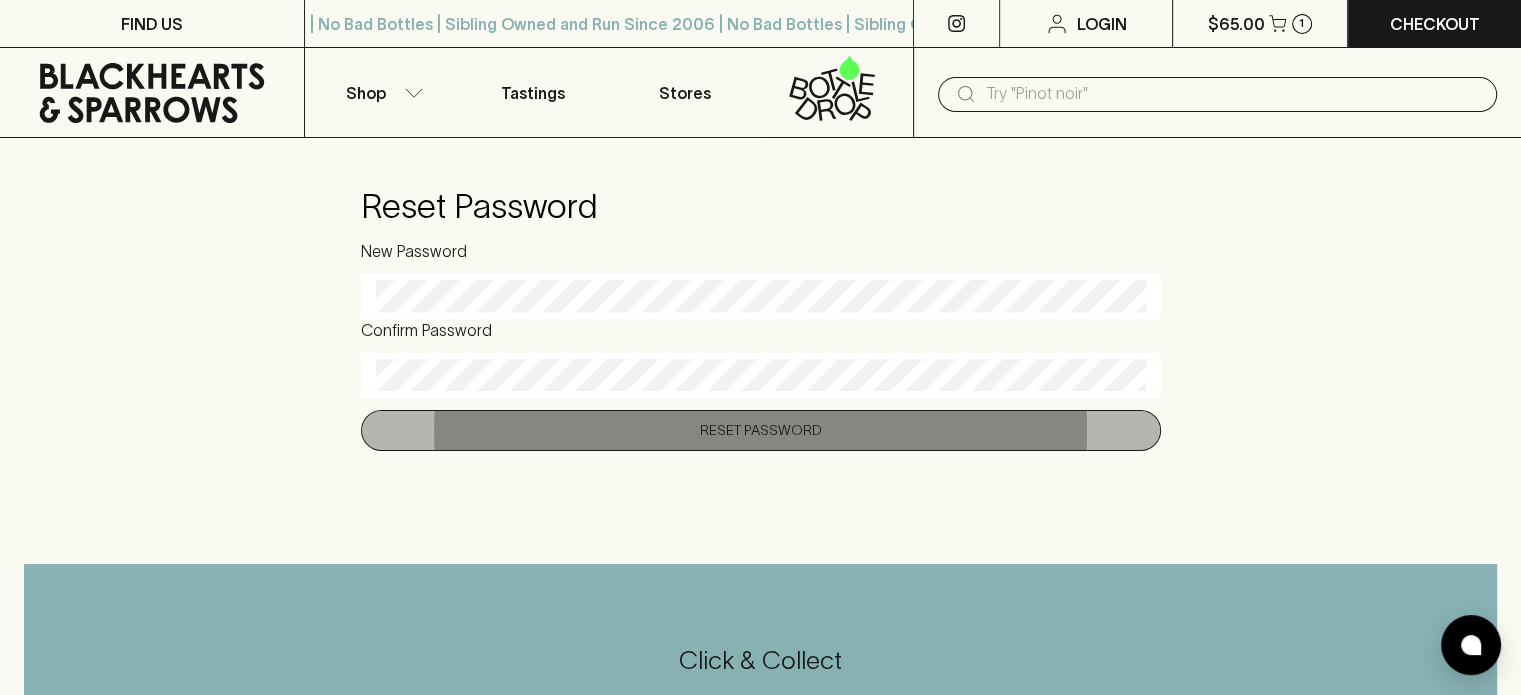 click on "Reset Password" at bounding box center (761, 430) 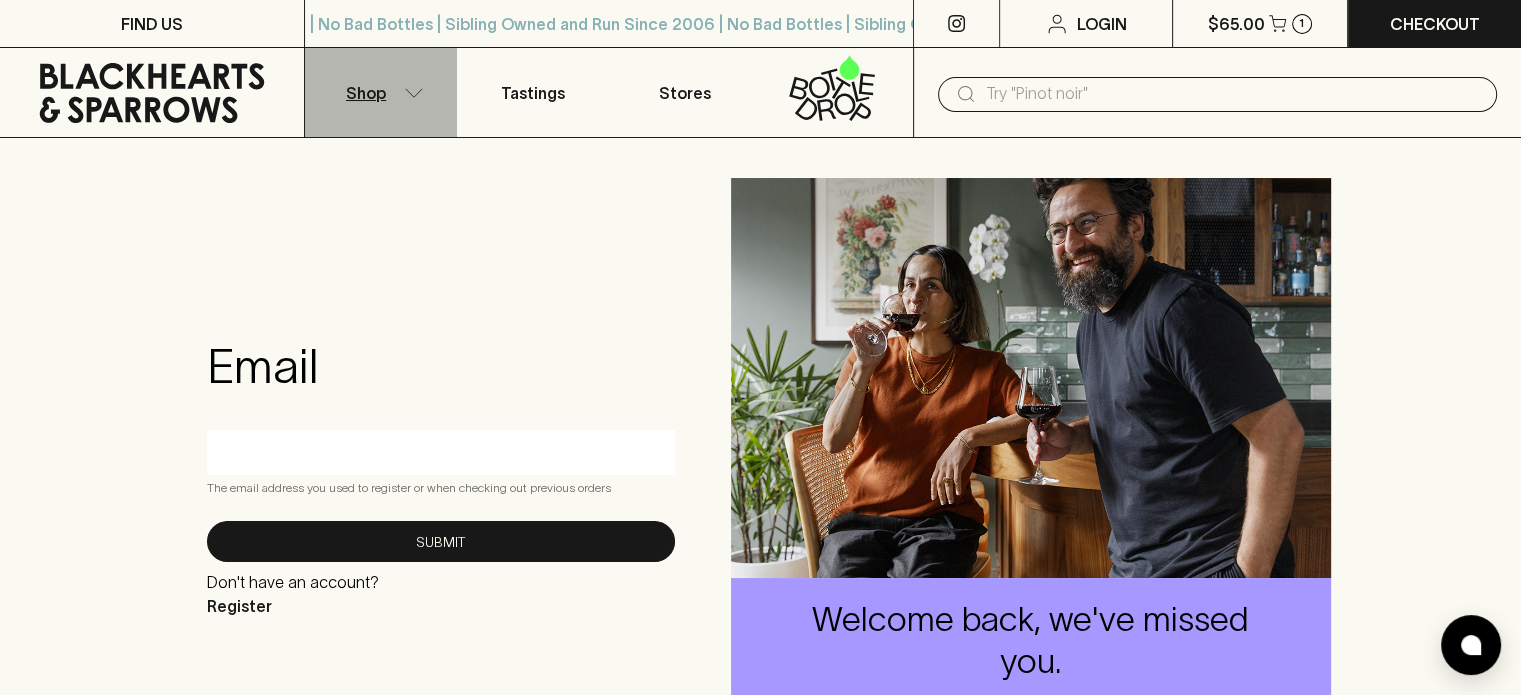 click on "Shop" at bounding box center (381, 92) 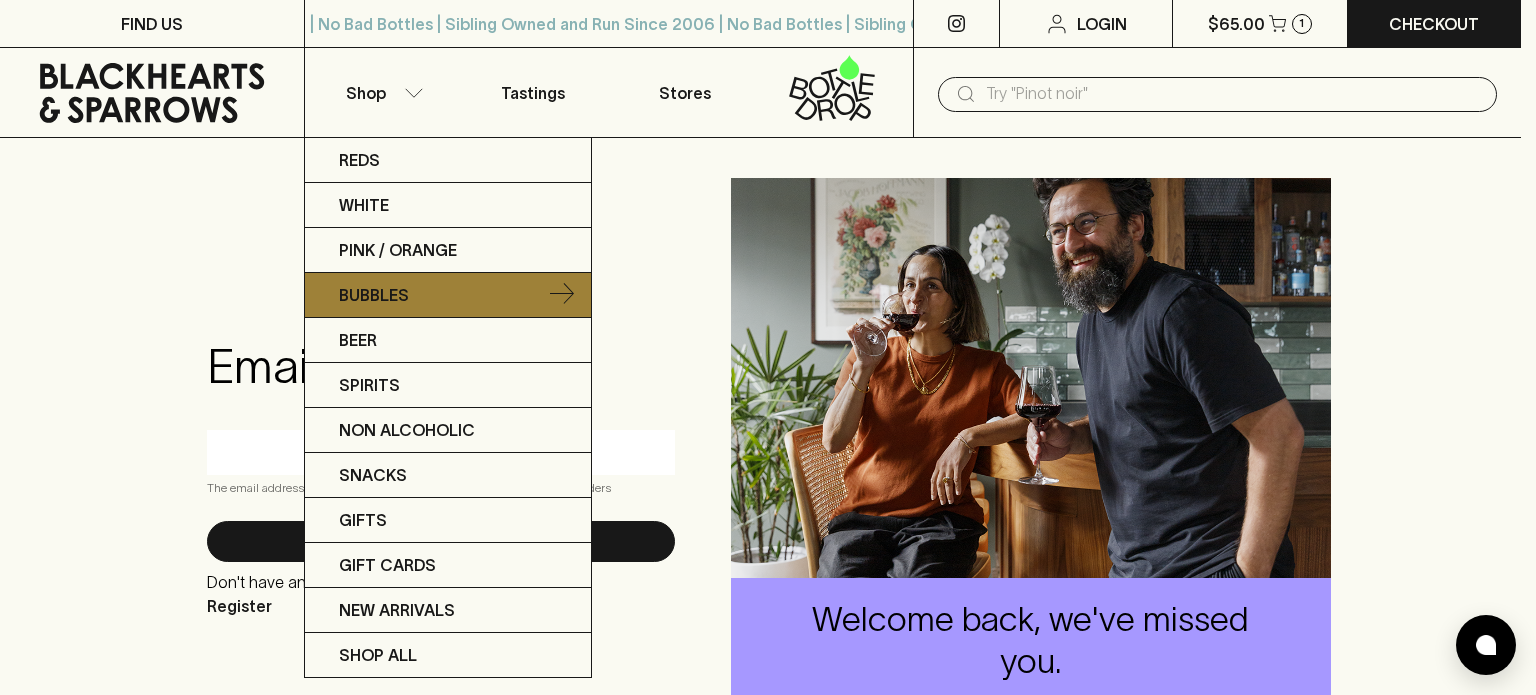 click on "Bubbles" at bounding box center [374, 295] 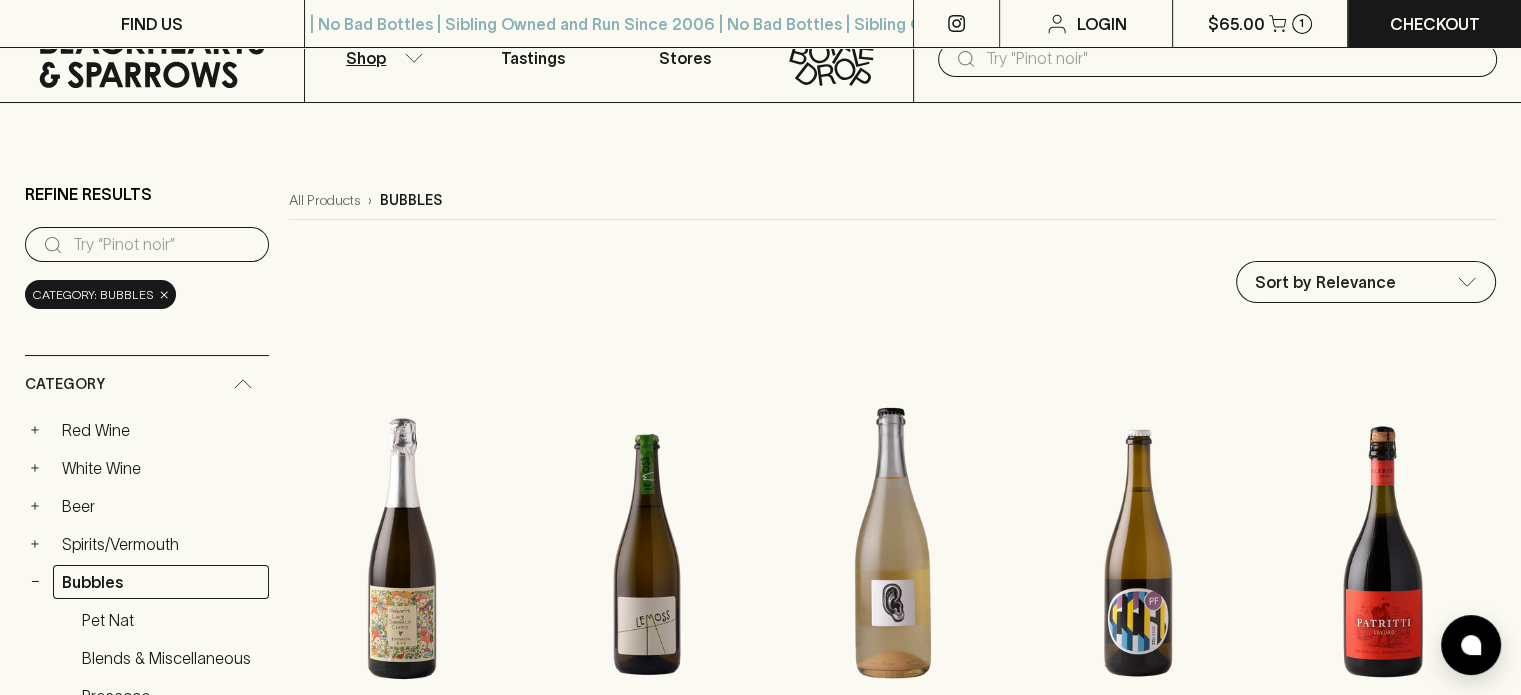 scroll, scrollTop: 0, scrollLeft: 0, axis: both 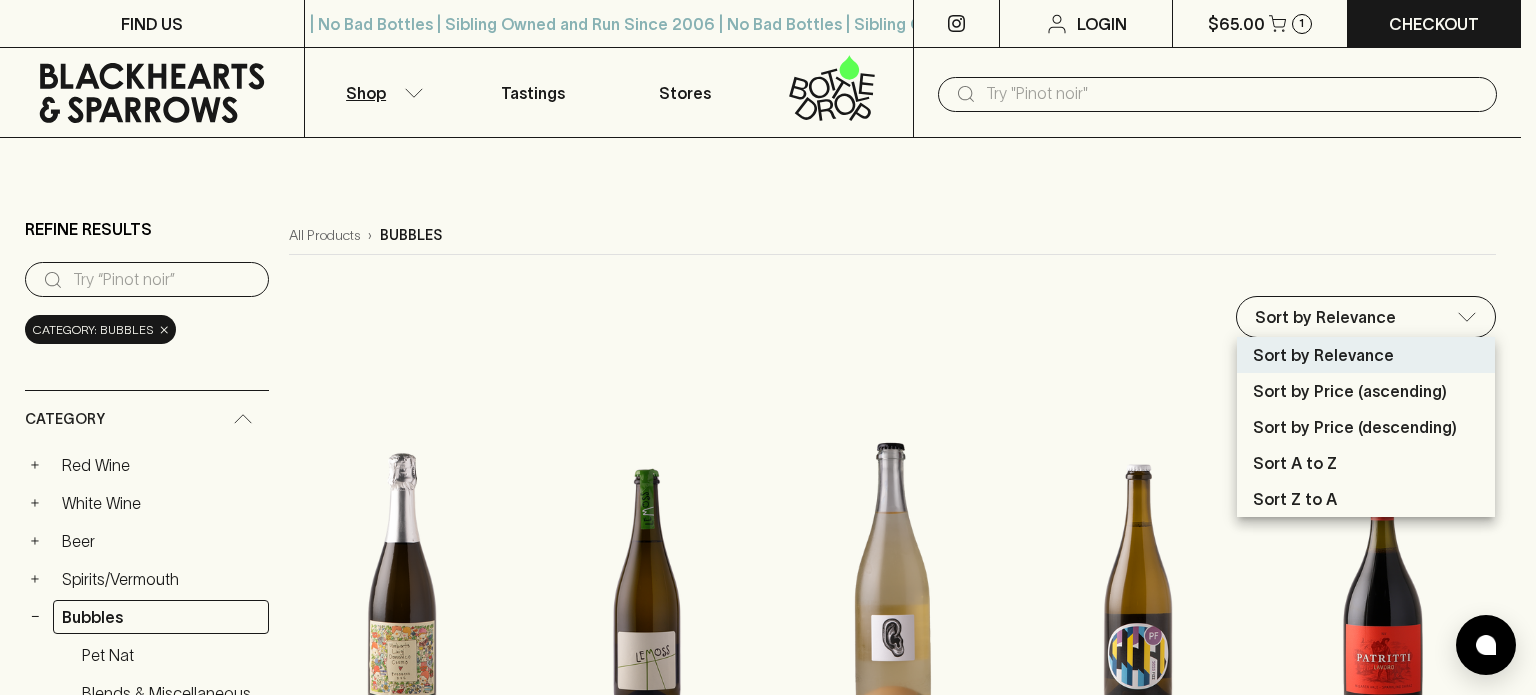 click on "FIND US | No Bad Bottles | Sibling Owned and Run Since 2006 | No Bad Bottles | Sibling Owned and Run Since 2006 | No Bad Bottles | Sibling Owned and Run Since 2006 | No Bad Bottles | Sibling Owned and Run Since 2006 | No Bad Bottles | Sibling Owned and Run Since 2006 | No Bad Bottles | Sibling Owned and Run Since 2006 | No Bad Bottles | Sibling Owned and Run Since 2006 | No Bad Bottles | Sibling Owned and Run Since 2006
⠀ | No Bad Bottles | Sibling Owned and Run Since 2006 | No Bad Bottles | Sibling Owned and Run Since 2006 | No Bad Bottles | Sibling Owned and Run Since 2006 | No Bad Bottles | Sibling Owned and Run Since 2006 | No Bad Bottles | Sibling Owned and Run Since 2006 | No Bad Bottles | Sibling Owned and Run Since 2006 | No Bad Bottles | Sibling Owned and Run Since 2006 | No Bad Bottles | Sibling Owned and Run Since 2006
⠀ Login $65.00 1 Checkout Shop Tastings Stores ​ Refine Results ​ Category: bubbles × Category + Red Wine + White Wine + Beer + Spirits/Vermouth" at bounding box center [768, 2029] 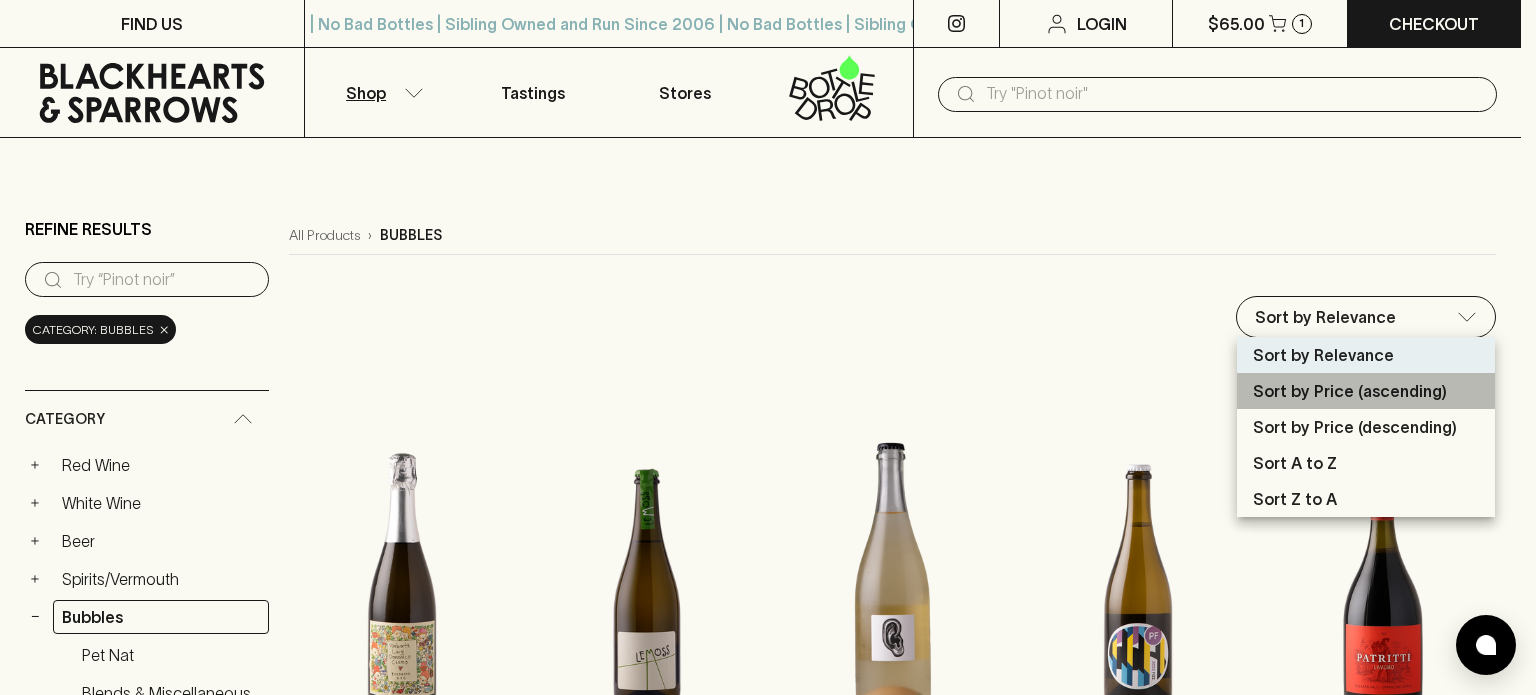 click on "Sort by Price (ascending)" at bounding box center [1366, 391] 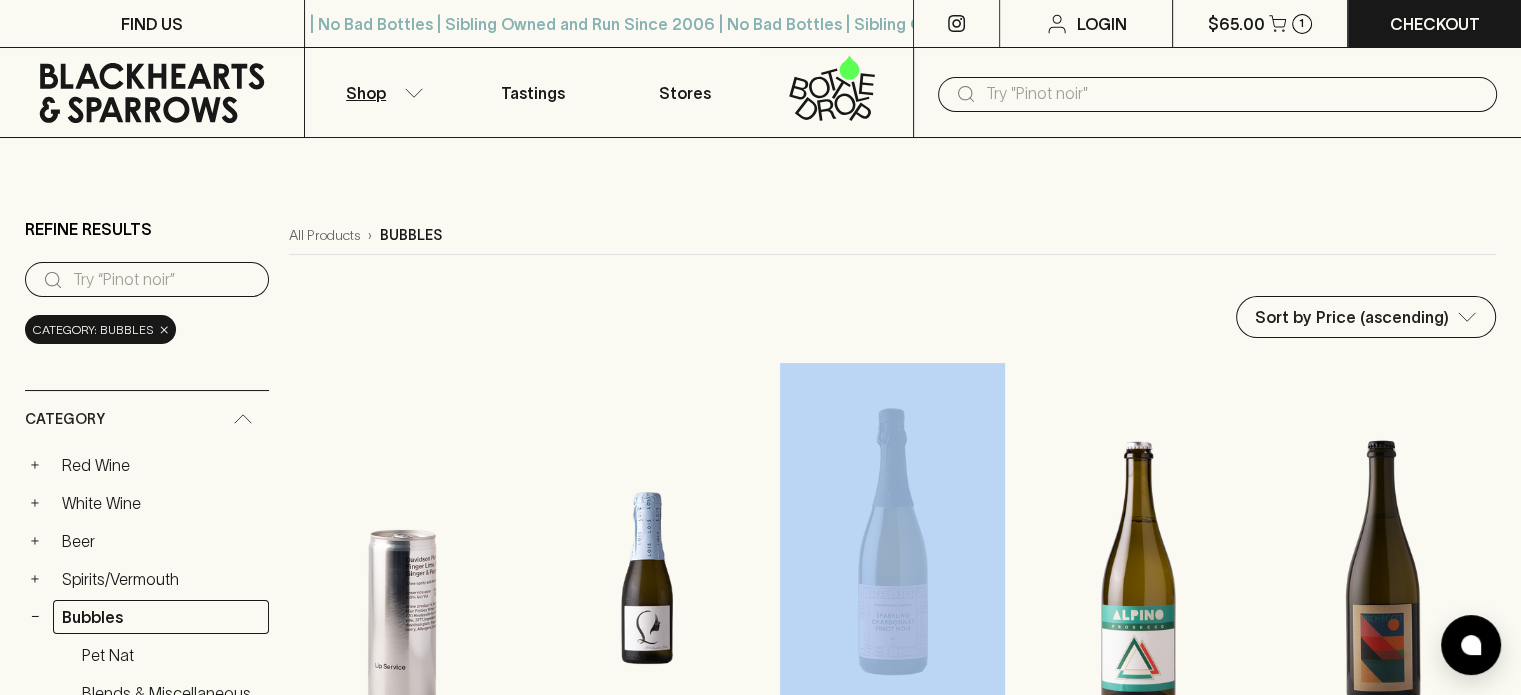 drag, startPoint x: 1045, startPoint y: 354, endPoint x: 859, endPoint y: 422, distance: 198.0404 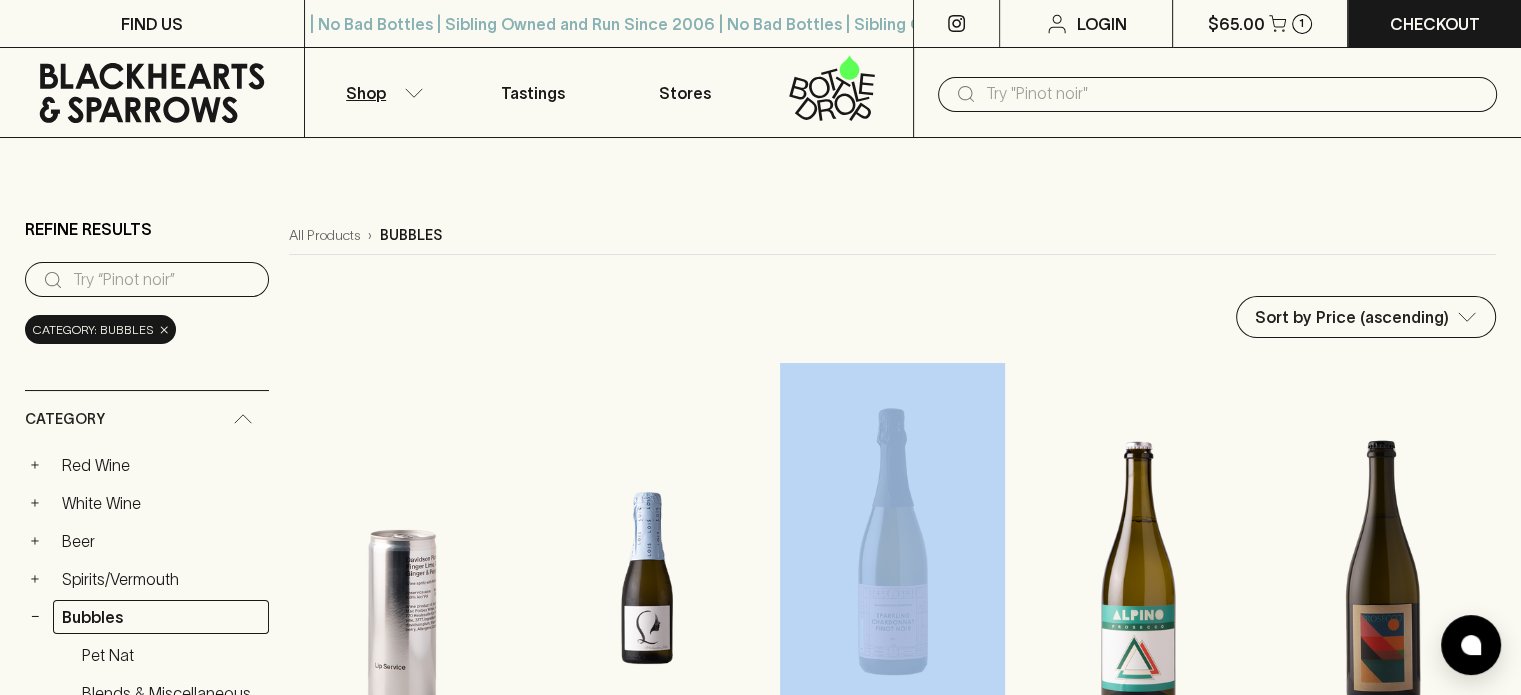 click on "All Products › bubbles Sort by Price (ascending) price:asc ​ Lip Service Wine Spritz with Australian Botanicals $5.00 1 ADD TO CART The Lane Lois Sparkling Blanc de Blancs NV 200ml PICCOLO $10.00 1 Bottle 0 ​ ADD TO CART Blackhearts Gate Series Sparkling NV $16.00 1 ADD TO CART Alpino Prosecco Glera NV $22.00 1 ADD TO CART Vino Aperto Prosecco King Valley 2024 $22.00 1 ADD TO CART Byrne Sparkling Shiraz NV $23.00 1 ADD TO CART Byrne Reserve Sparkling Blanc de Blancs 2023 $23.00 1 ADD TO CART Mercer Wines PF Fizz 2023 $25.00 1 ADD TO CART Ca' di Rajo Lemoss Frizzante 2020 $26.00 1 ADD TO CART First Foot Forward Shiraz Pet Nat 2023 $26.00 1 ADD TO CART Mosaic Pet Nat Rose 2022 $26.00 1 ADD TO CART Patritti Lavoro Sparkling Shiraz NV $27.00 1 ADD TO CART Umberto Luigi Domenico Prosecco NV $28.00 1 ADD TO CART COLLAB! Positive Energy Pét-Nat Rosé Blackhearts x Chalmers 2023 $28.00 1 ADD TO CART Fin Wines I'm All Ears Pét Nat 2024 $30.00 1 ADD TO CART Konpira Maru Mt Midoriyama Pet Nat 2025 $30.00 1 1 1 1" at bounding box center [892, 1374] 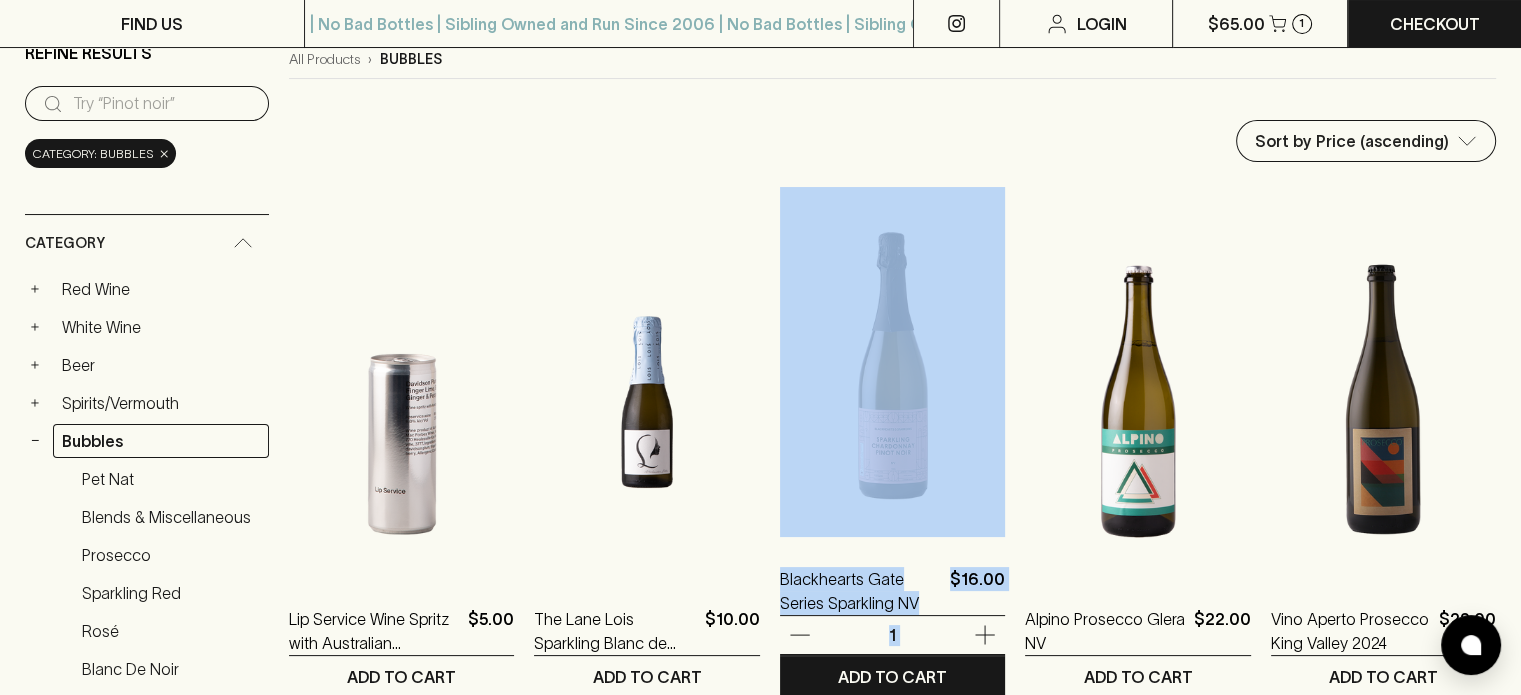 scroll, scrollTop: 176, scrollLeft: 0, axis: vertical 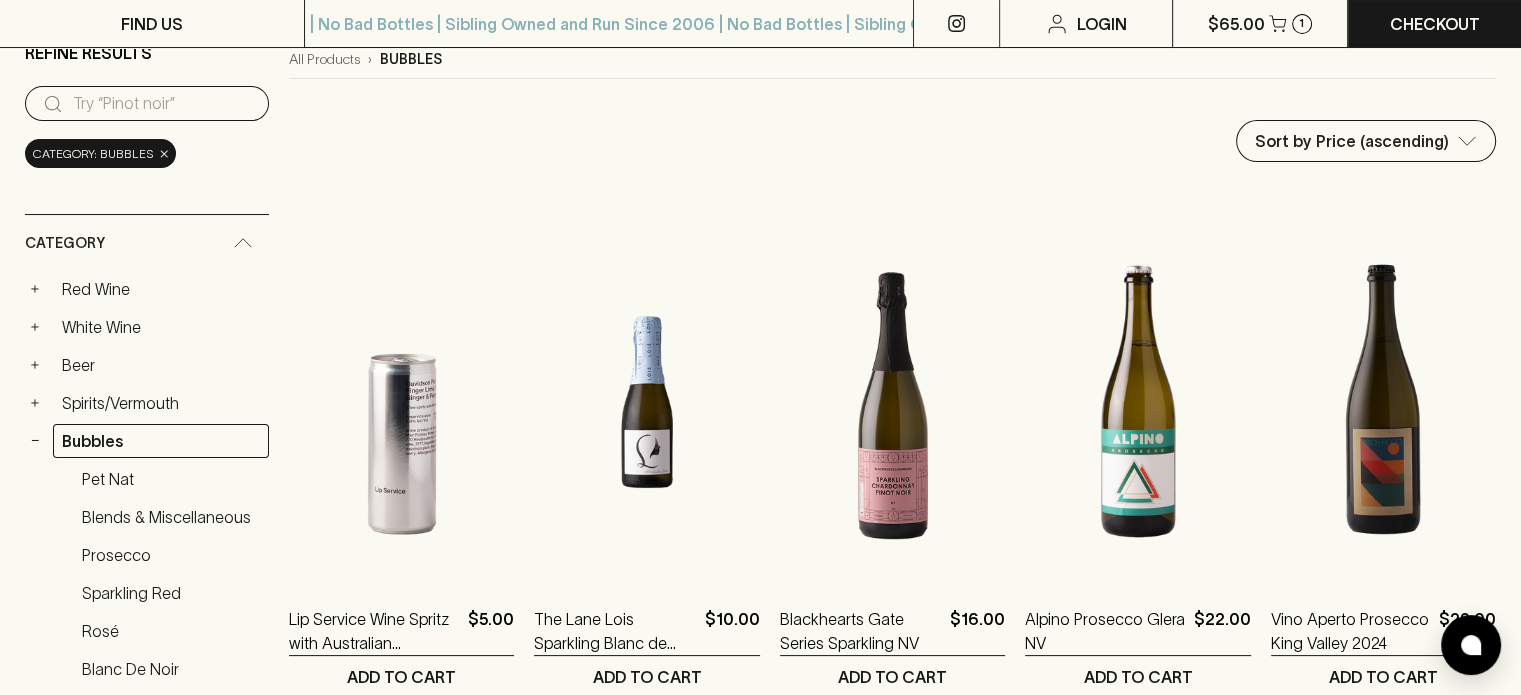 click on "Sort by Price (ascending) price:asc ​" at bounding box center (892, 141) 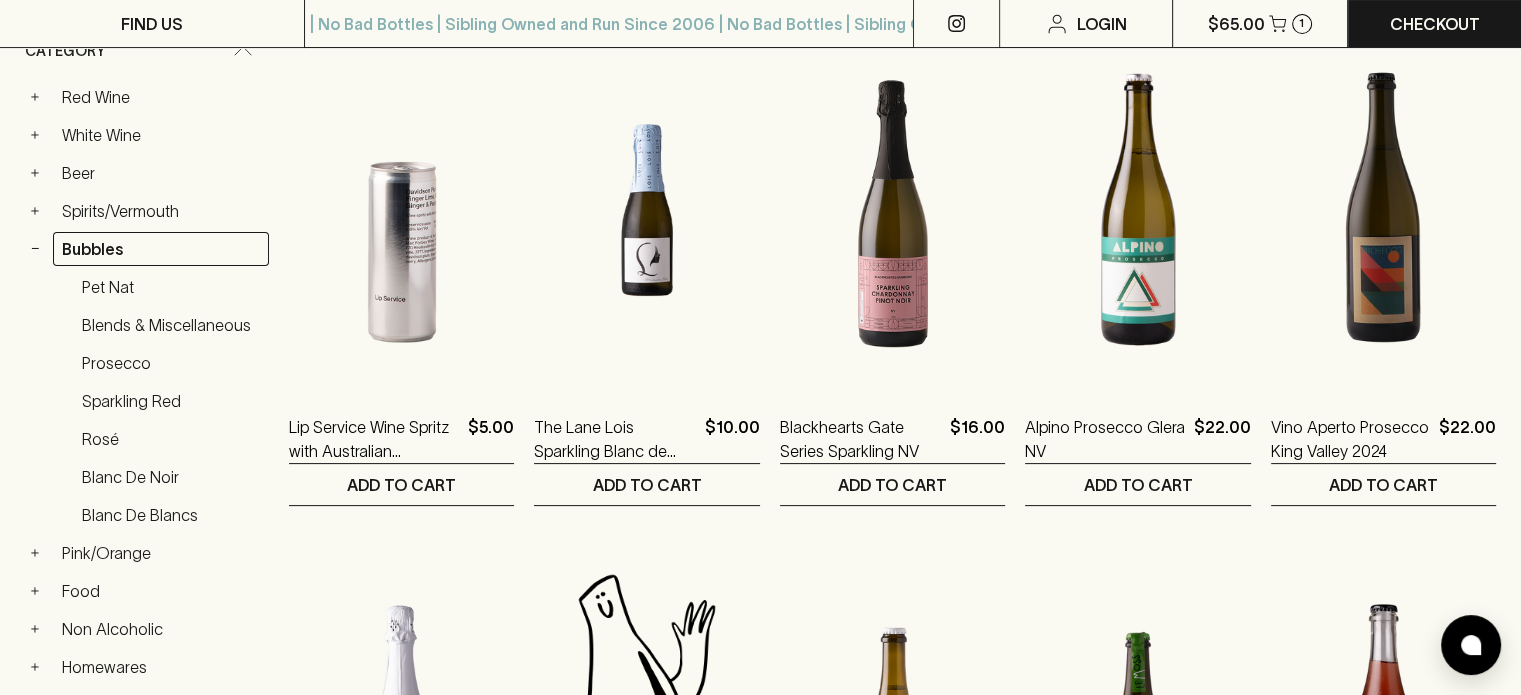 scroll, scrollTop: 0, scrollLeft: 0, axis: both 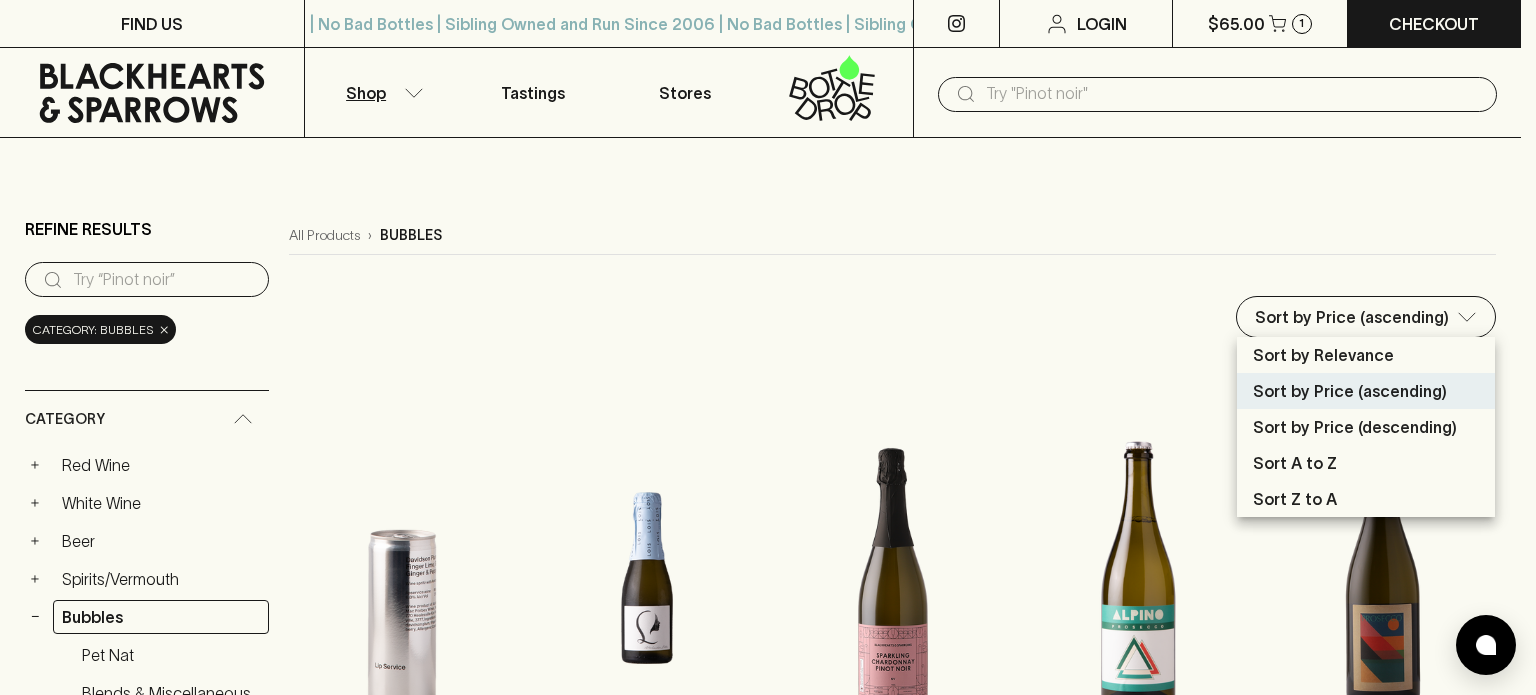 click on "FIND US | No Bad Bottles | Sibling Owned and Run Since 2006 | No Bad Bottles | Sibling Owned and Run Since 2006 | No Bad Bottles | Sibling Owned and Run Since 2006 | No Bad Bottles | Sibling Owned and Run Since 2006 | No Bad Bottles | Sibling Owned and Run Since 2006 | No Bad Bottles | Sibling Owned and Run Since 2006 | No Bad Bottles | Sibling Owned and Run Since 2006 | No Bad Bottles | Sibling Owned and Run Since 2006
⠀ | No Bad Bottles | Sibling Owned and Run Since 2006 | No Bad Bottles | Sibling Owned and Run Since 2006 | No Bad Bottles | Sibling Owned and Run Since 2006 | No Bad Bottles | Sibling Owned and Run Since 2006 | No Bad Bottles | Sibling Owned and Run Since 2006 | No Bad Bottles | Sibling Owned and Run Since 2006 | No Bad Bottles | Sibling Owned and Run Since 2006 | No Bad Bottles | Sibling Owned and Run Since 2006
⠀ Login $65.00 1 Checkout Shop Tastings Stores ​ Refine Results ​ Category: bubbles × Category + Red Wine + White Wine + Beer + Spirits/Vermouth" at bounding box center (768, 2029) 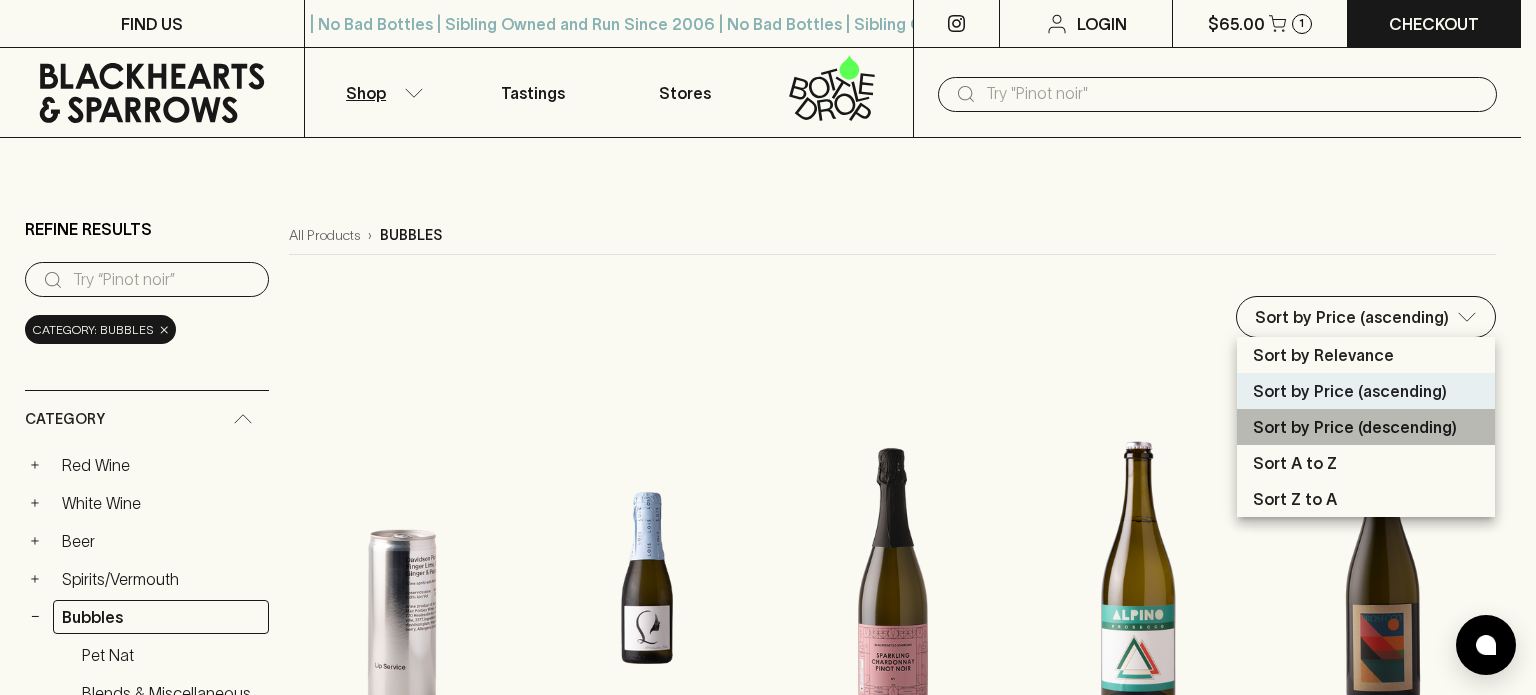 click on "Sort by Price (descending)" at bounding box center (1355, 427) 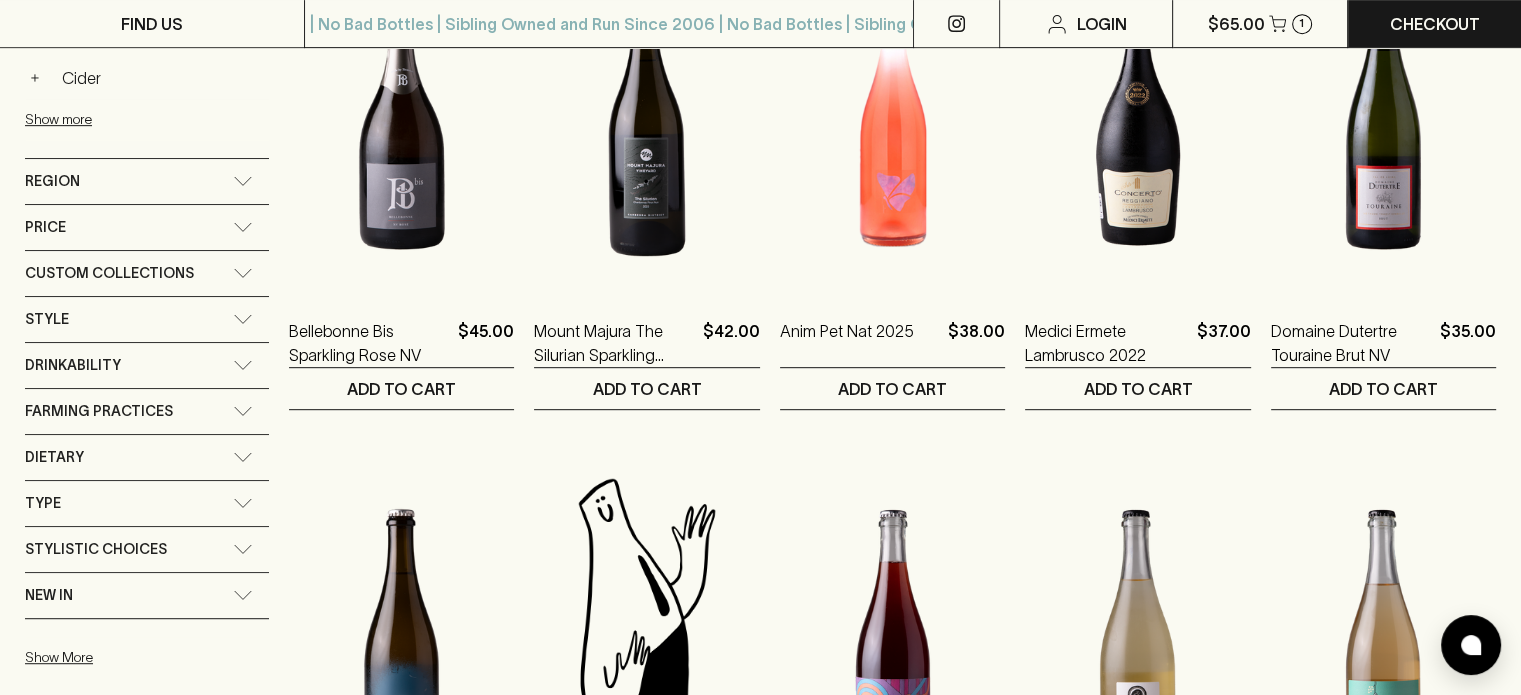 scroll, scrollTop: 808, scrollLeft: 0, axis: vertical 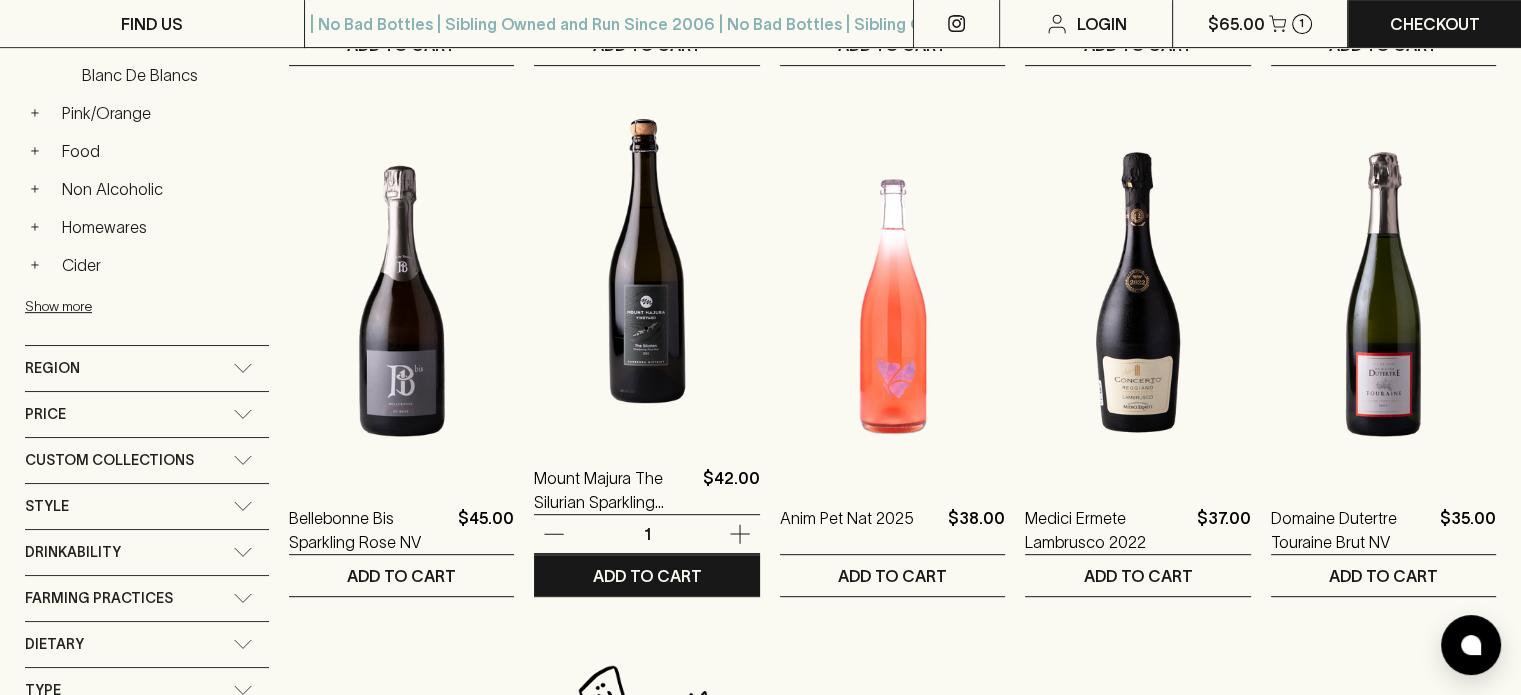click at bounding box center (646, 261) 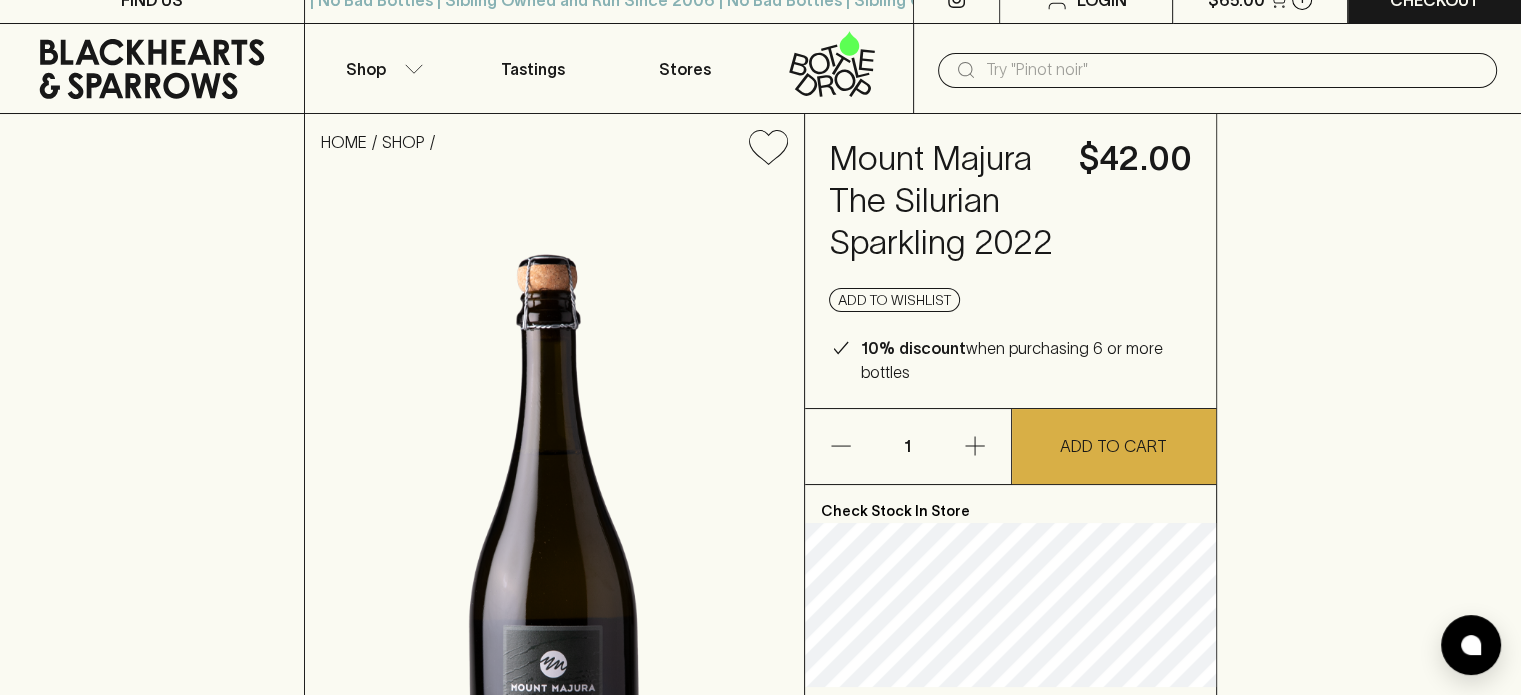 scroll, scrollTop: 23, scrollLeft: 0, axis: vertical 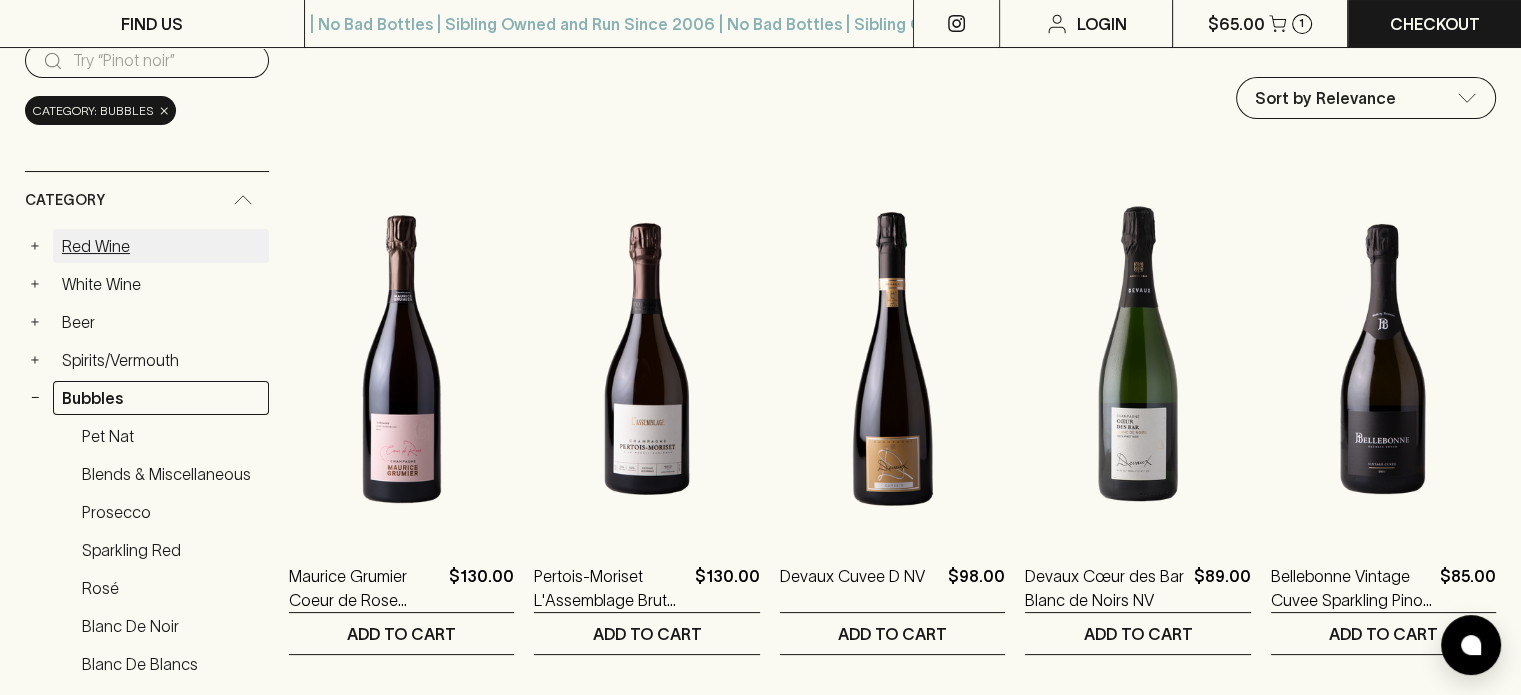 click on "Red Wine" at bounding box center [161, 246] 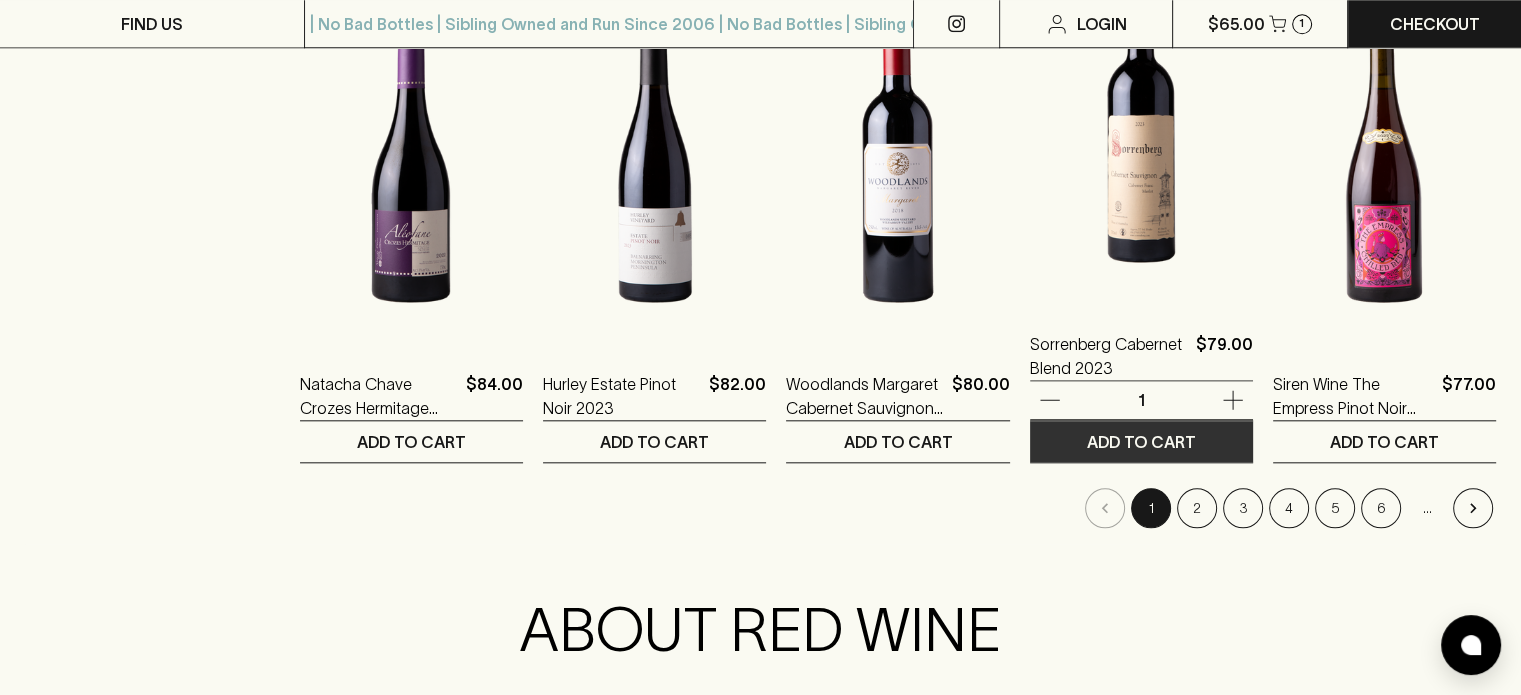 scroll, scrollTop: 2006, scrollLeft: 0, axis: vertical 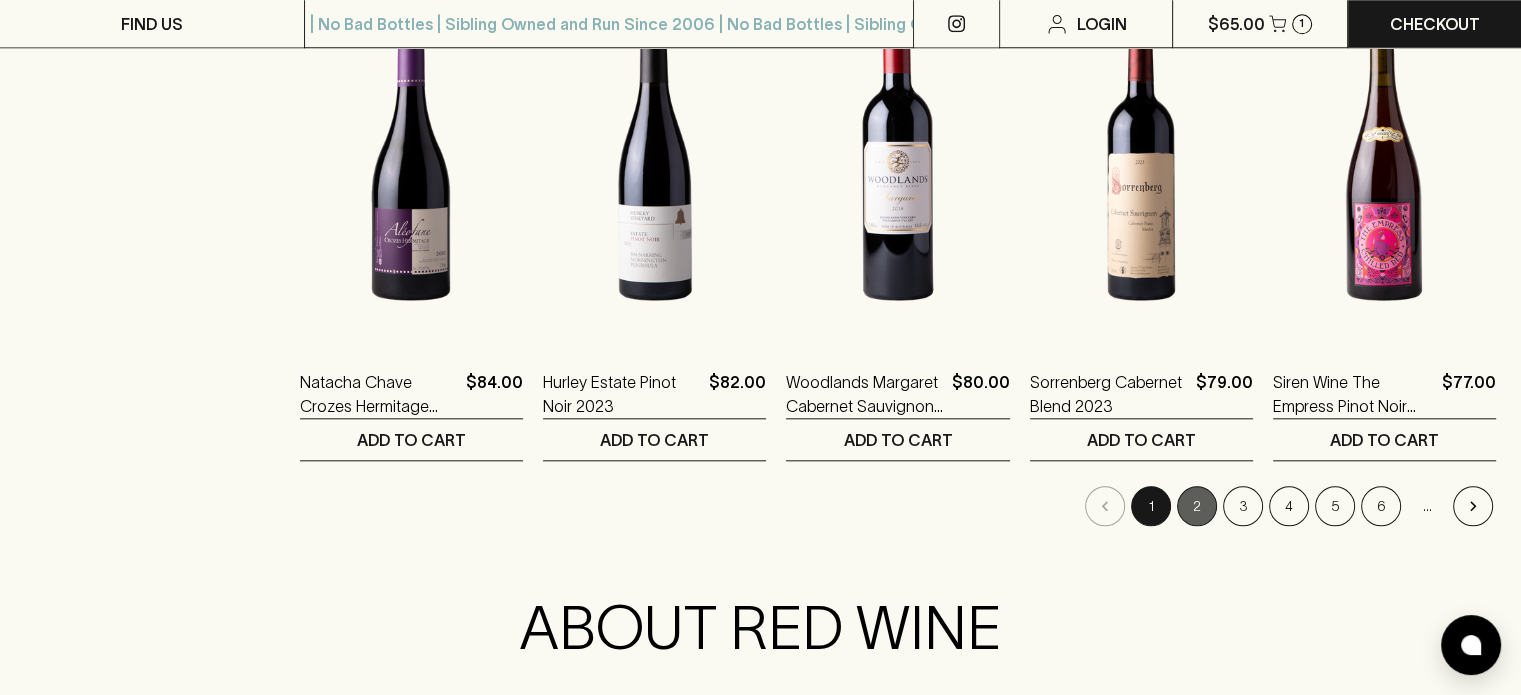 click on "2" at bounding box center (1197, 506) 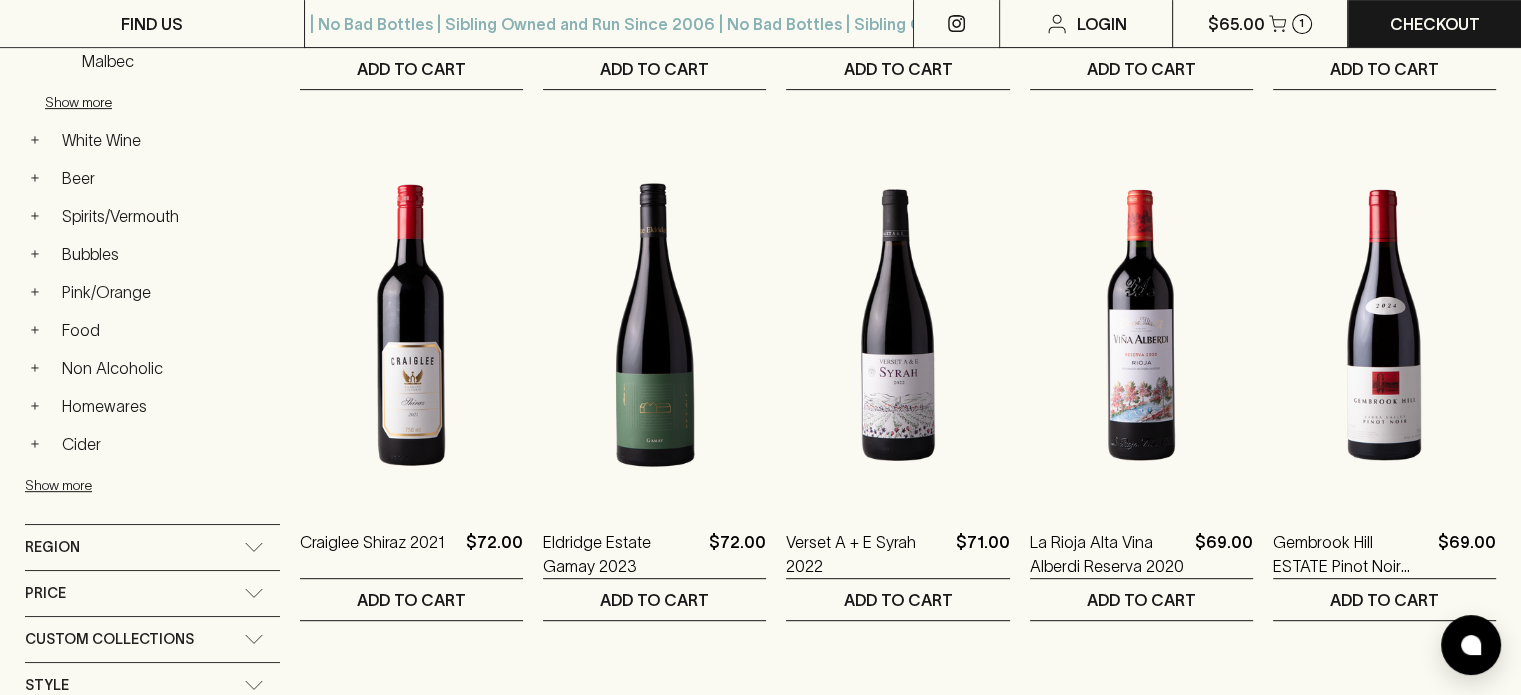 scroll, scrollTop: 784, scrollLeft: 0, axis: vertical 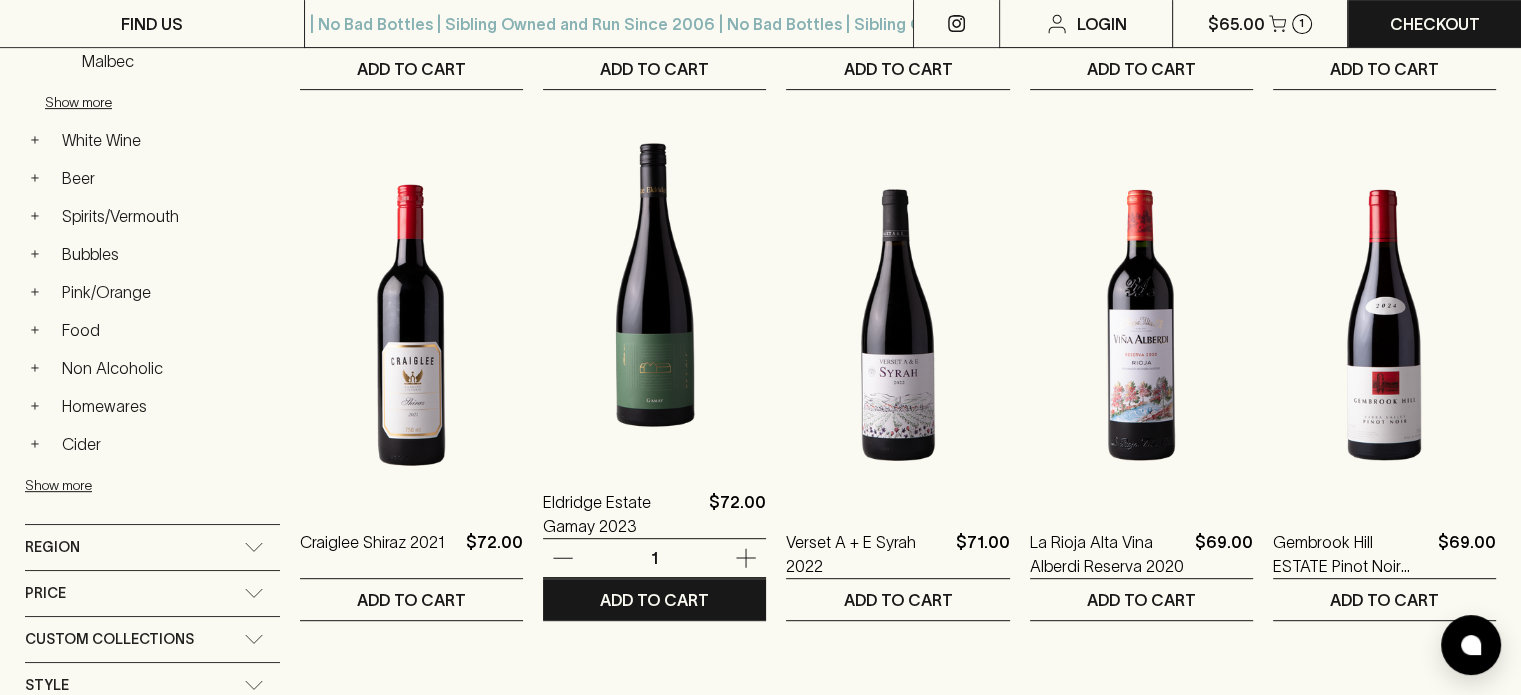 click at bounding box center [654, 285] 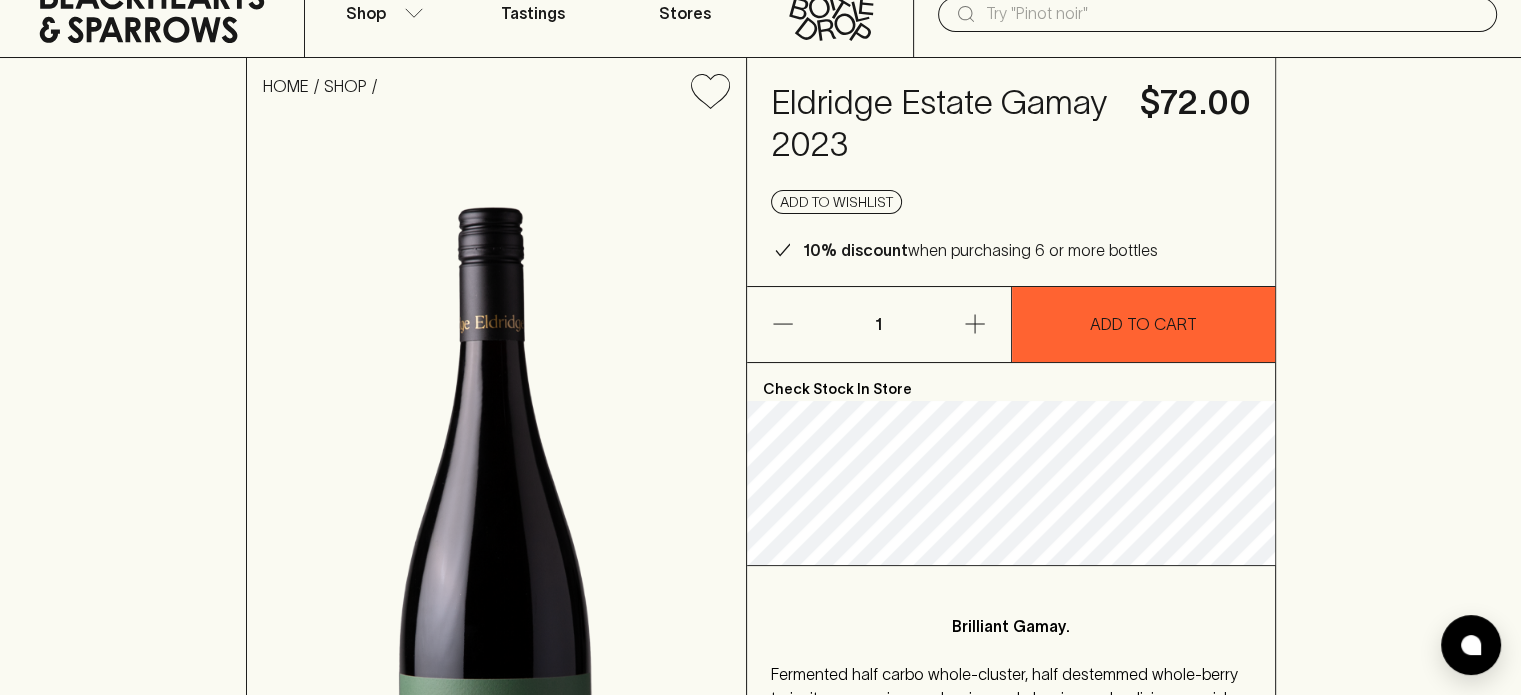scroll, scrollTop: 80, scrollLeft: 0, axis: vertical 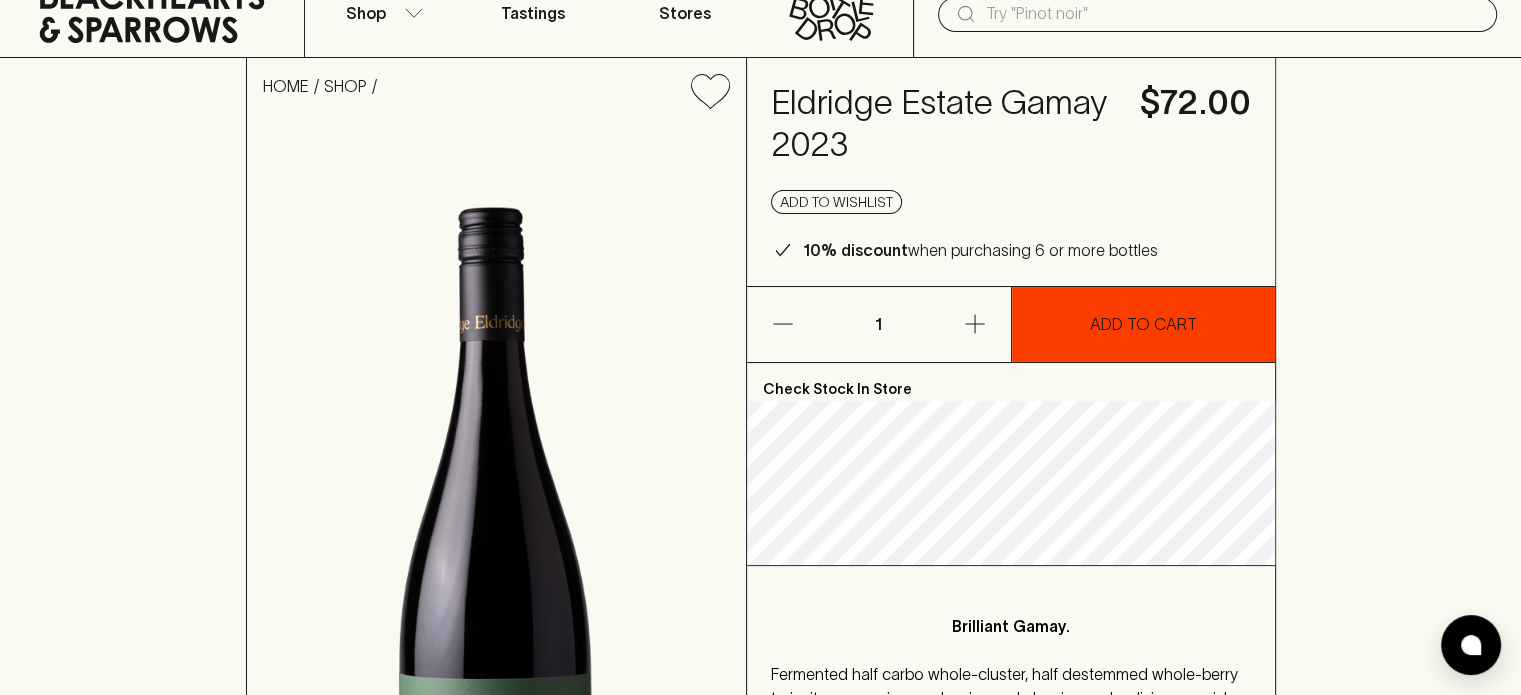 click on "ADD TO CART" at bounding box center (1143, 324) 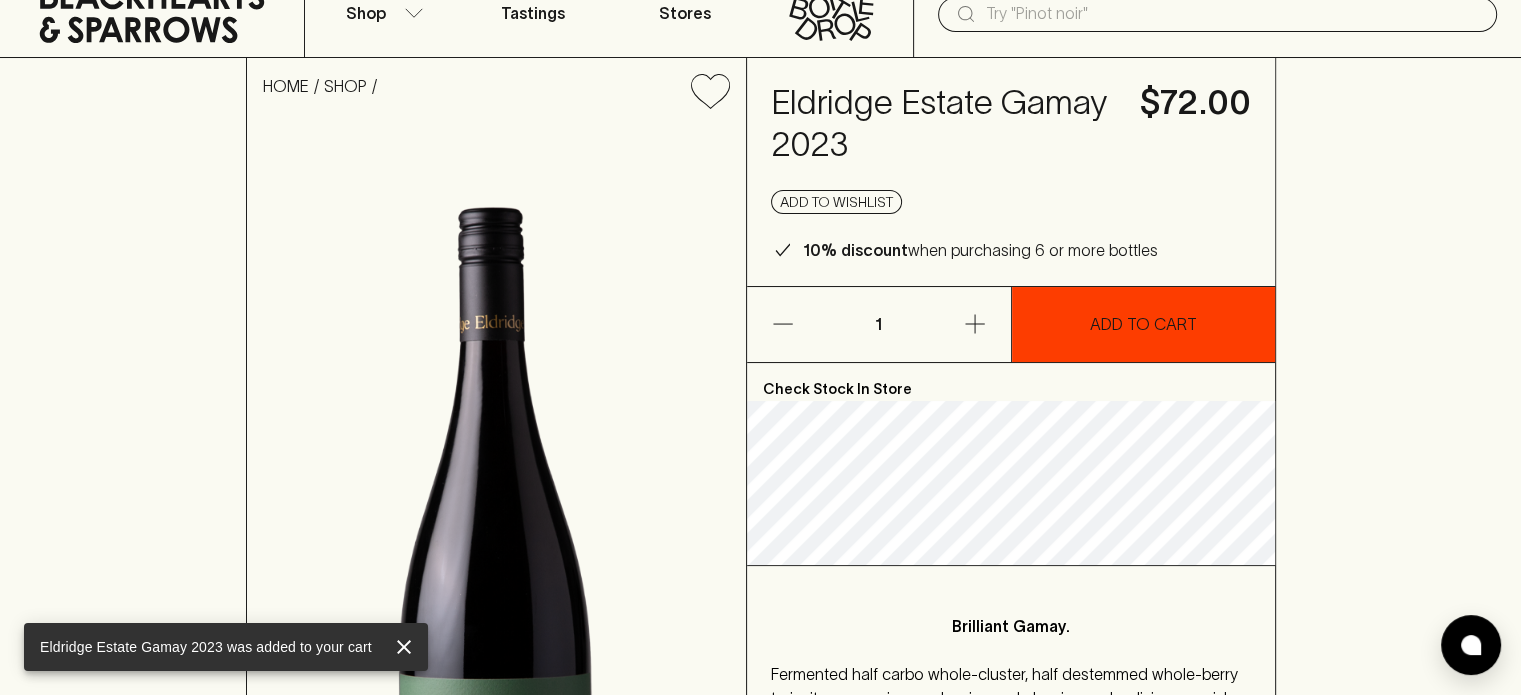 scroll, scrollTop: 0, scrollLeft: 0, axis: both 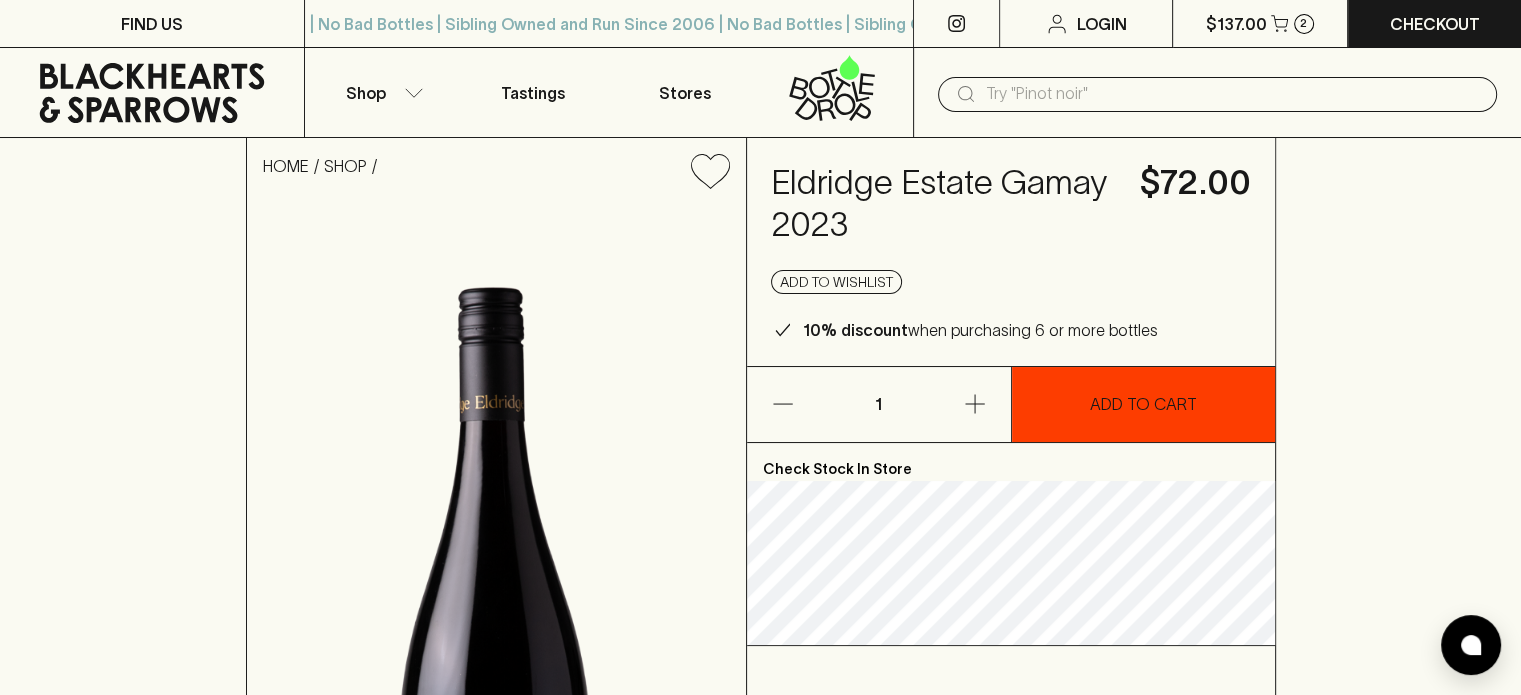 click at bounding box center (496, 638) 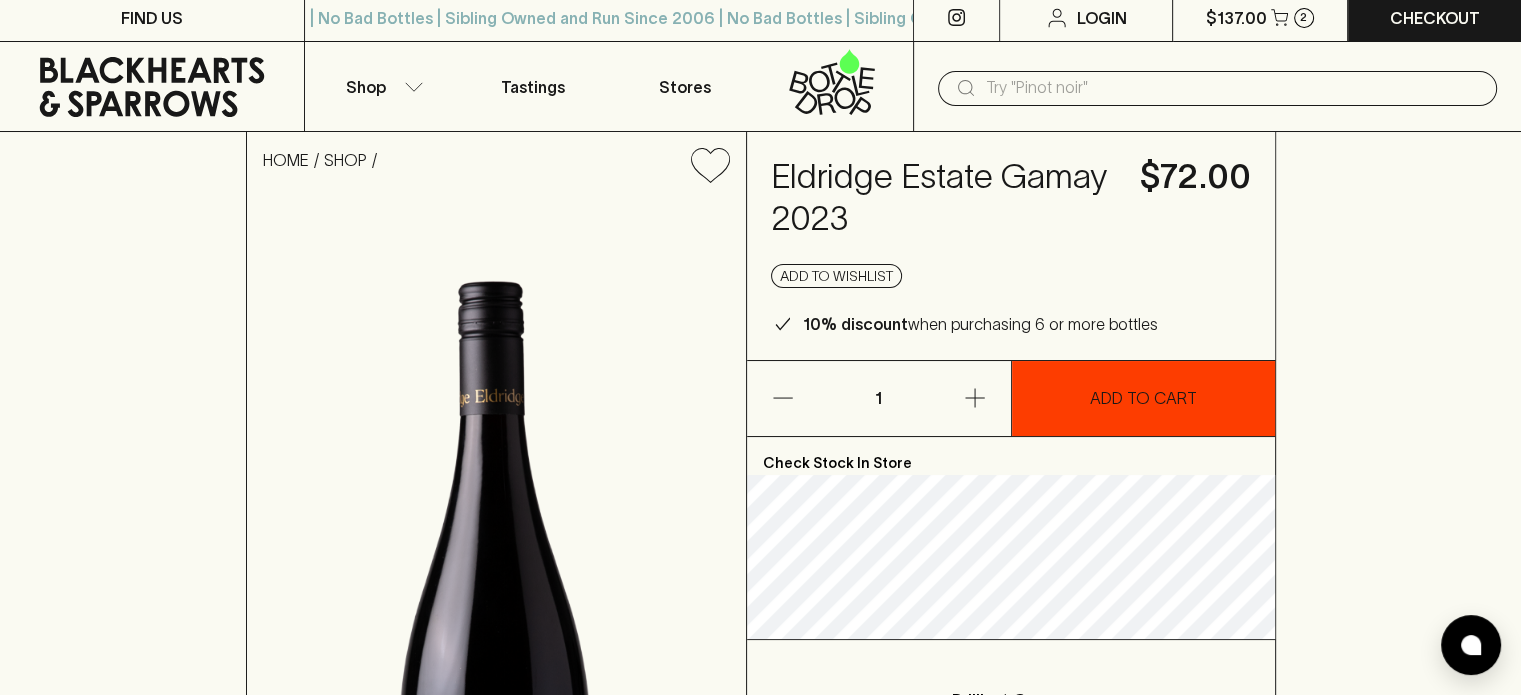 scroll, scrollTop: 0, scrollLeft: 0, axis: both 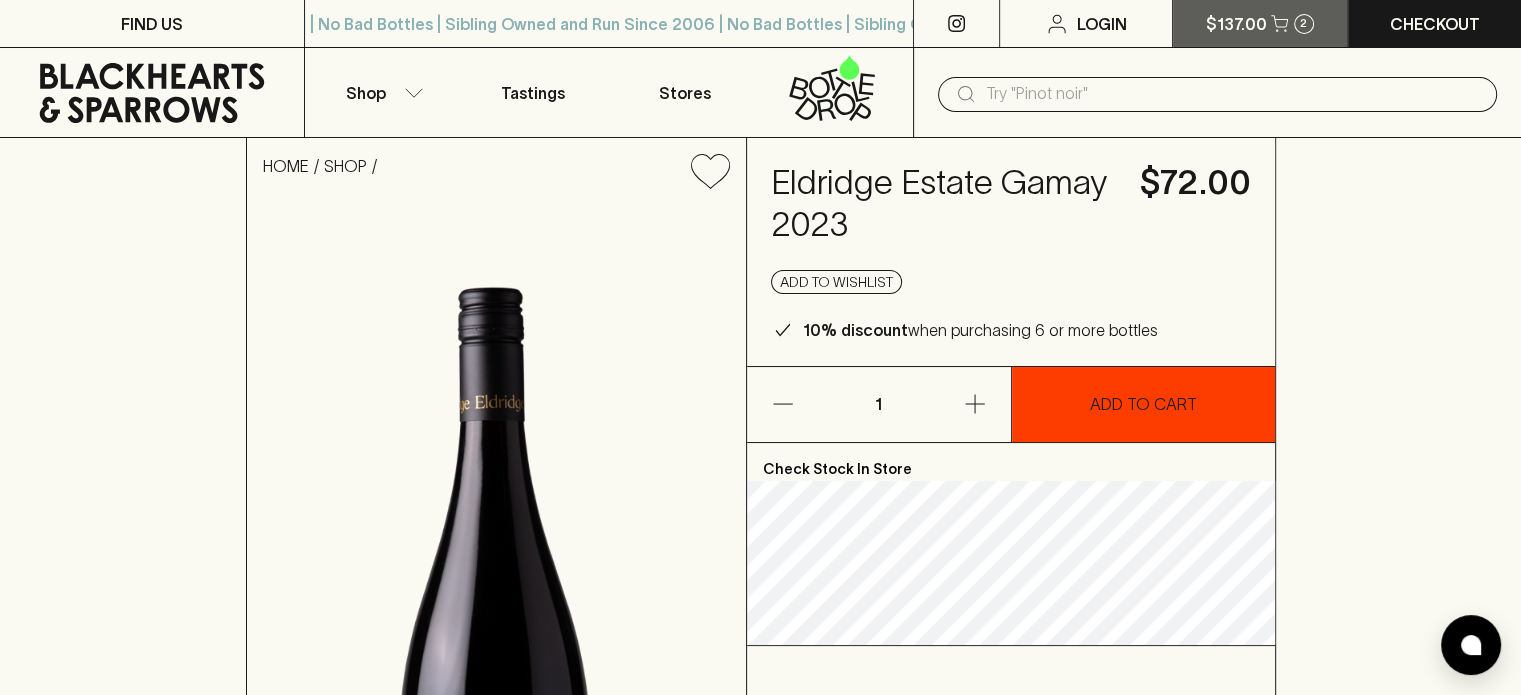 click on "$137.00" at bounding box center (1236, 24) 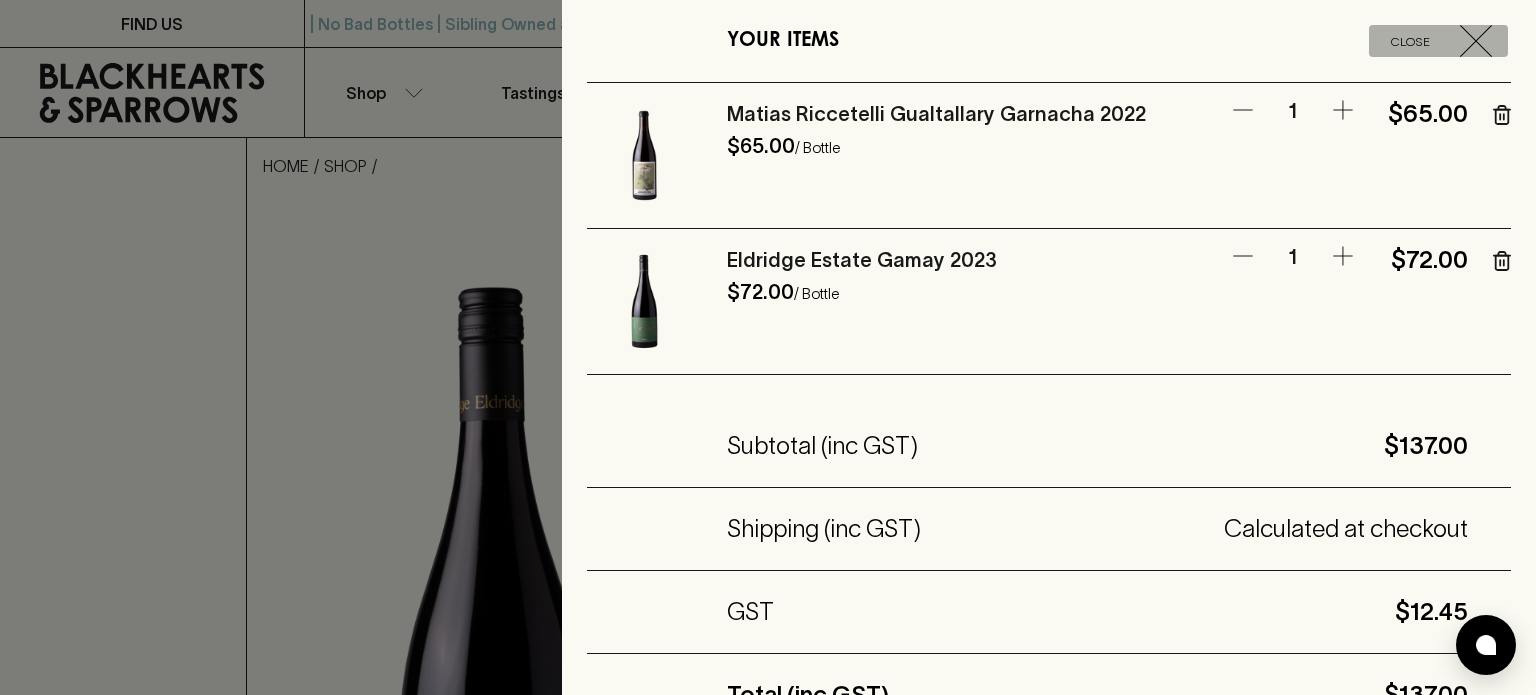 click 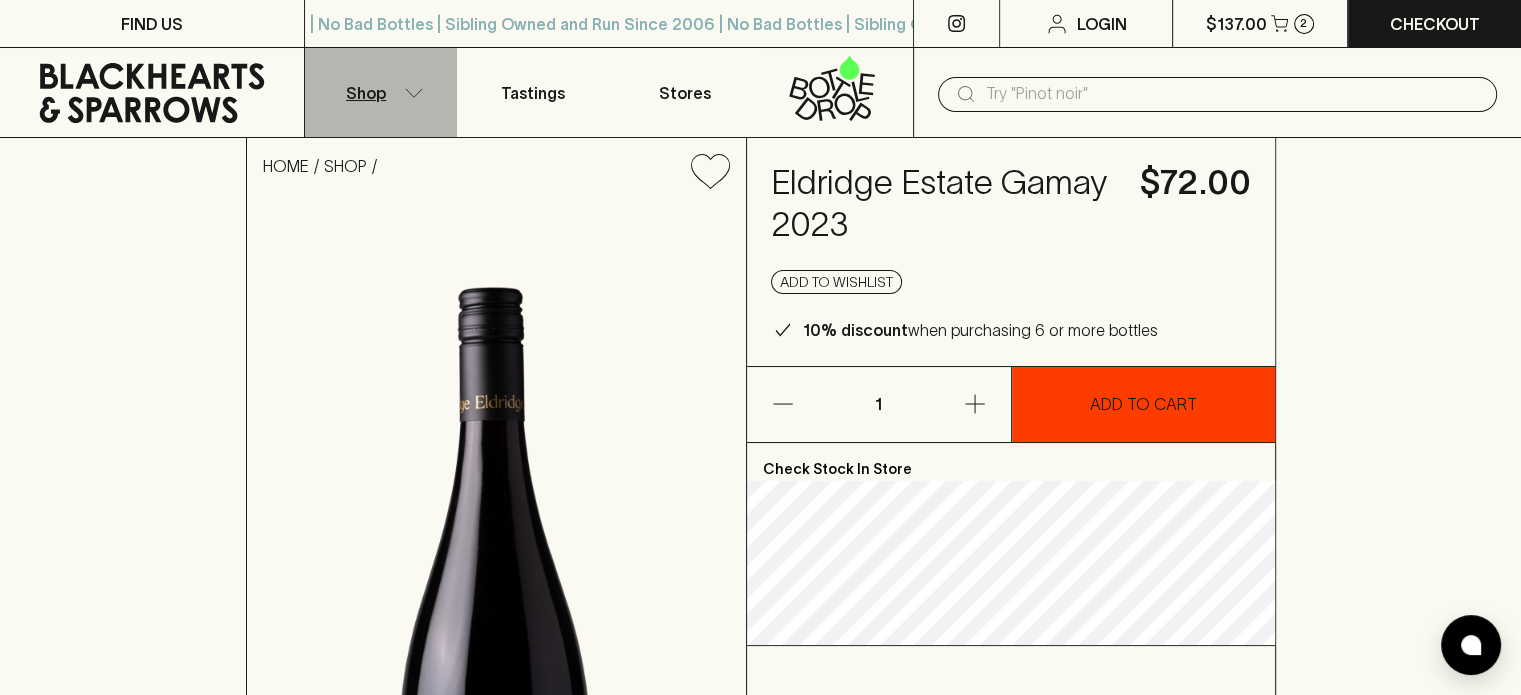 click on "Shop" at bounding box center [366, 93] 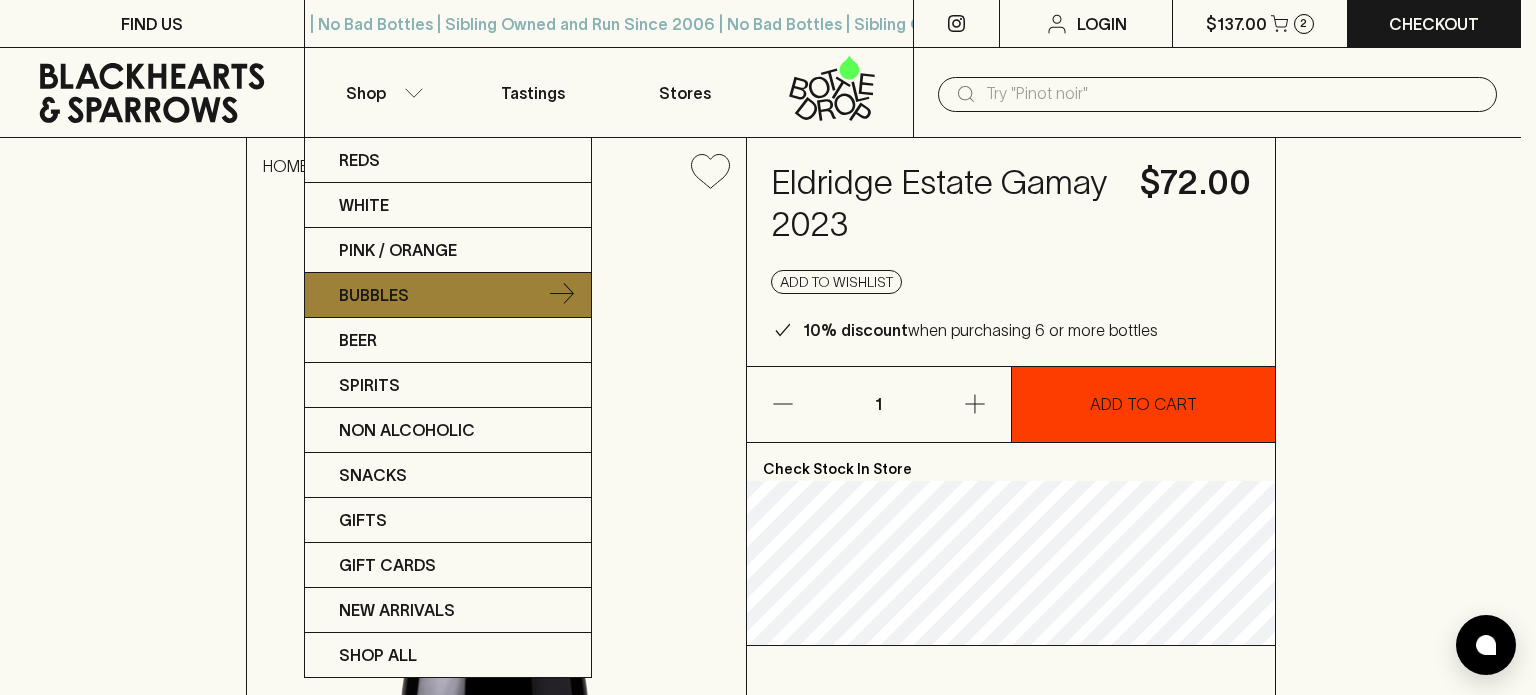 click on "Bubbles" at bounding box center (374, 295) 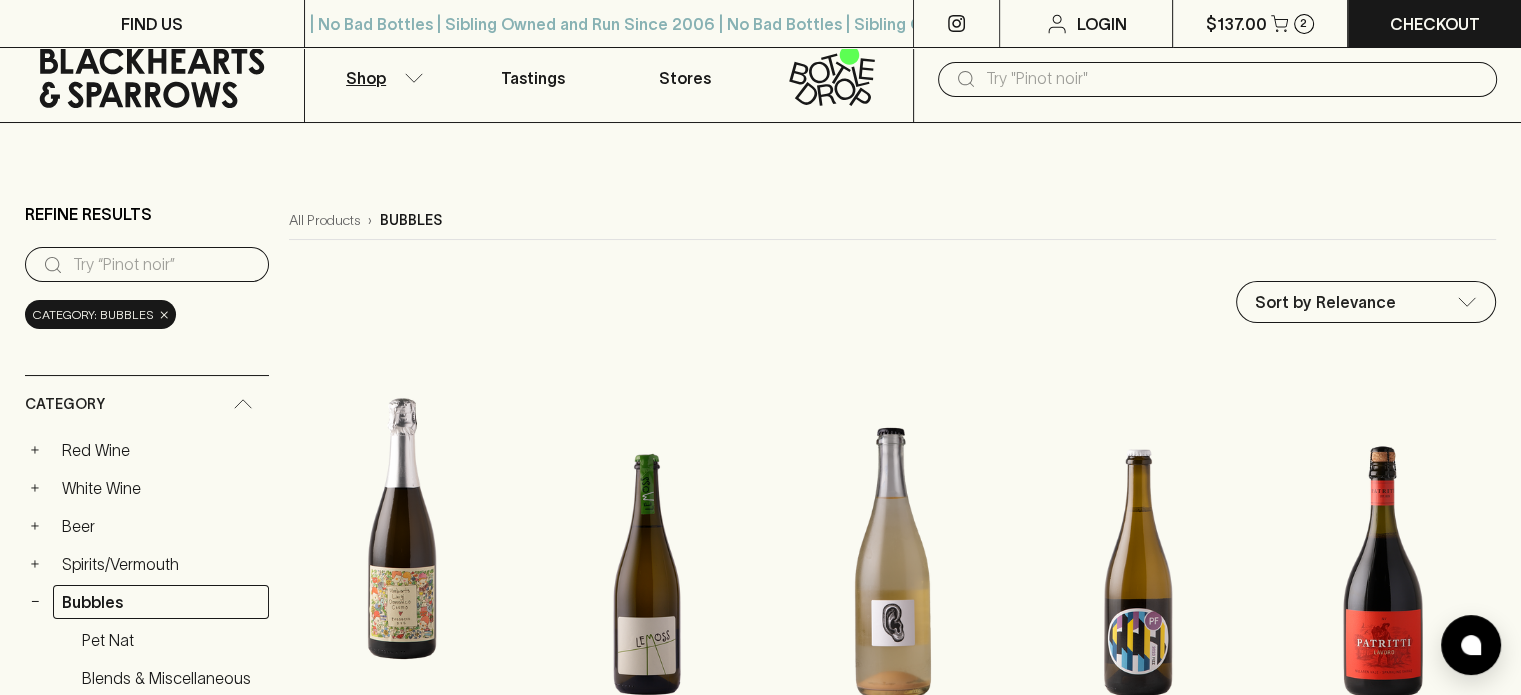 scroll, scrollTop: 0, scrollLeft: 0, axis: both 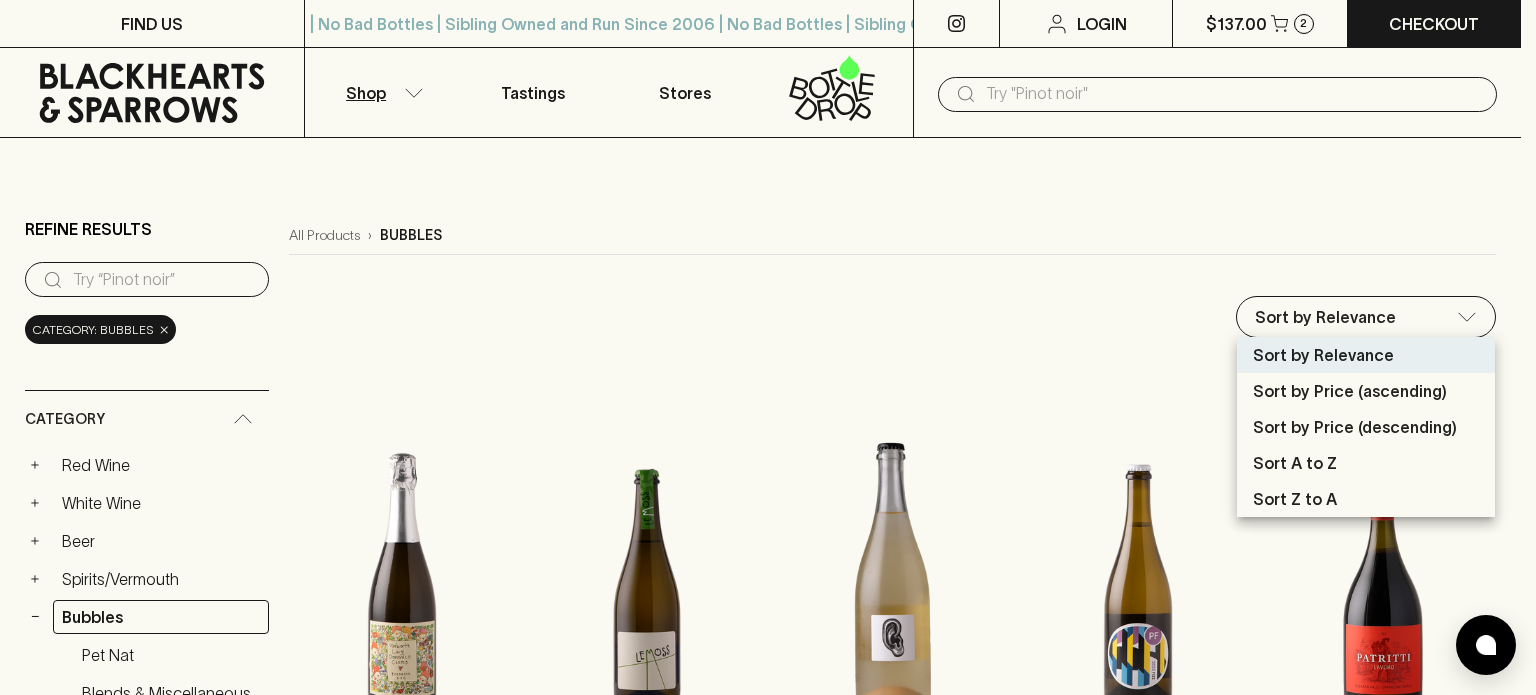 click on "FIND US | No Bad Bottles | Sibling Owned and Run Since 2006 | No Bad Bottles | Sibling Owned and Run Since 2006 | No Bad Bottles | Sibling Owned and Run Since 2006 | No Bad Bottles | Sibling Owned and Run Since 2006 | No Bad Bottles | Sibling Owned and Run Since 2006 | No Bad Bottles | Sibling Owned and Run Since 2006 | No Bad Bottles | Sibling Owned and Run Since 2006 | No Bad Bottles | Sibling Owned and Run Since 2006
⠀ | No Bad Bottles | Sibling Owned and Run Since 2006 | No Bad Bottles | Sibling Owned and Run Since 2006 | No Bad Bottles | Sibling Owned and Run Since 2006 | No Bad Bottles | Sibling Owned and Run Since 2006 | No Bad Bottles | Sibling Owned and Run Since 2006 | No Bad Bottles | Sibling Owned and Run Since 2006 | No Bad Bottles | Sibling Owned and Run Since 2006 | No Bad Bottles | Sibling Owned and Run Since 2006
⠀ Login $137.00 2 Checkout Shop Tastings Stores ​ Refine Results ​ Category: bubbles × Category + Red Wine + White Wine + Beer + Spirits/Vermouth" at bounding box center (768, 2029) 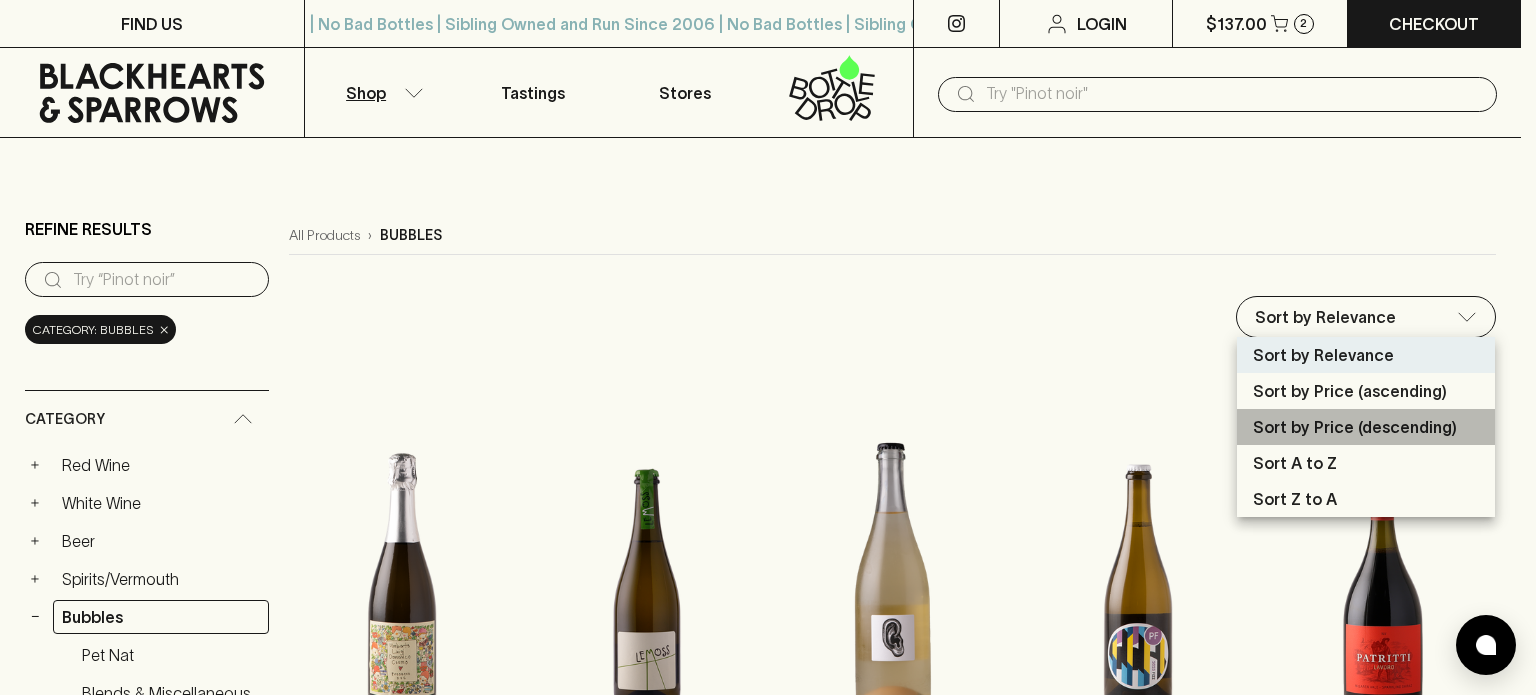click on "Sort by Price (descending)" at bounding box center (1355, 427) 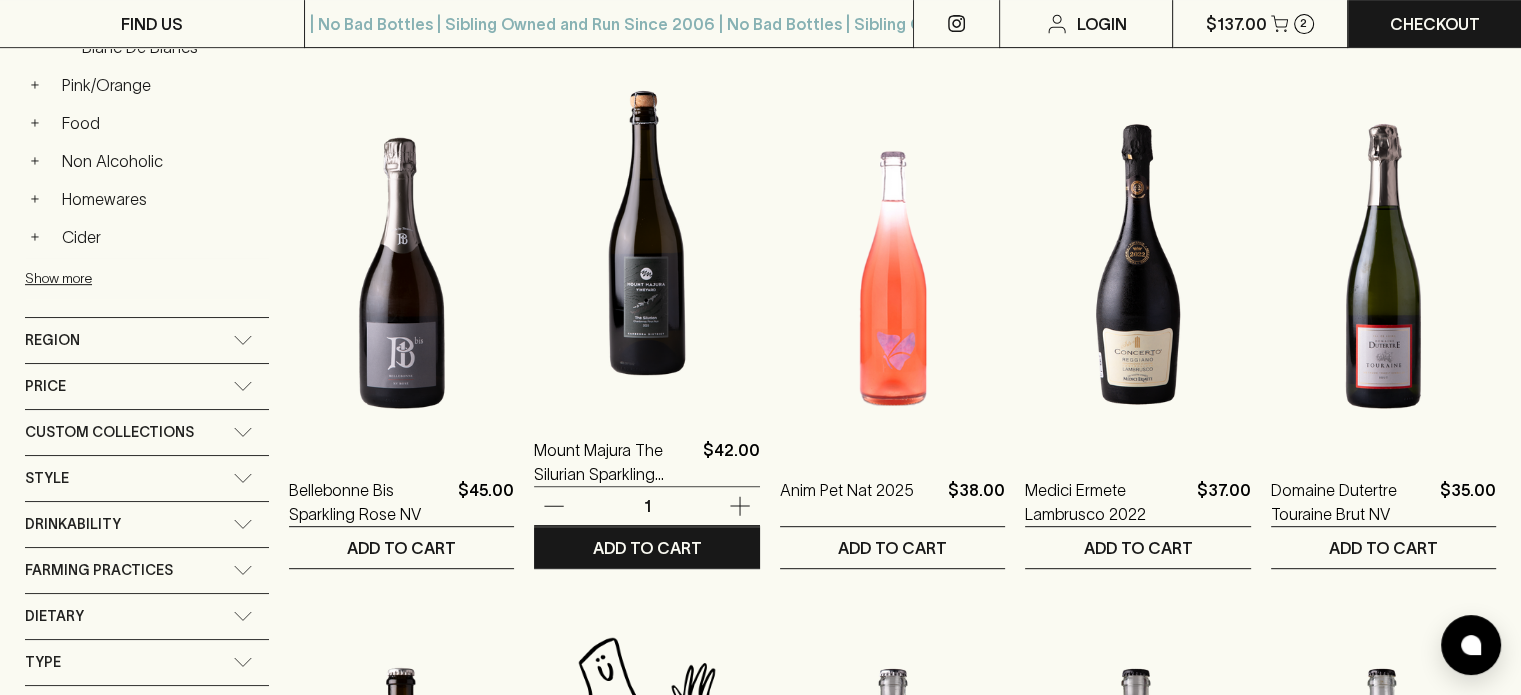 scroll, scrollTop: 835, scrollLeft: 0, axis: vertical 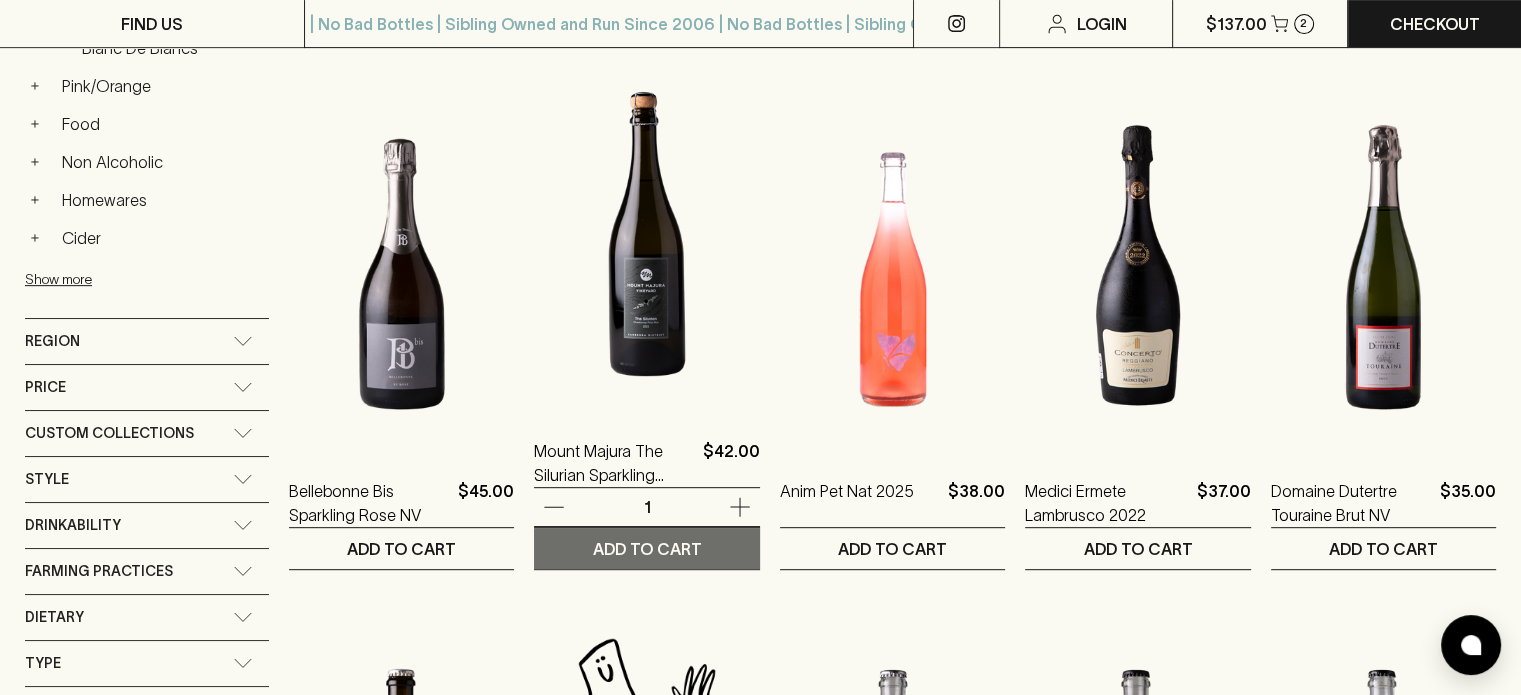 click on "ADD TO CART" at bounding box center (647, 549) 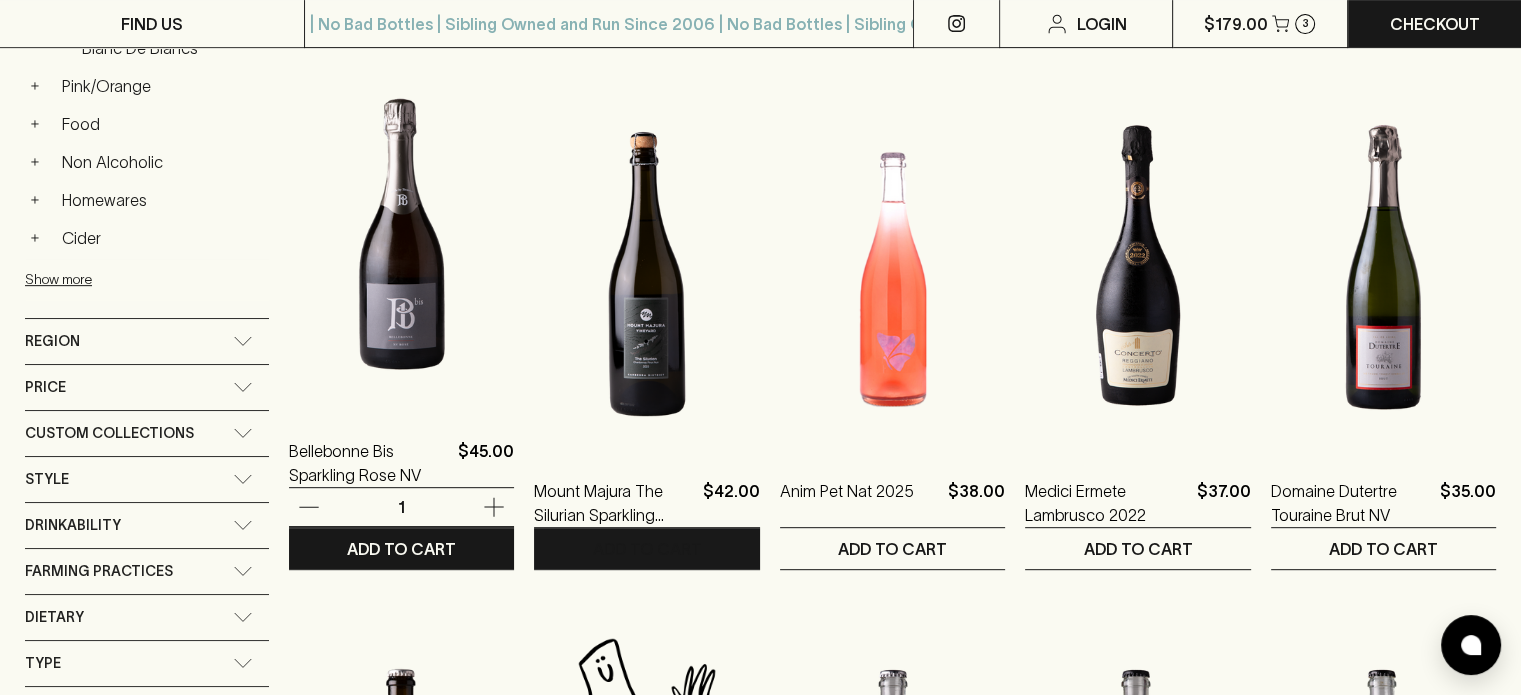 click at bounding box center [401, 234] 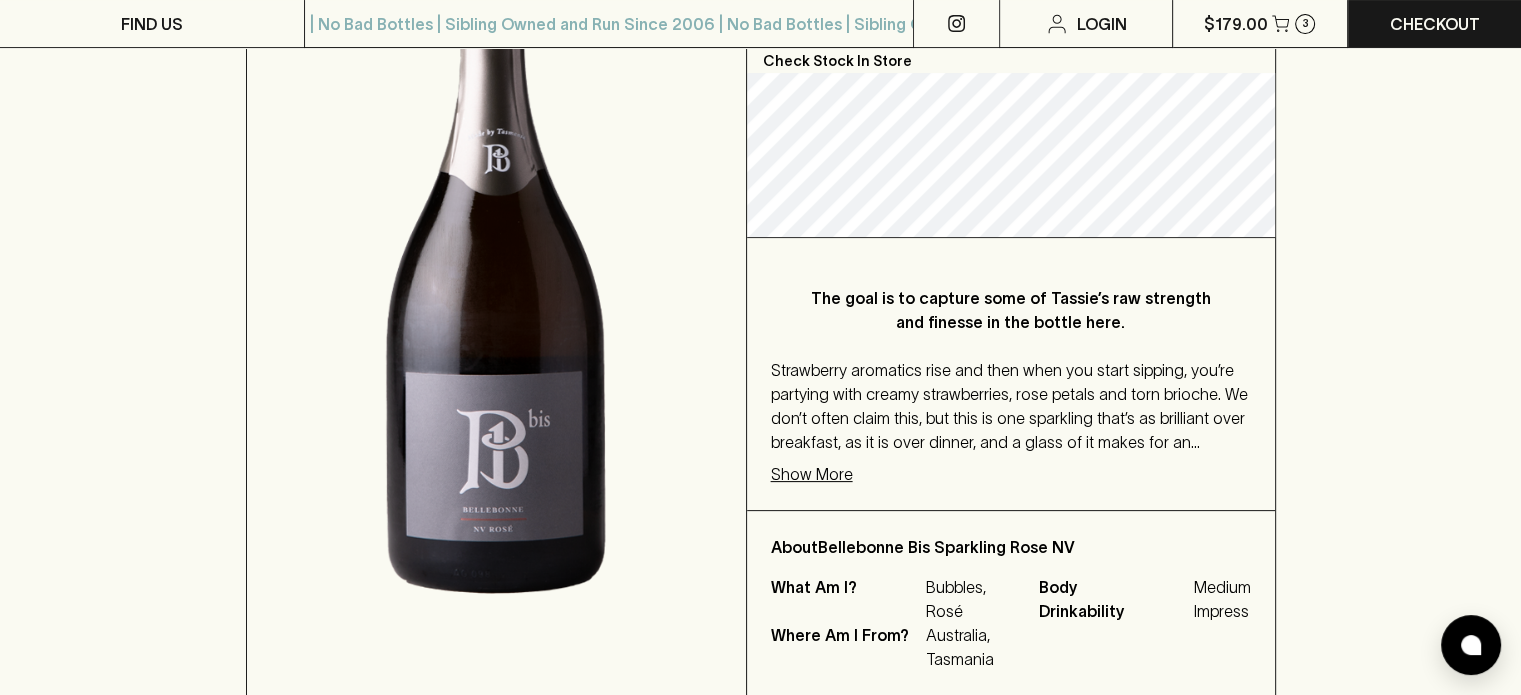 scroll, scrollTop: 408, scrollLeft: 0, axis: vertical 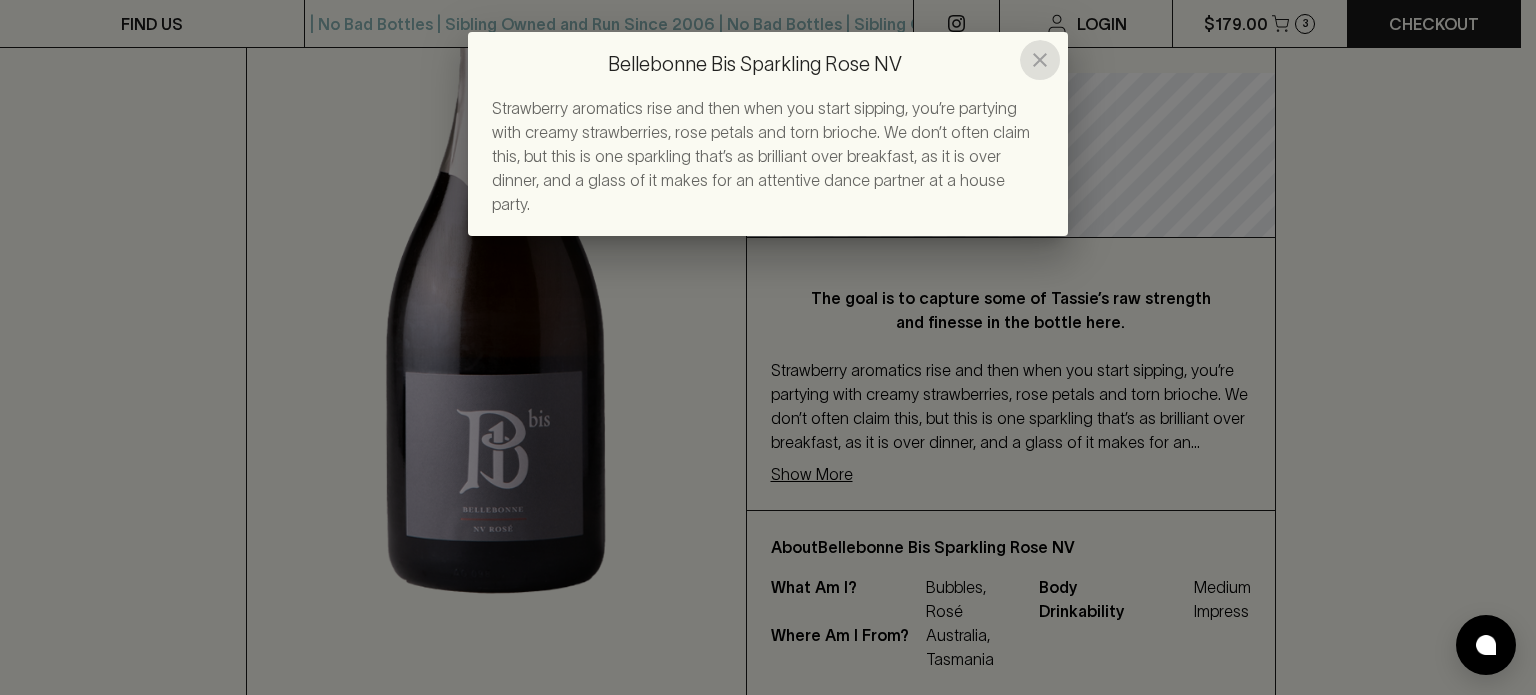 click 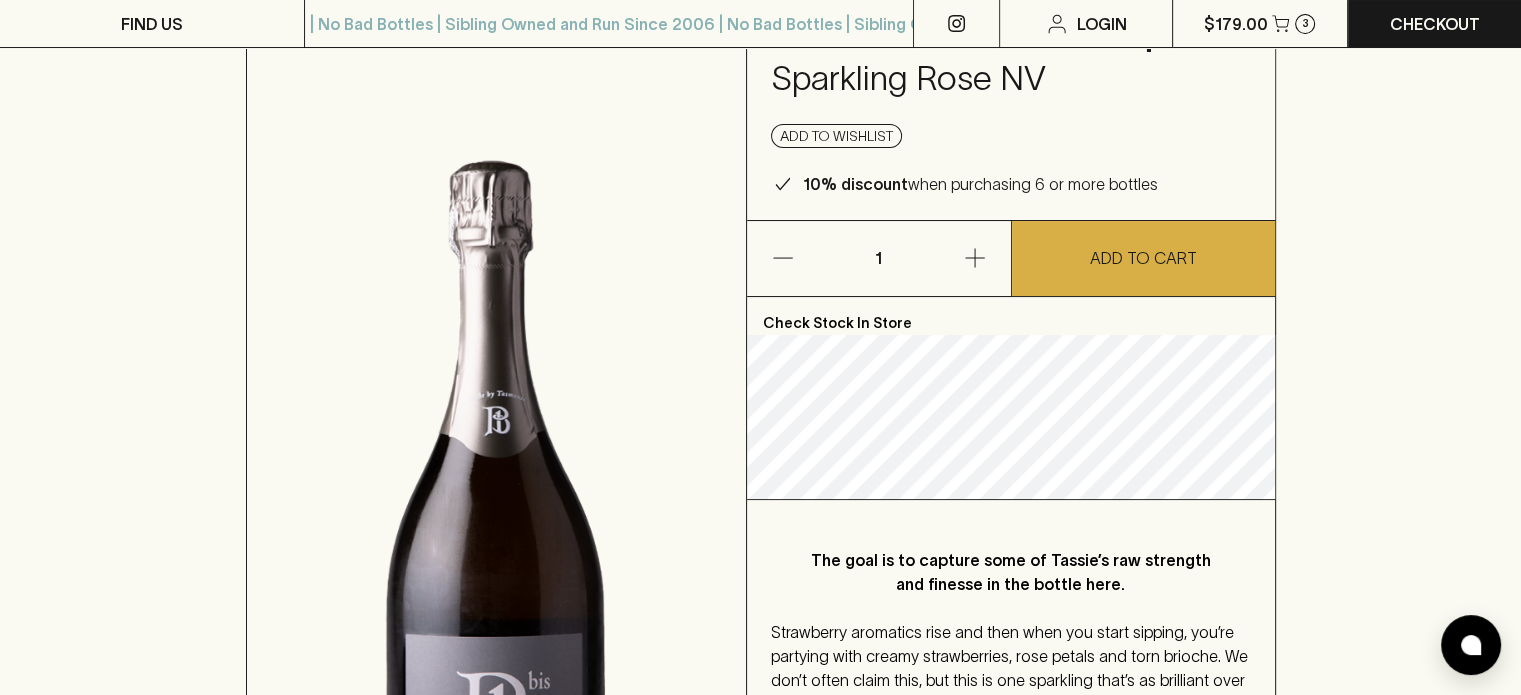 scroll, scrollTop: 0, scrollLeft: 0, axis: both 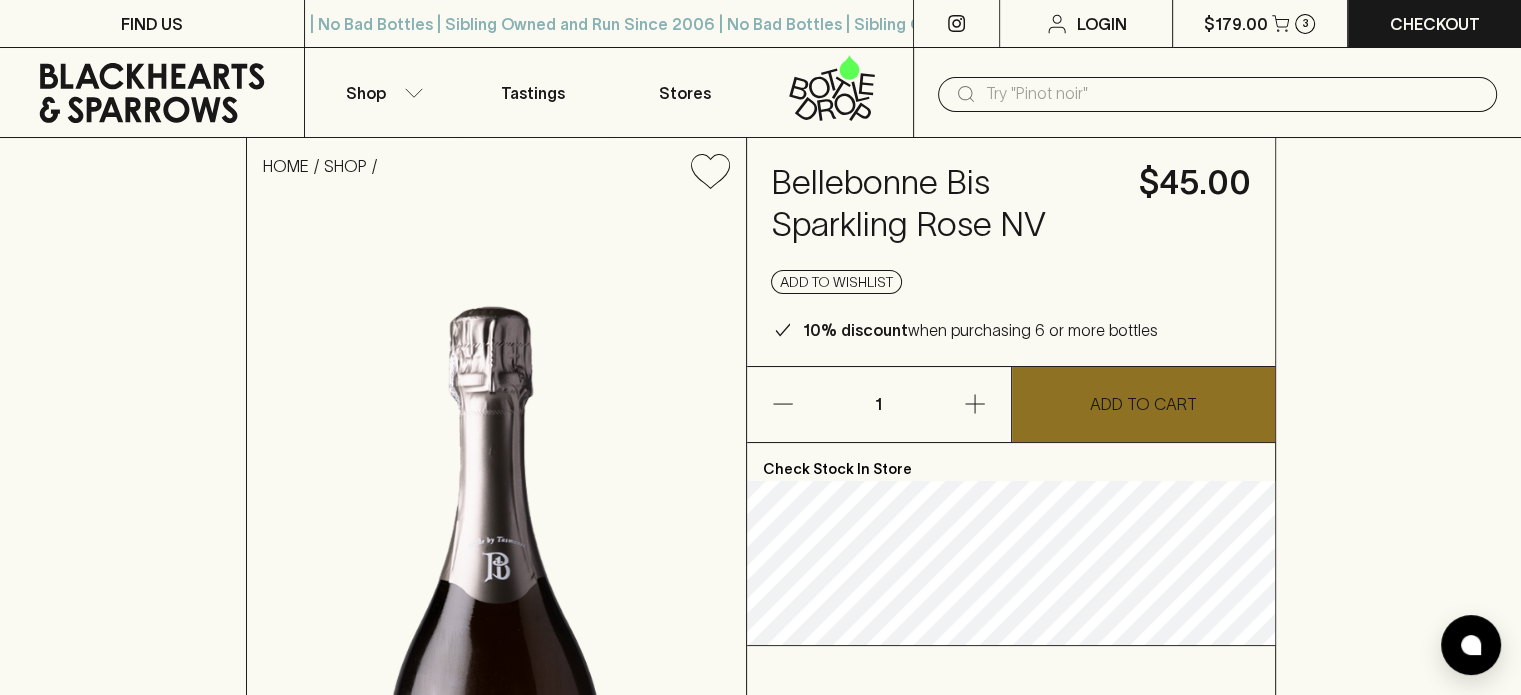 click on "ADD TO CART" at bounding box center [1143, 404] 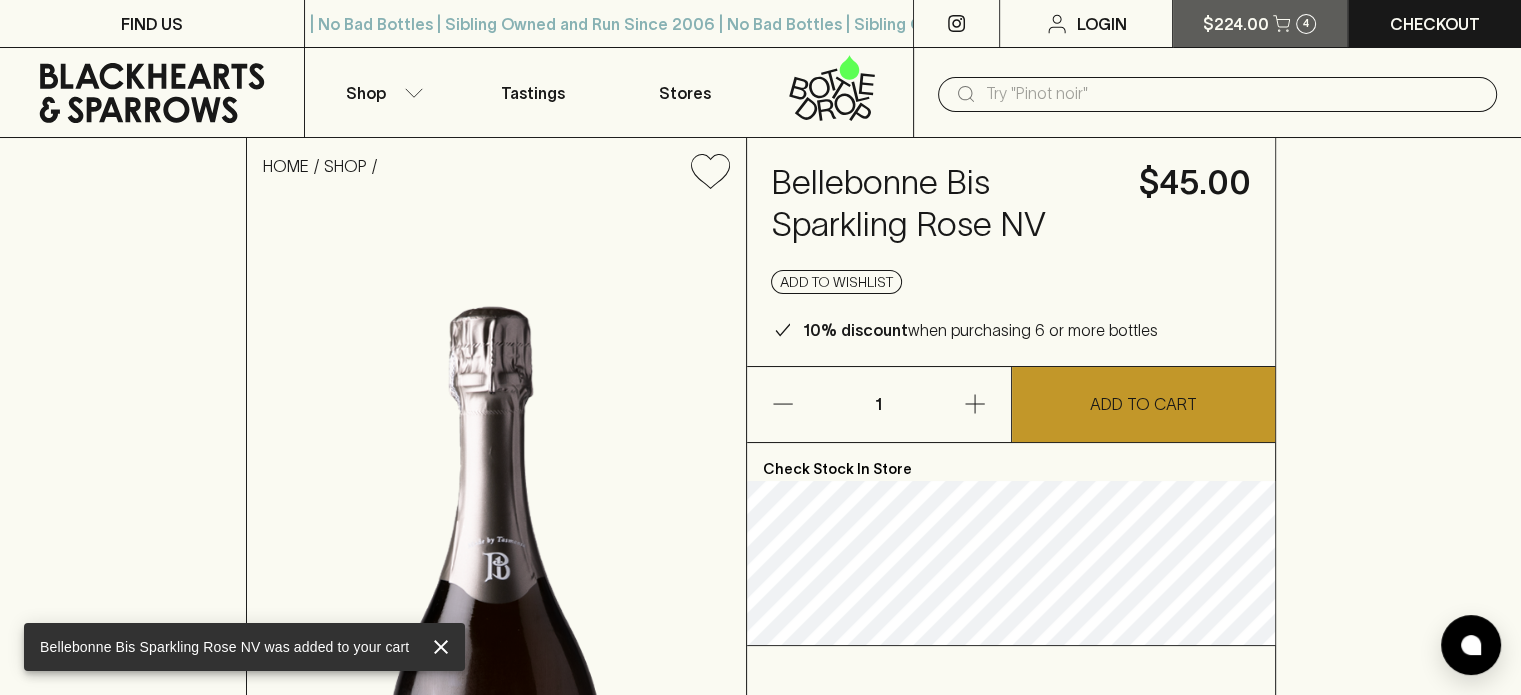 click on "4" at bounding box center [1306, 24] 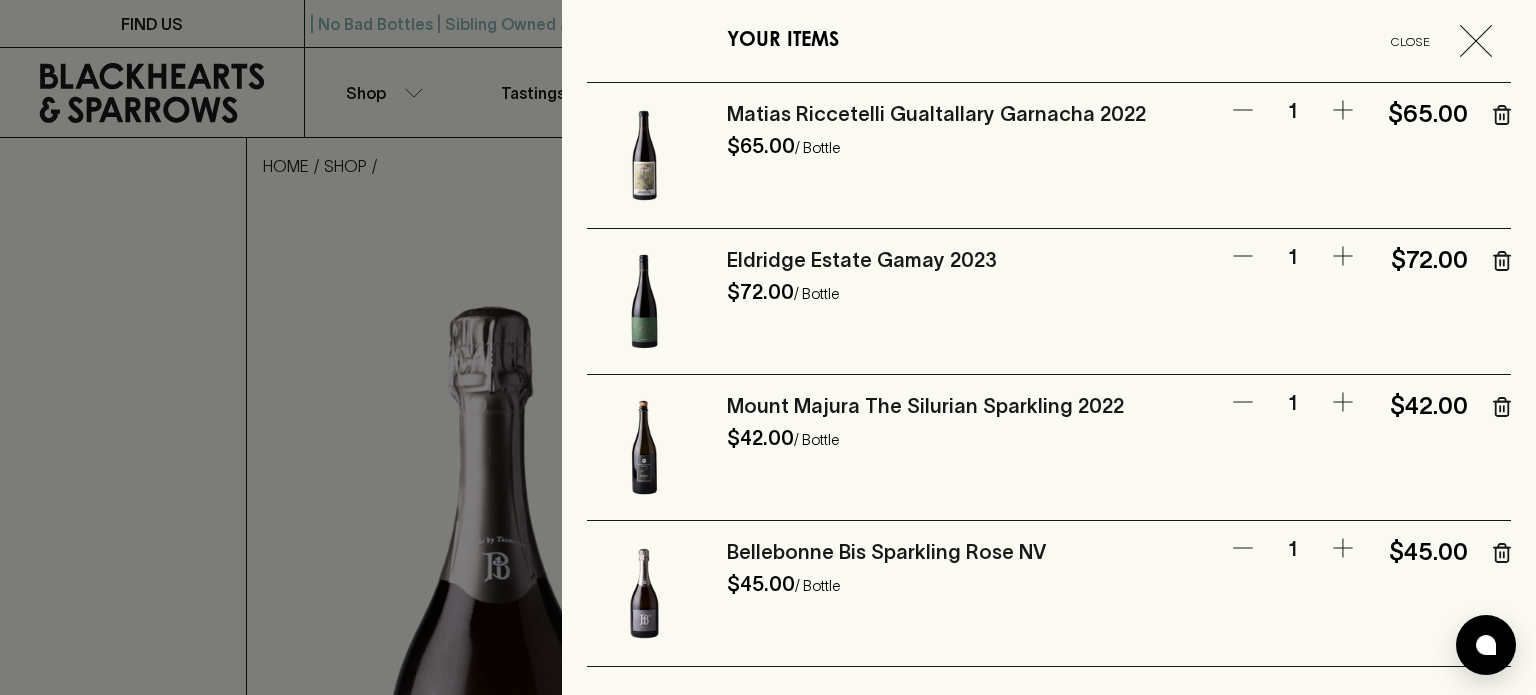 click 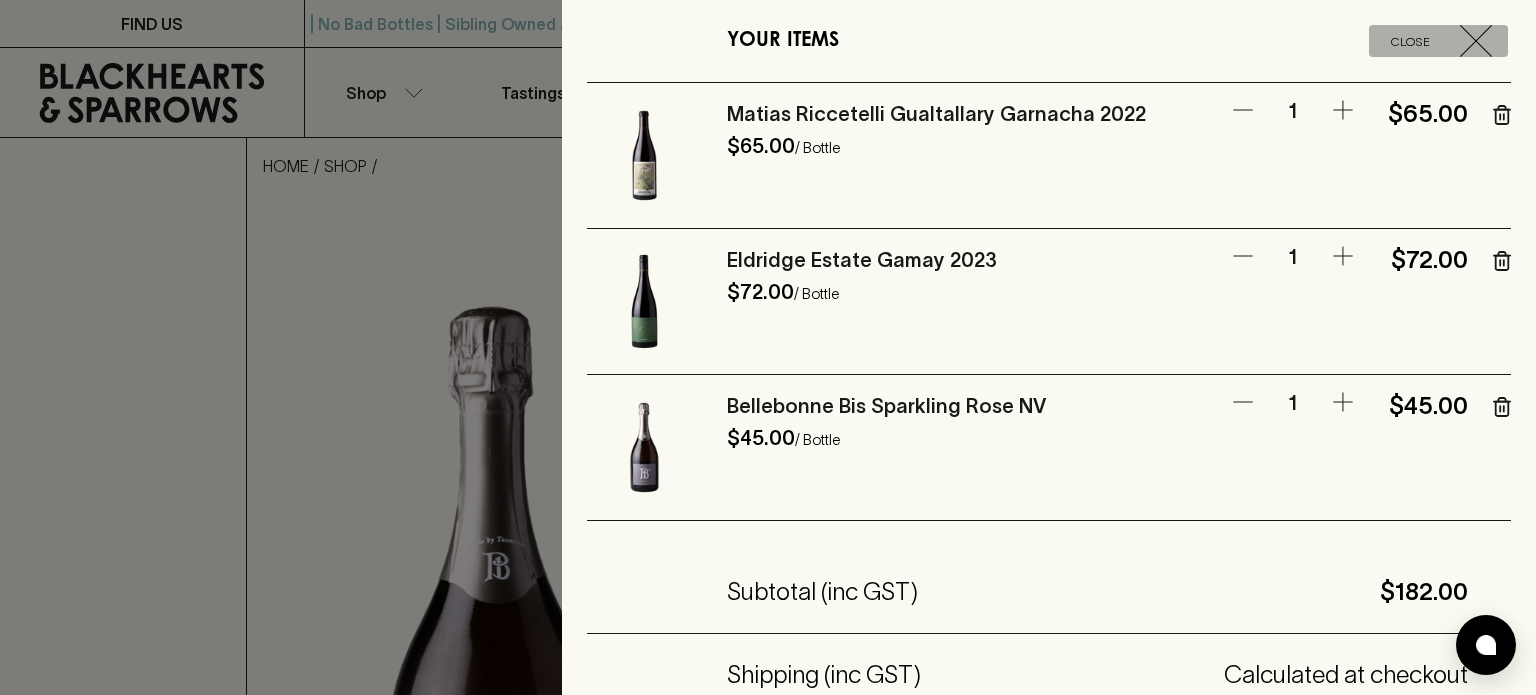 click 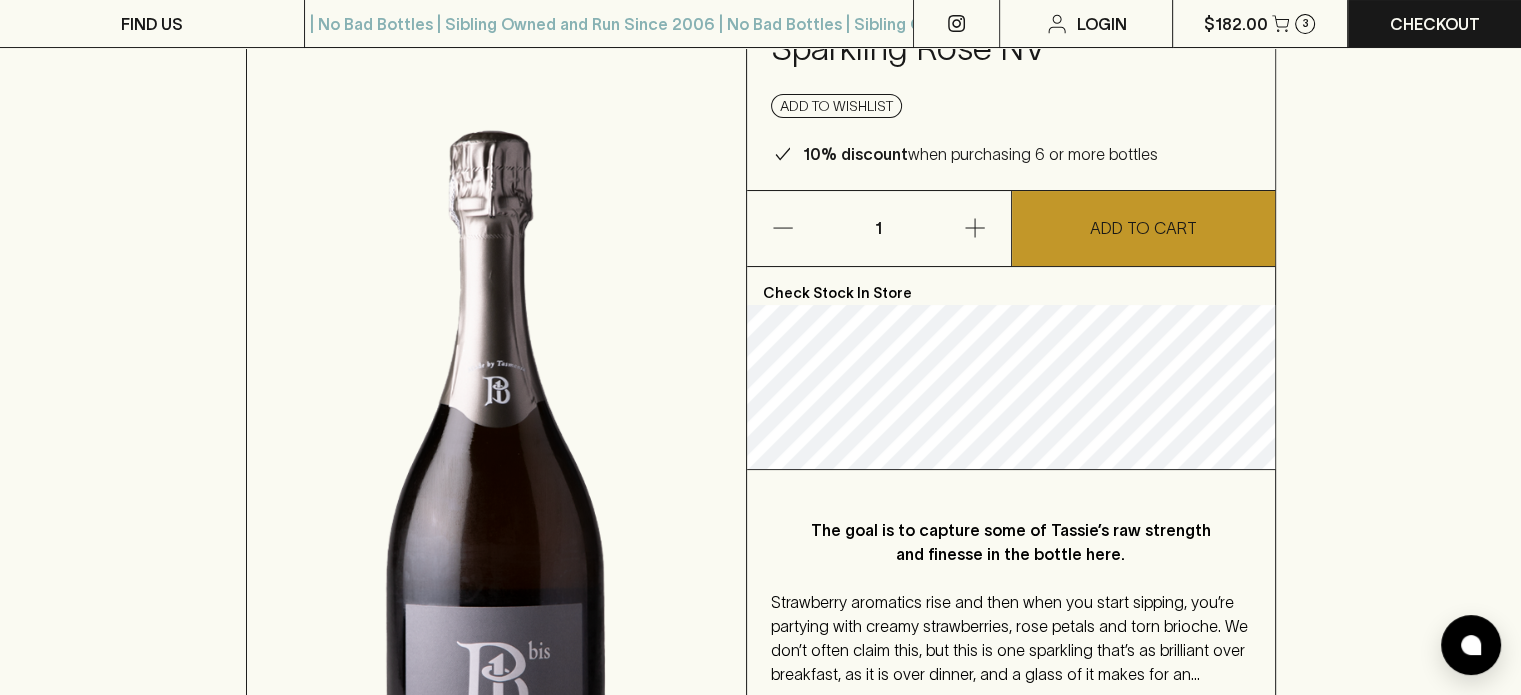 scroll, scrollTop: 0, scrollLeft: 0, axis: both 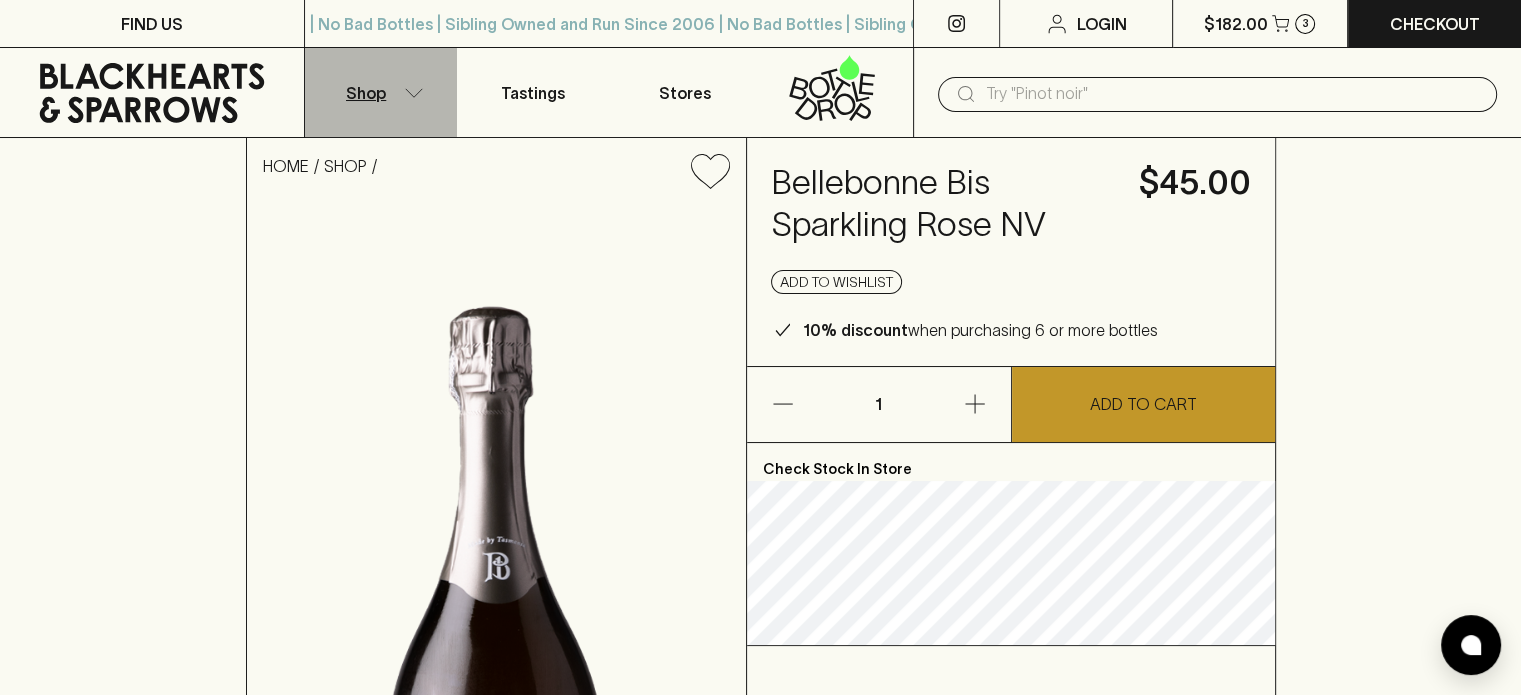 click on "Shop" at bounding box center (381, 92) 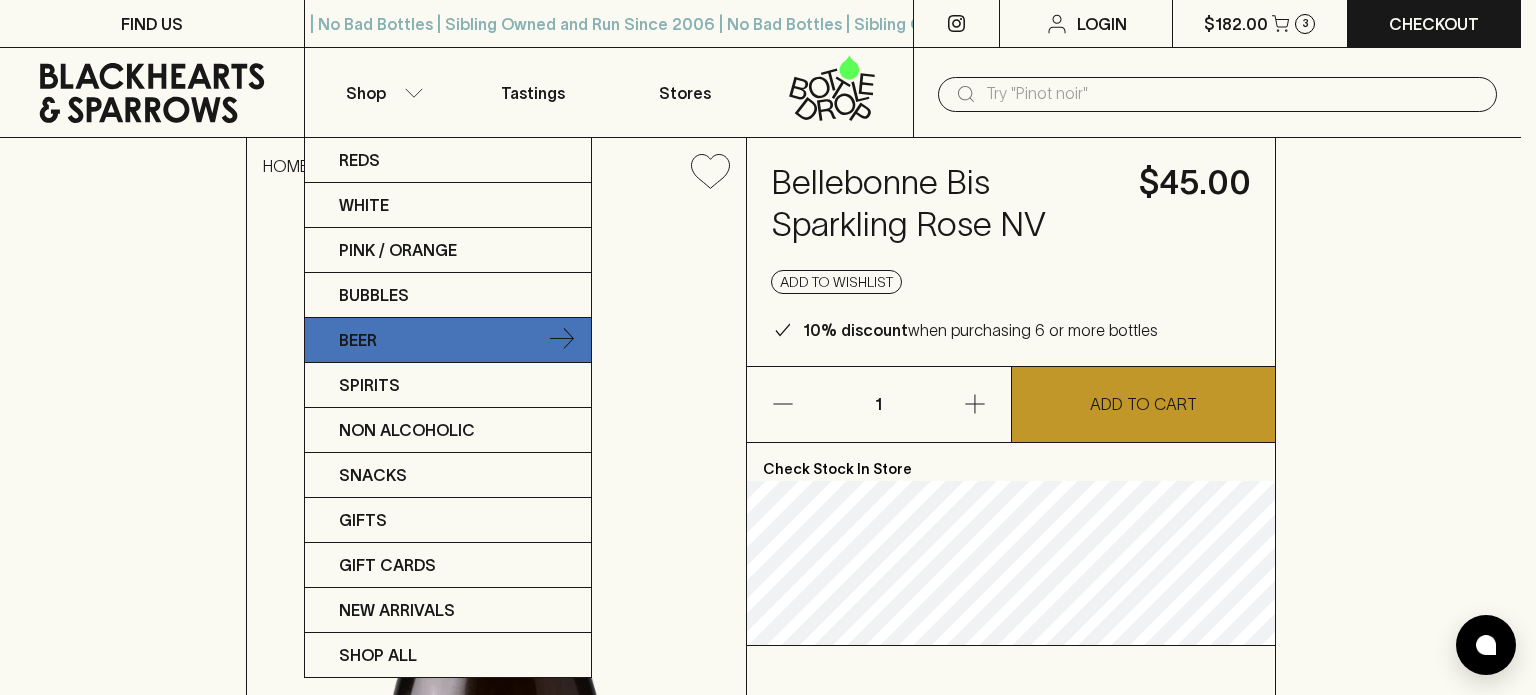 click on "Beer" at bounding box center [448, 340] 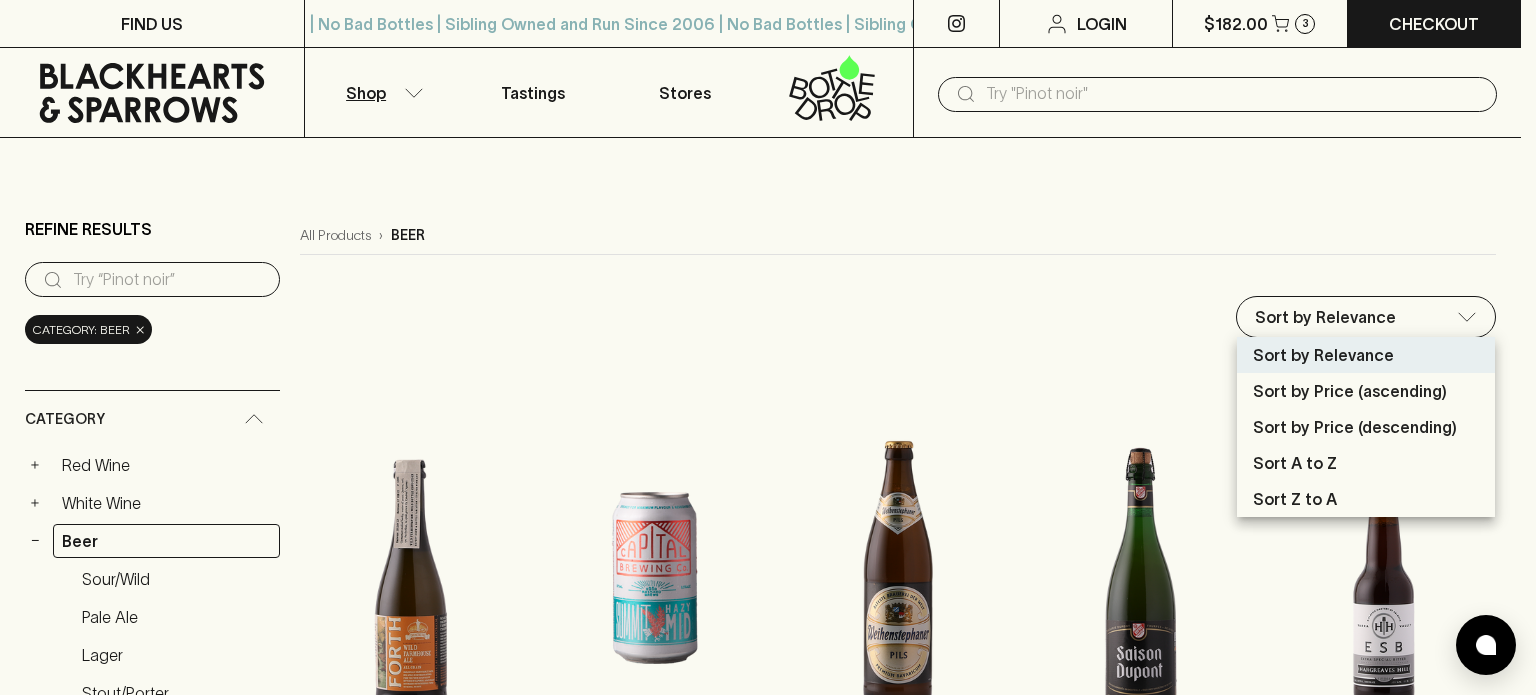 click on "FIND US | No Bad Bottles | Sibling Owned and Run Since 2006 | No Bad Bottles | Sibling Owned and Run Since 2006 | No Bad Bottles | Sibling Owned and Run Since 2006 | No Bad Bottles | Sibling Owned and Run Since 2006 | No Bad Bottles | Sibling Owned and Run Since 2006 | No Bad Bottles | Sibling Owned and Run Since 2006 | No Bad Bottles | Sibling Owned and Run Since 2006 | No Bad Bottles | Sibling Owned and Run Since 2006
⠀ | No Bad Bottles | Sibling Owned and Run Since 2006 | No Bad Bottles | Sibling Owned and Run Since 2006 | No Bad Bottles | Sibling Owned and Run Since 2006 | No Bad Bottles | Sibling Owned and Run Since 2006 | No Bad Bottles | Sibling Owned and Run Since 2006 | No Bad Bottles | Sibling Owned and Run Since 2006 | No Bad Bottles | Sibling Owned and Run Since 2006 | No Bad Bottles | Sibling Owned and Run Since 2006
⠀ Login $182.00 3 Checkout Shop Tastings Stores ​ Refine Results ​ Category: beer × Category + Red Wine + White Wine − Beer Sour/Wild Pale Ale" at bounding box center (768, 2041) 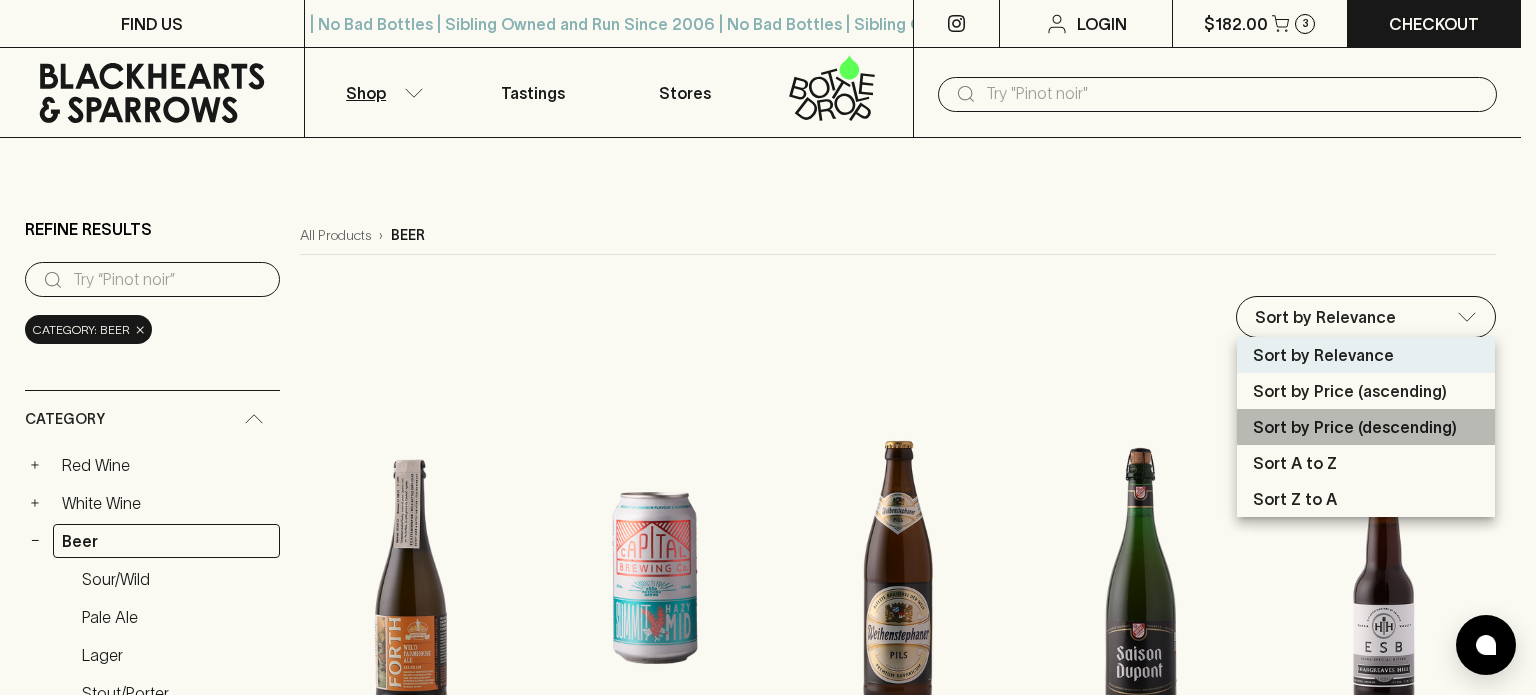click on "Sort by Price (descending)" at bounding box center (1355, 427) 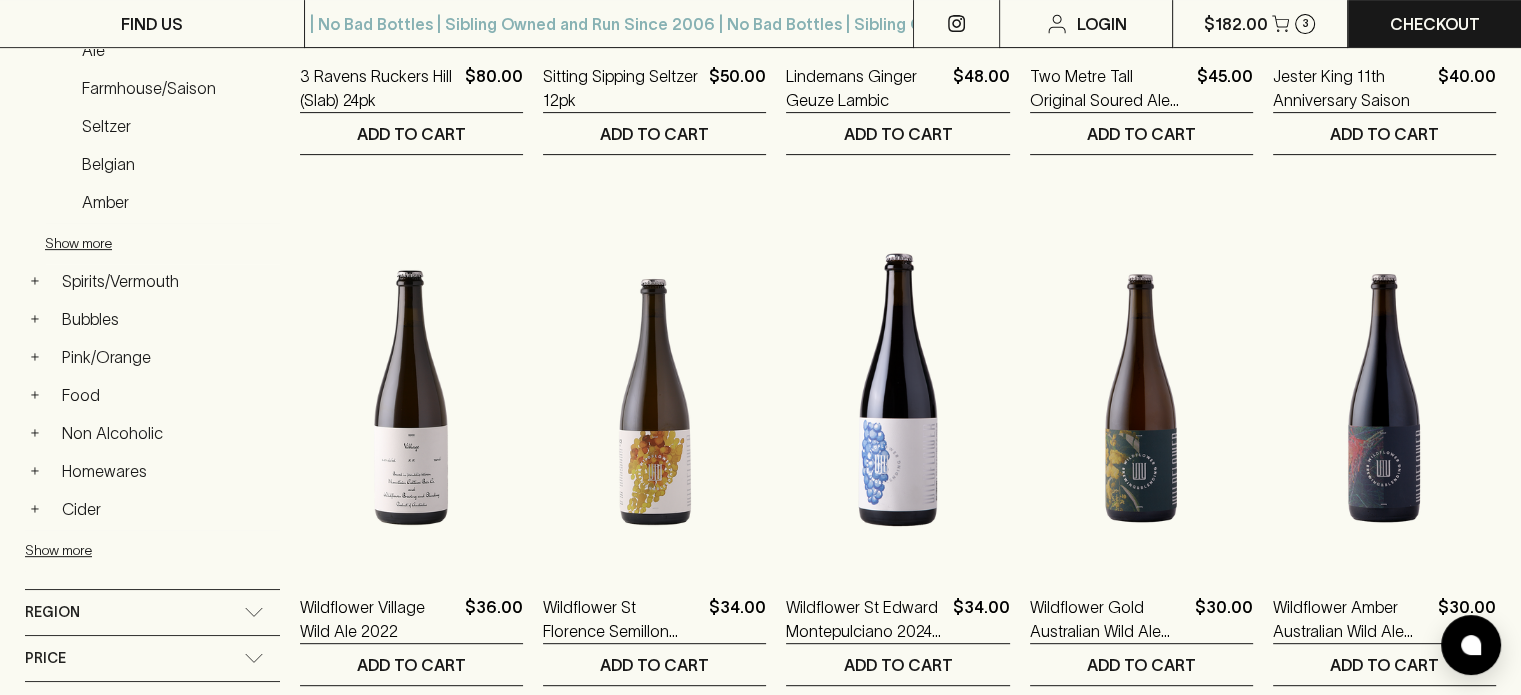 scroll, scrollTop: 720, scrollLeft: 0, axis: vertical 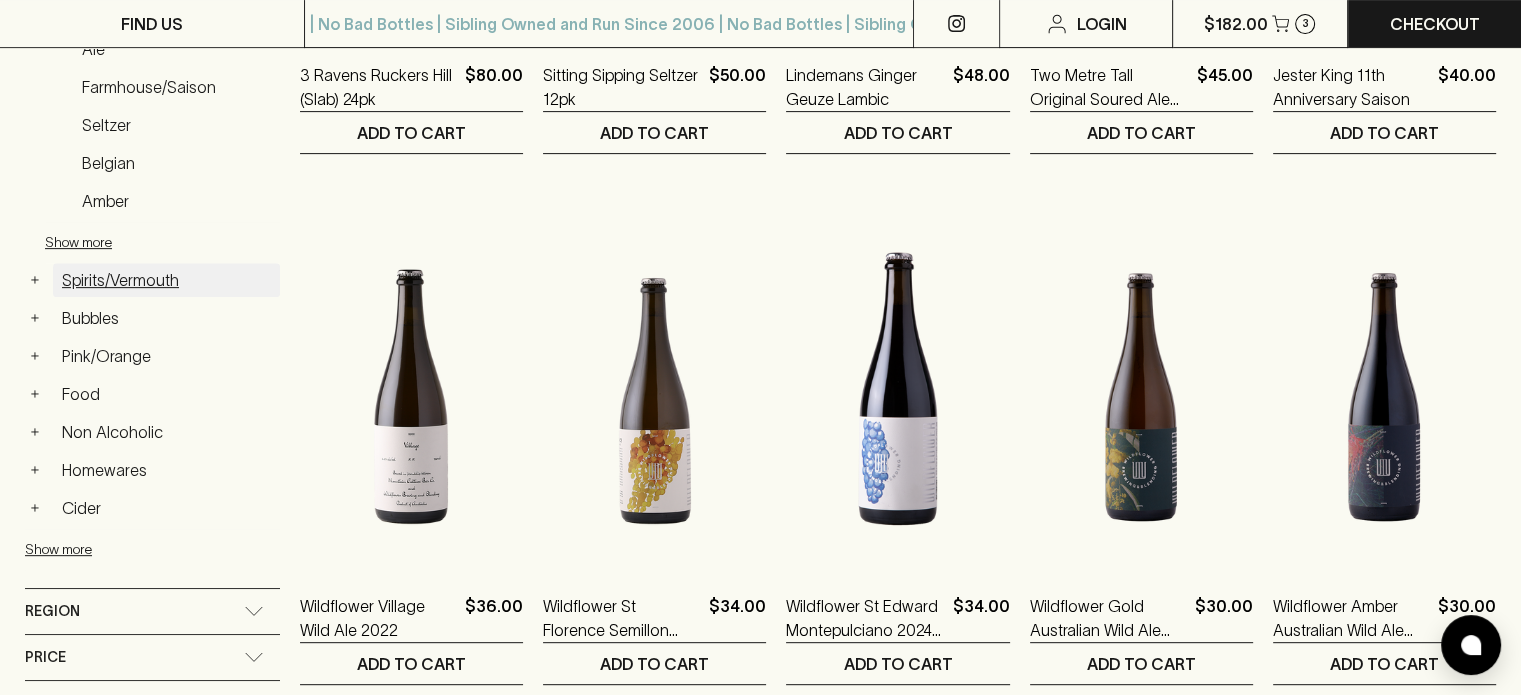 click on "Spirits/Vermouth" at bounding box center [166, 280] 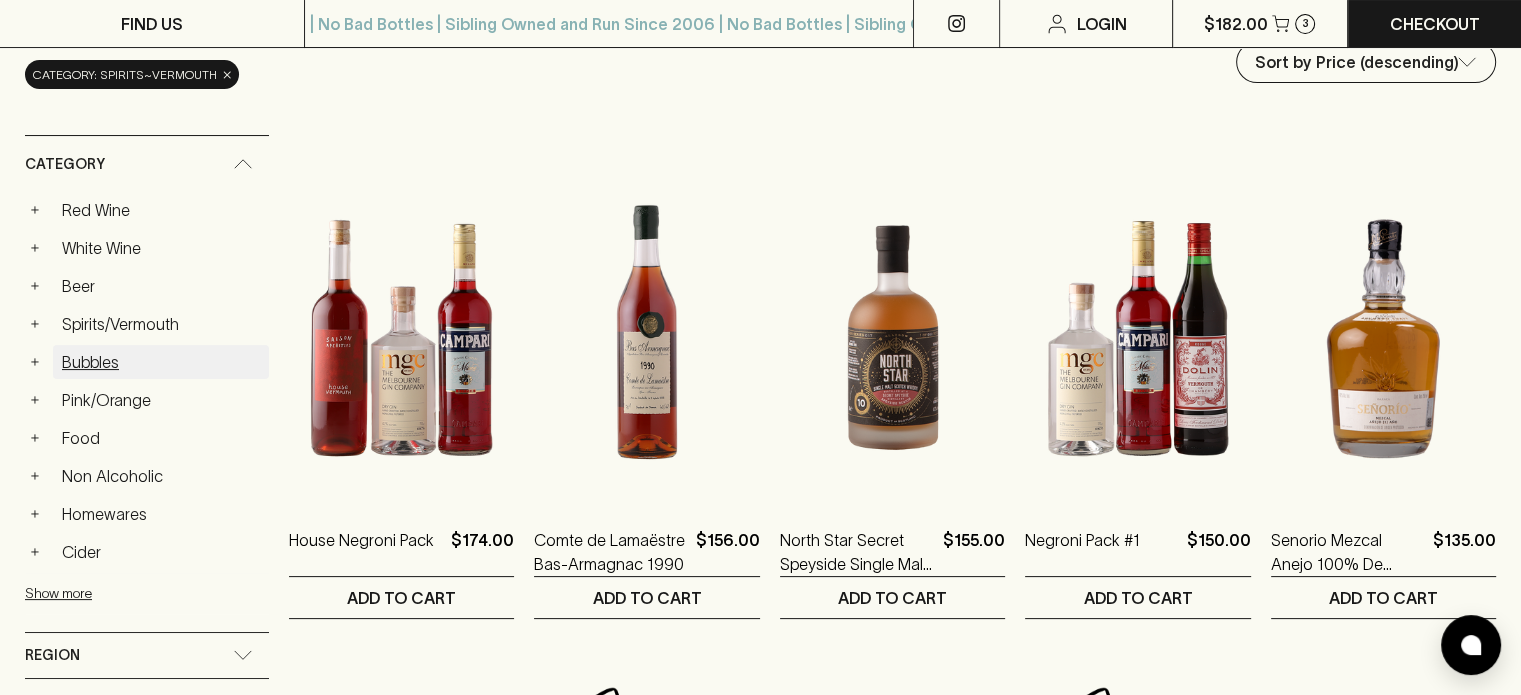 scroll, scrollTop: 256, scrollLeft: 0, axis: vertical 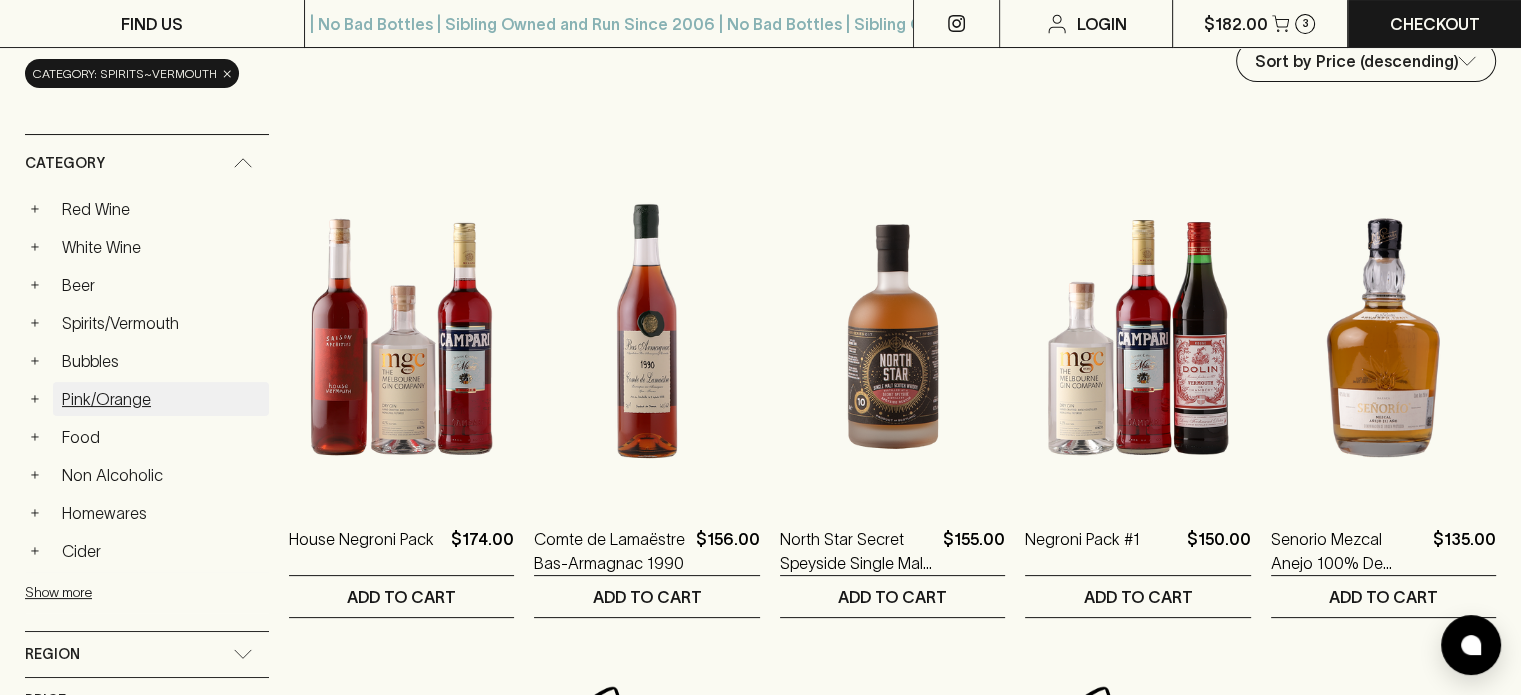 click on "Pink/Orange" at bounding box center (161, 399) 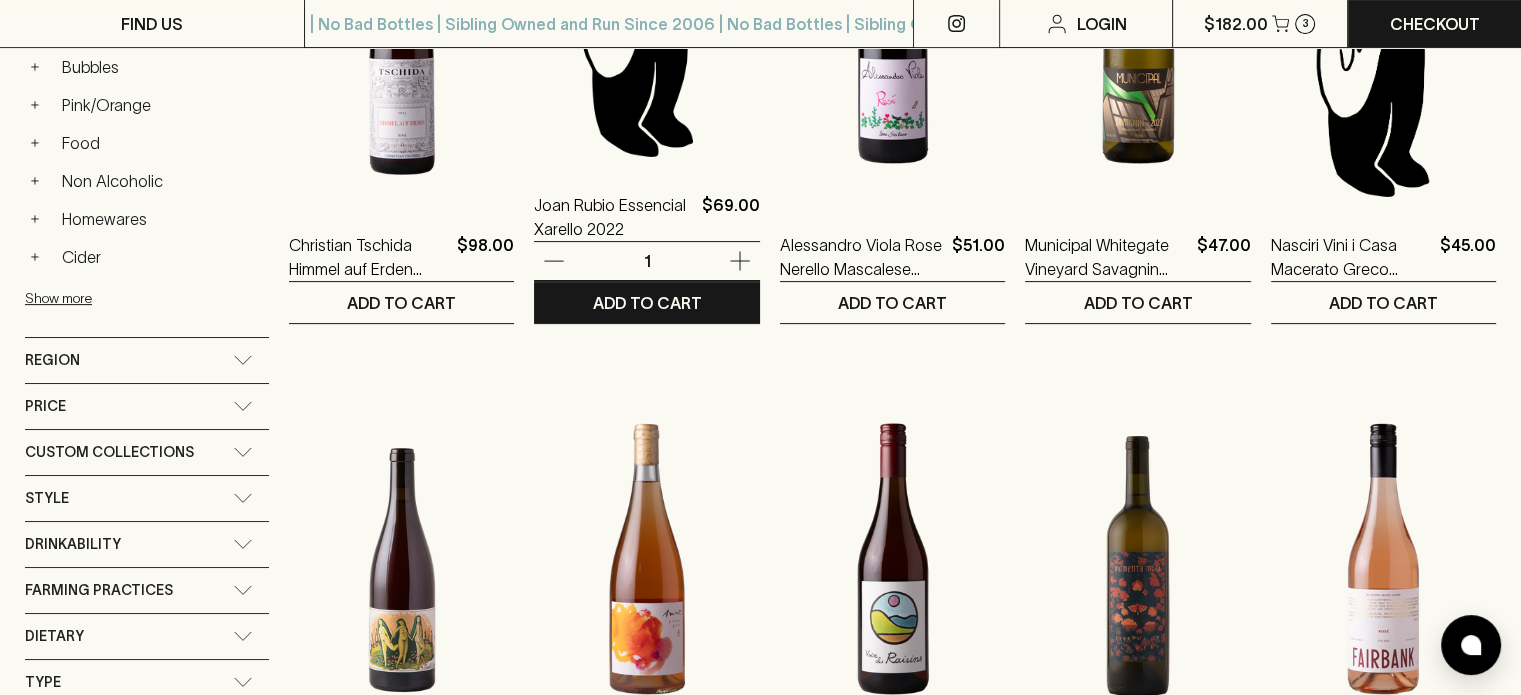 scroll, scrollTop: 548, scrollLeft: 0, axis: vertical 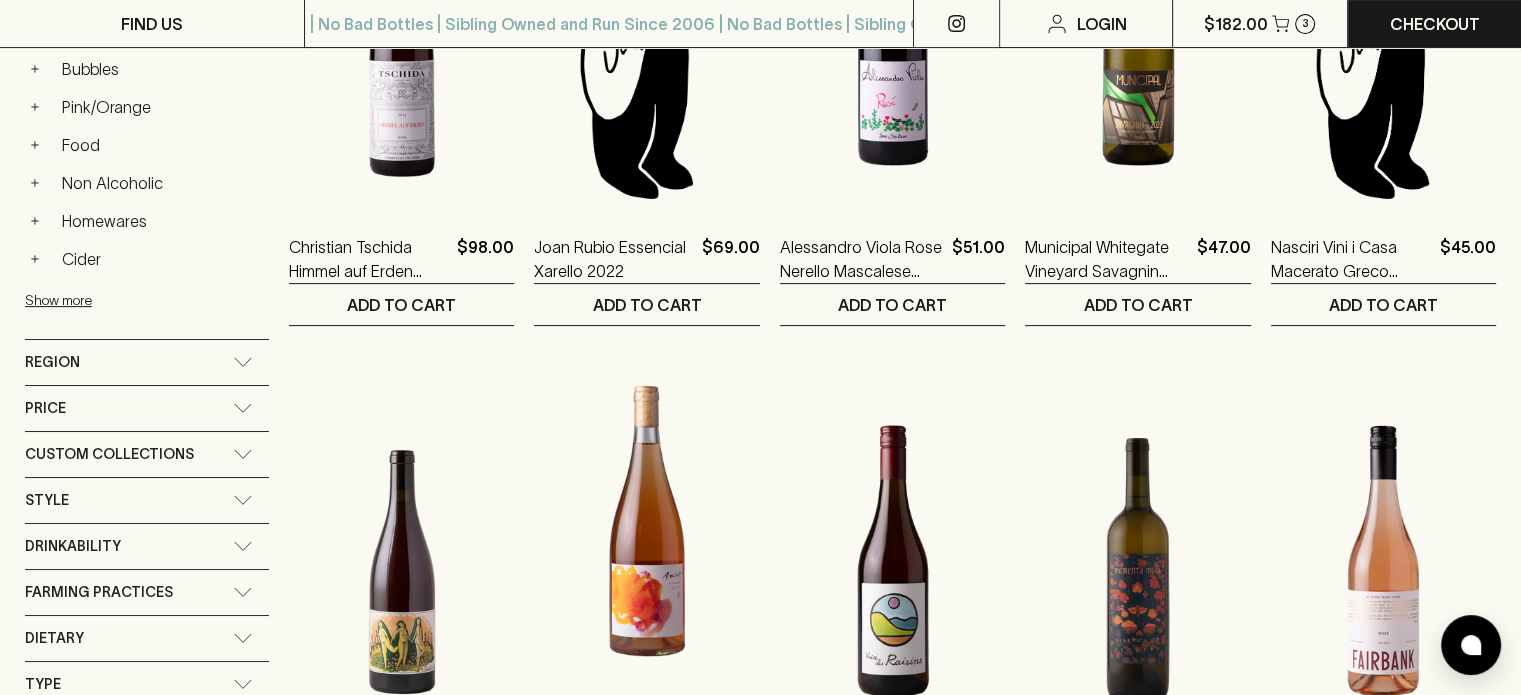 click at bounding box center (646, 521) 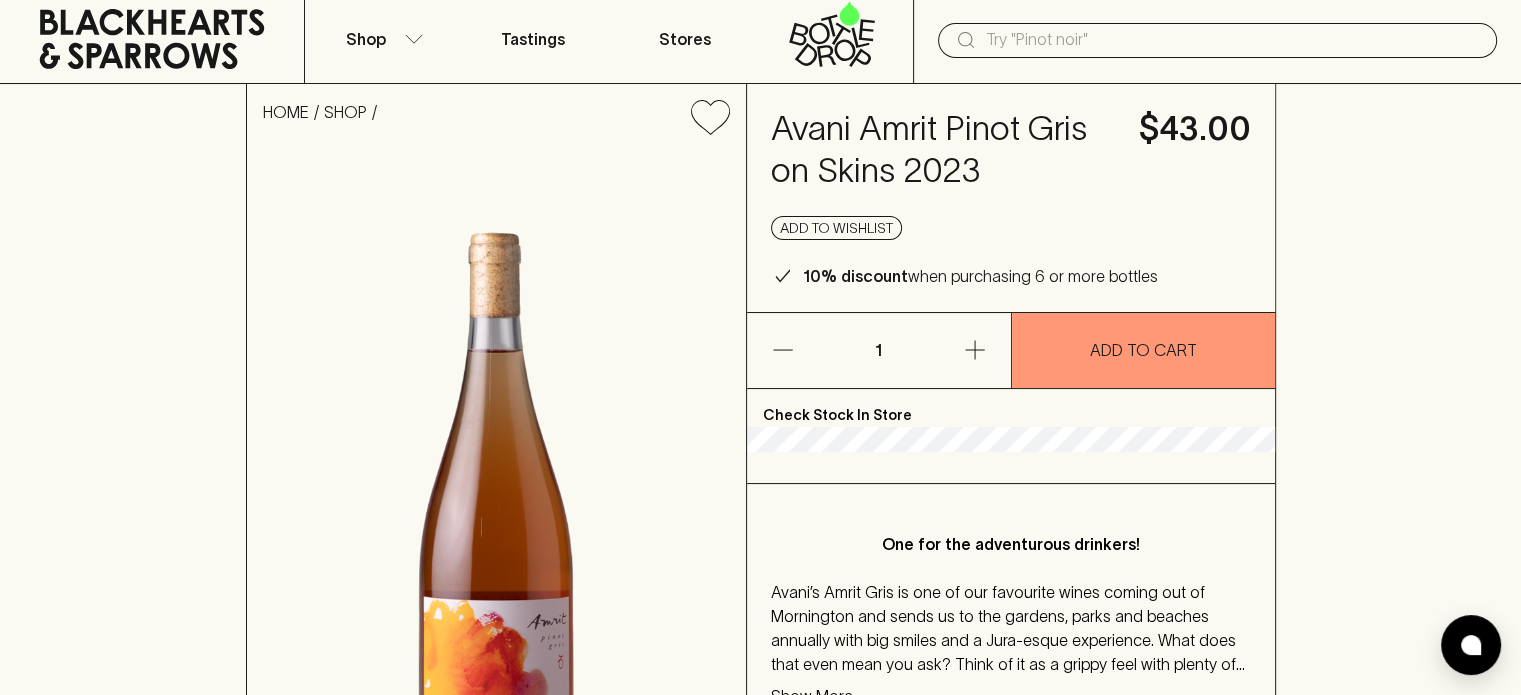 scroll, scrollTop: 55, scrollLeft: 0, axis: vertical 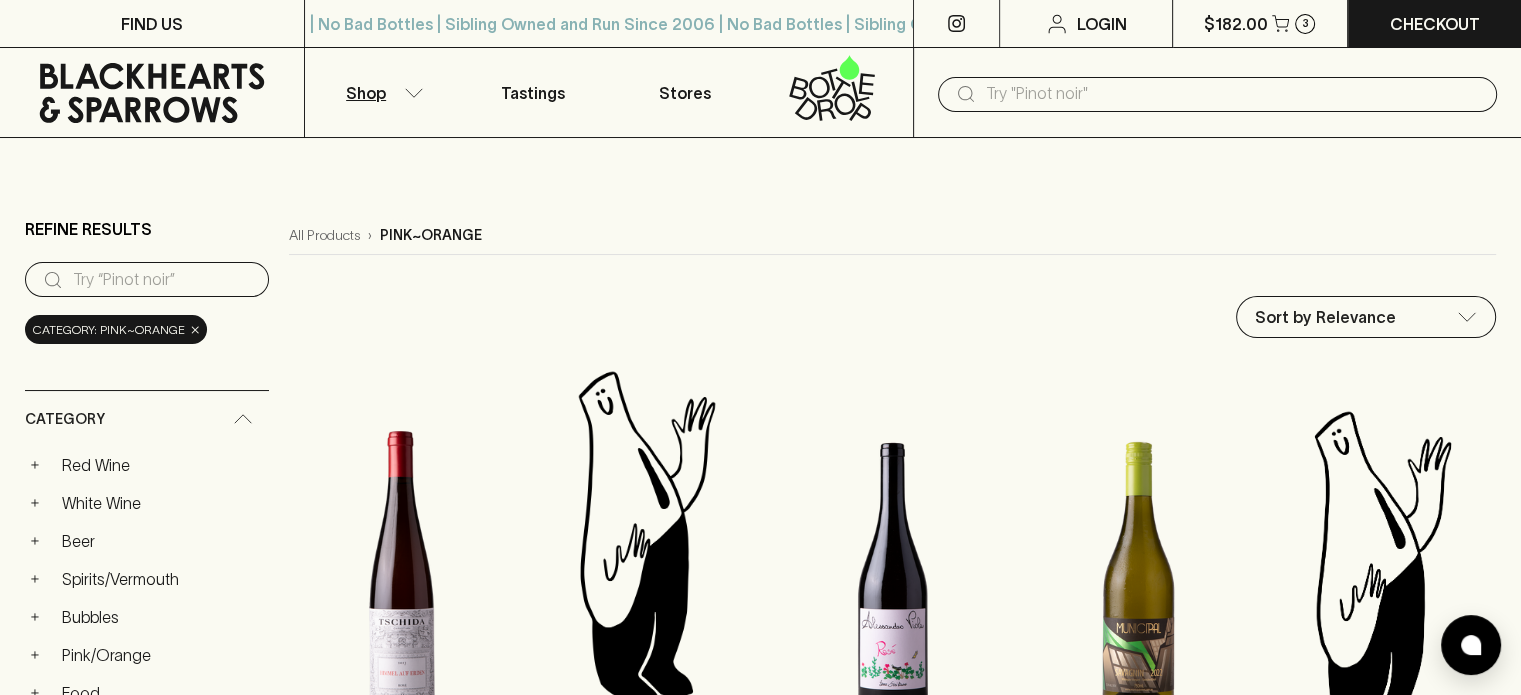 click at bounding box center (646, 538) 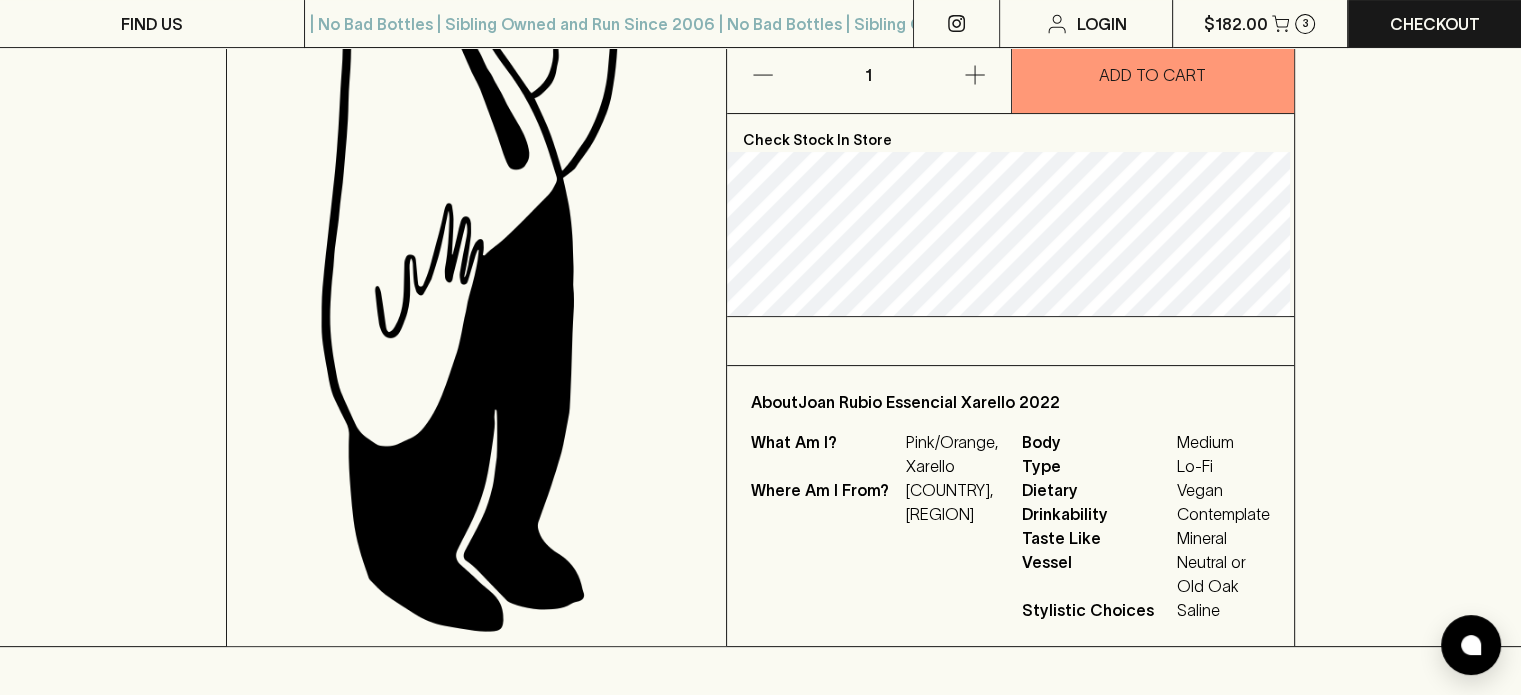 scroll, scrollTop: 0, scrollLeft: 0, axis: both 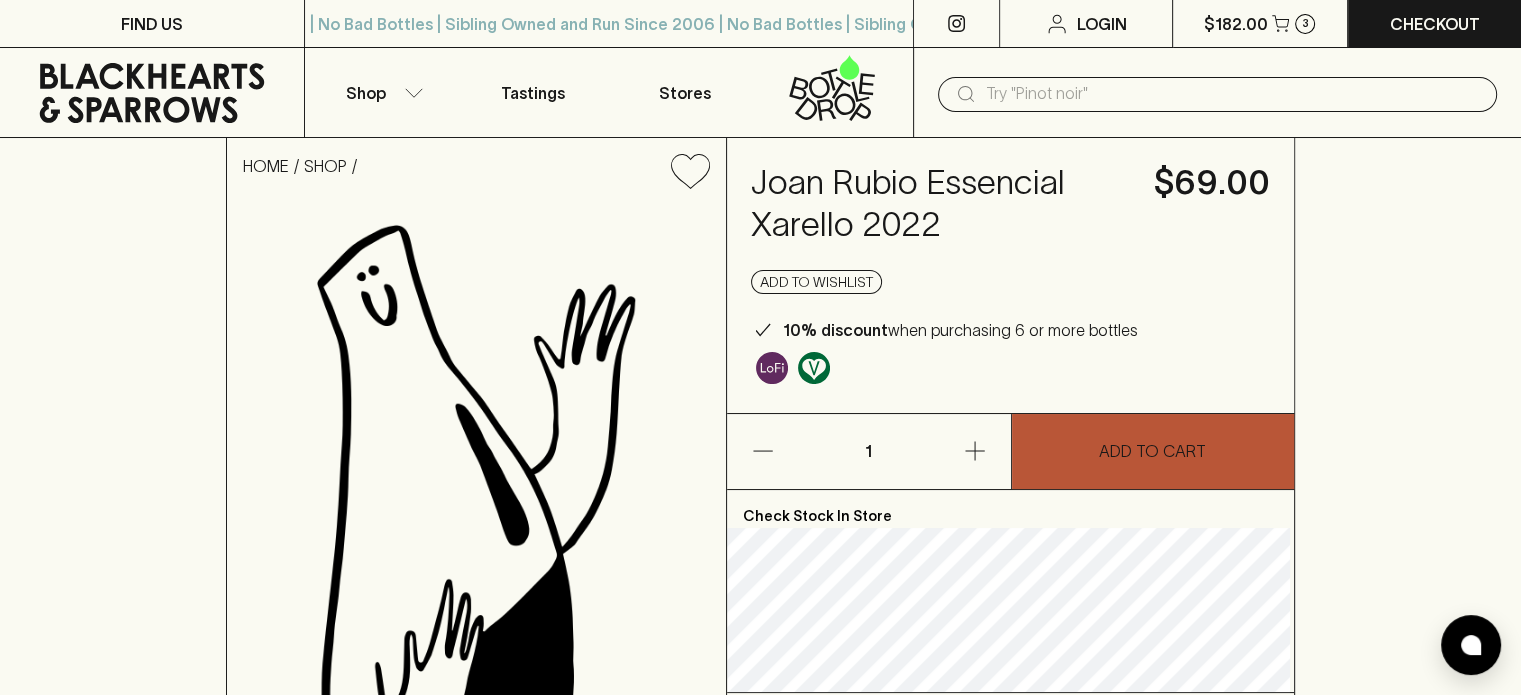 click on "ADD TO CART" at bounding box center [1152, 451] 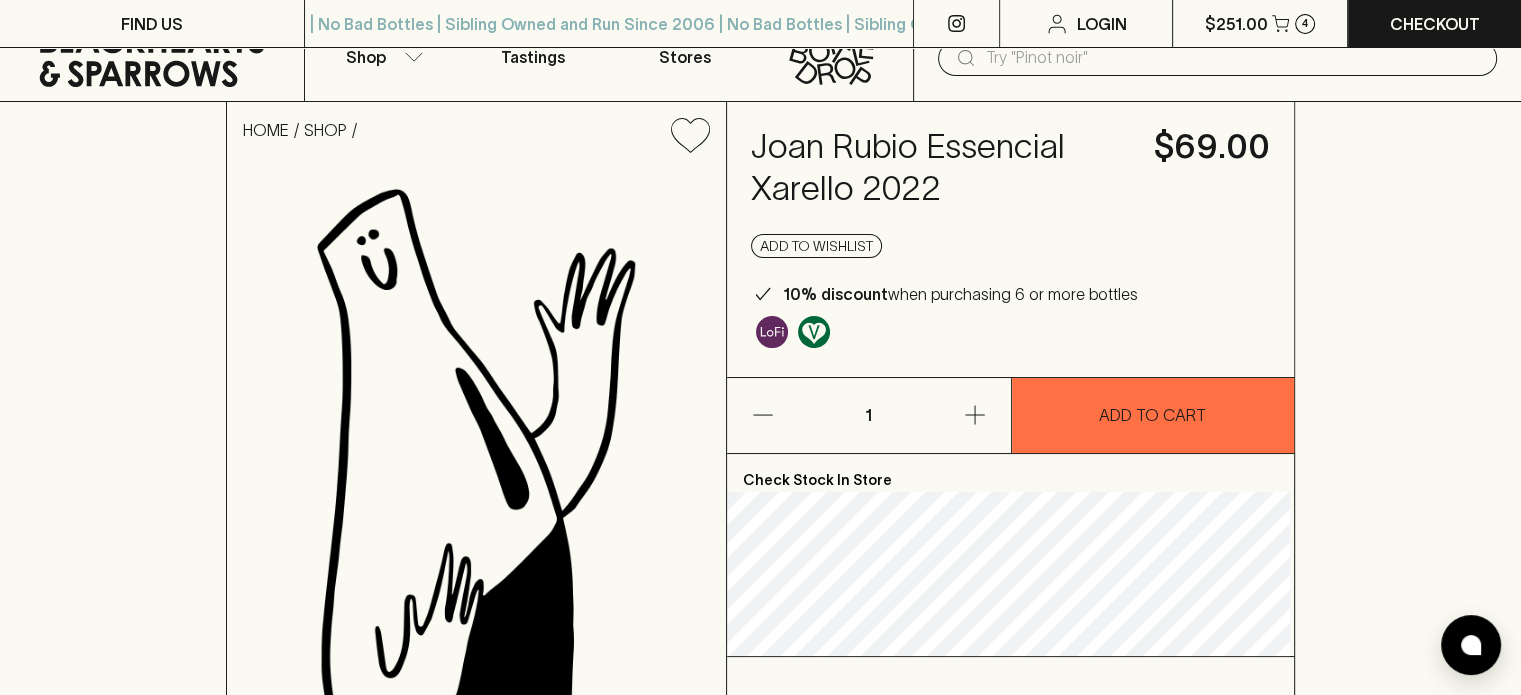 scroll, scrollTop: 0, scrollLeft: 0, axis: both 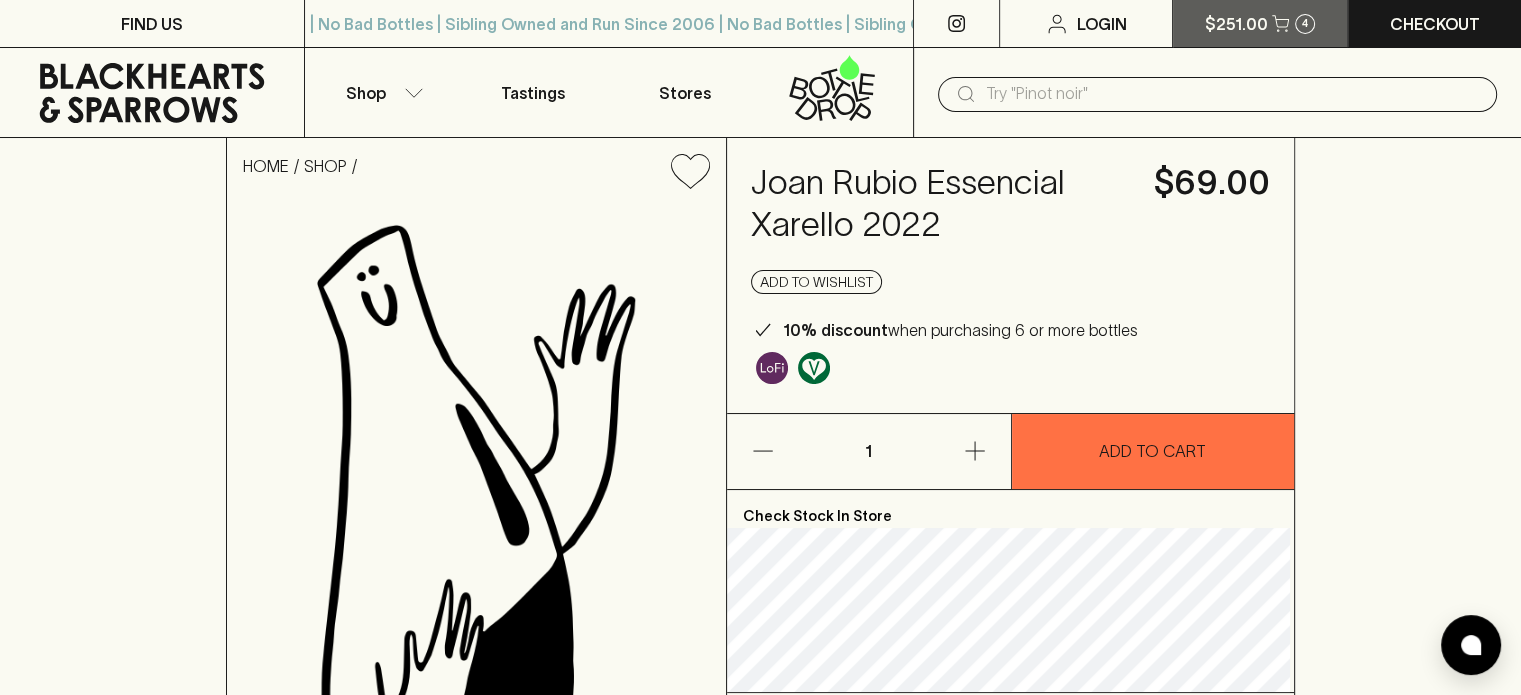 click on "$251.00" at bounding box center [1236, 24] 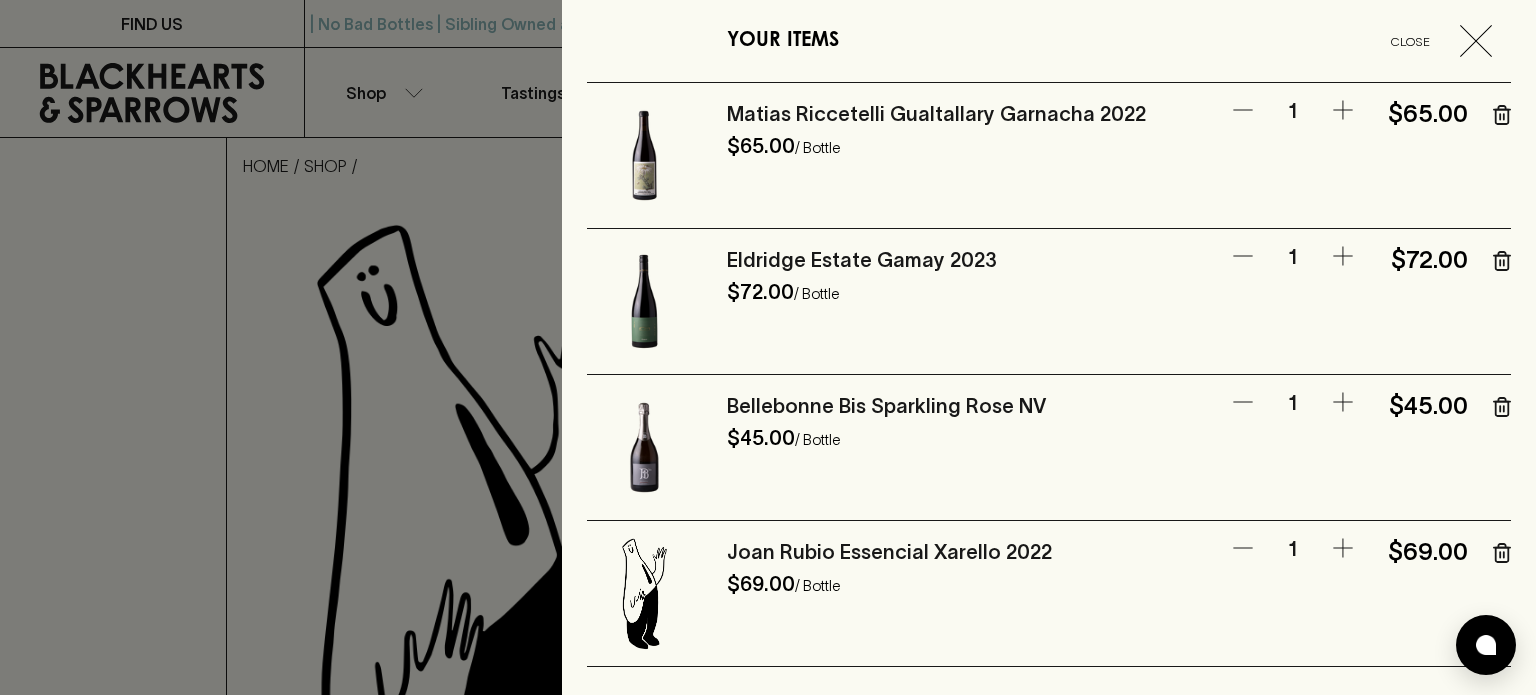 click at bounding box center (768, 347) 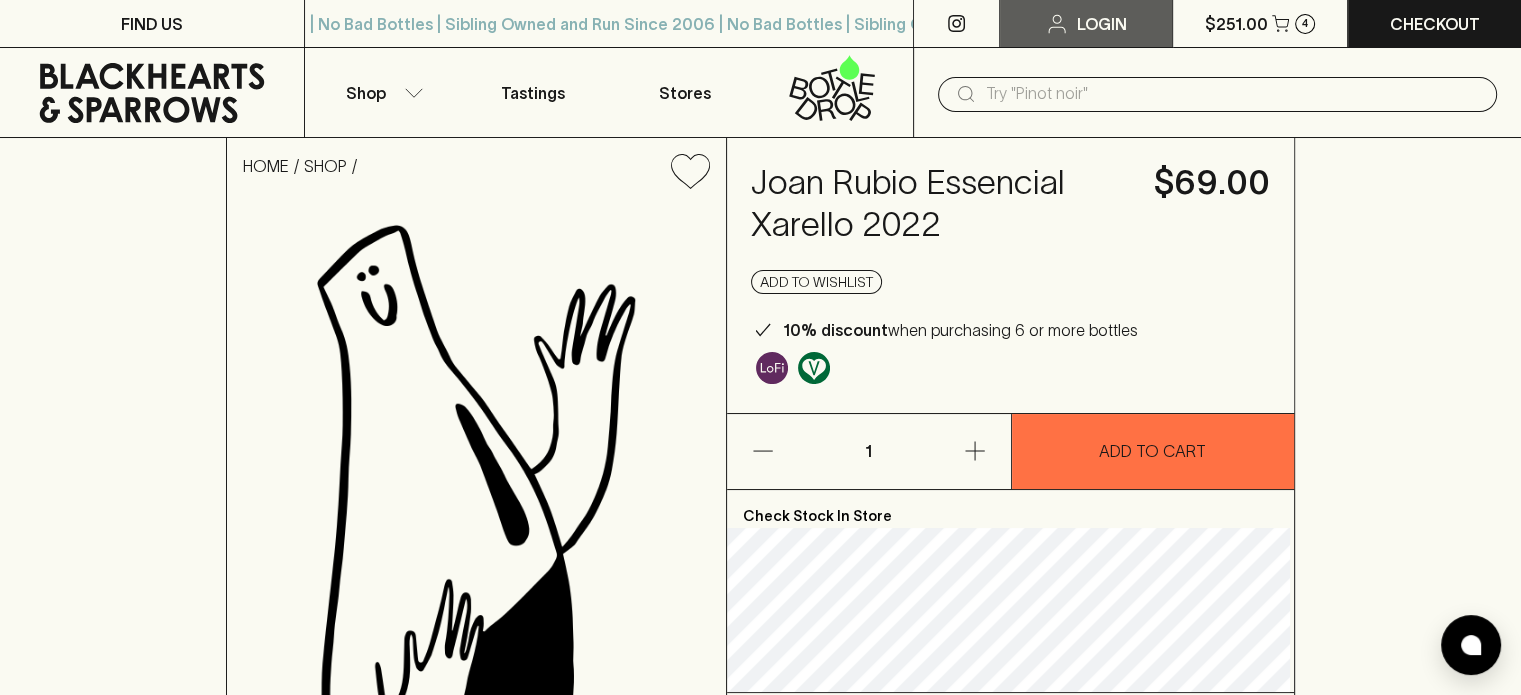 click on "Login" at bounding box center (1102, 24) 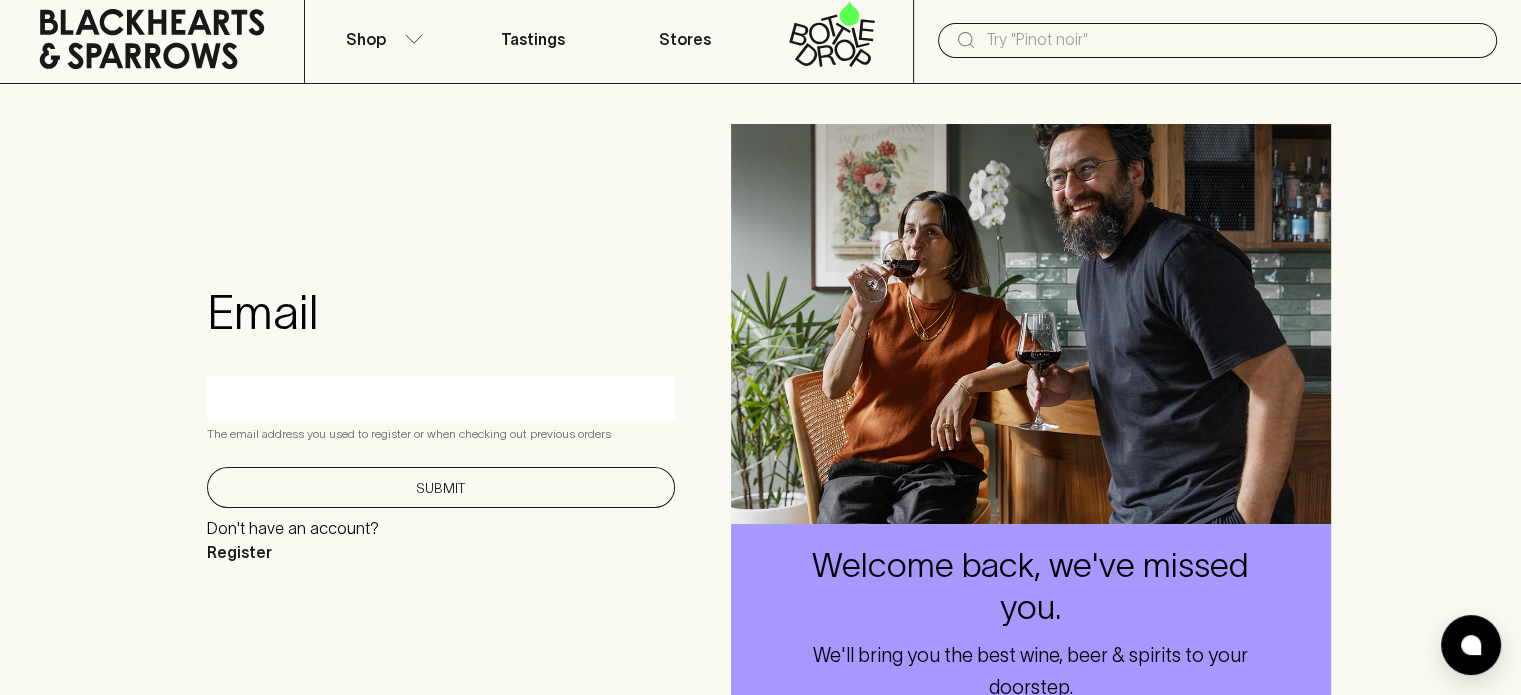 scroll, scrollTop: 52, scrollLeft: 0, axis: vertical 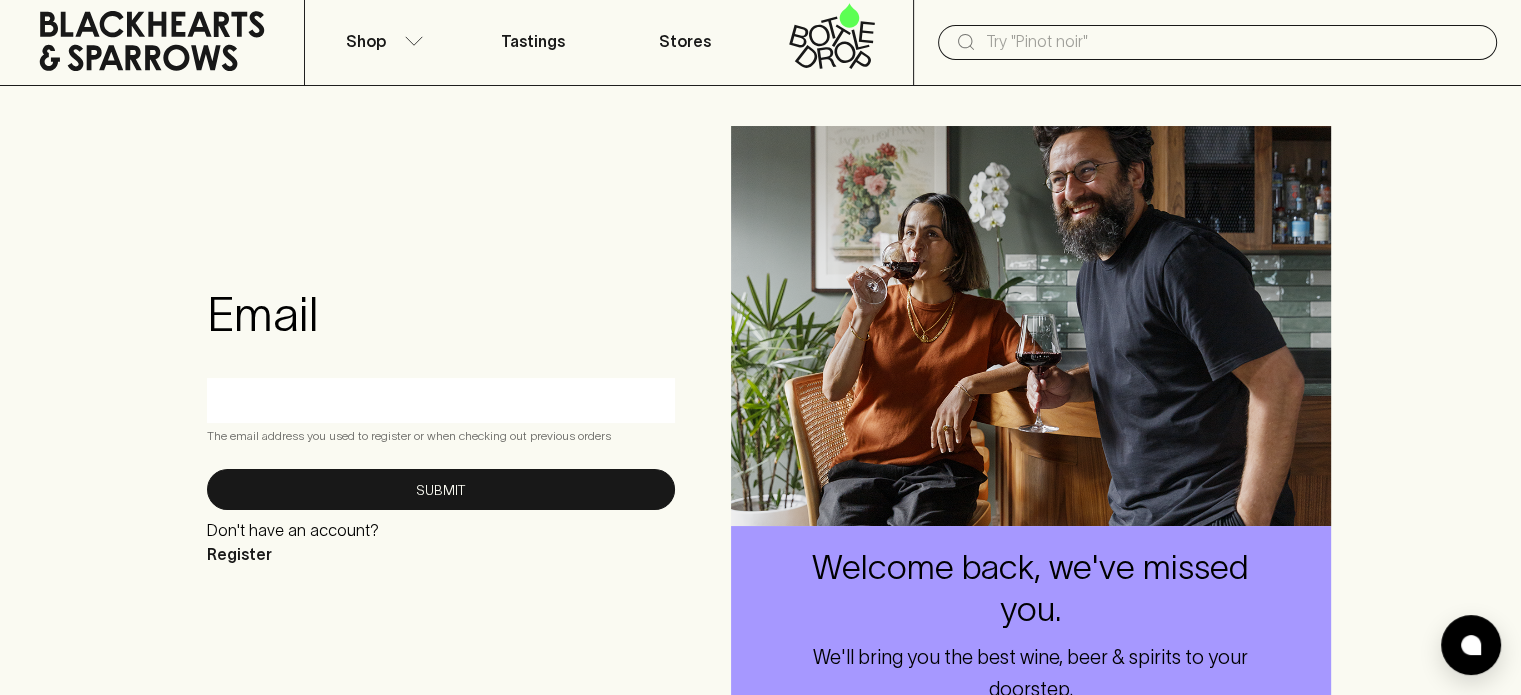 click at bounding box center (441, 400) 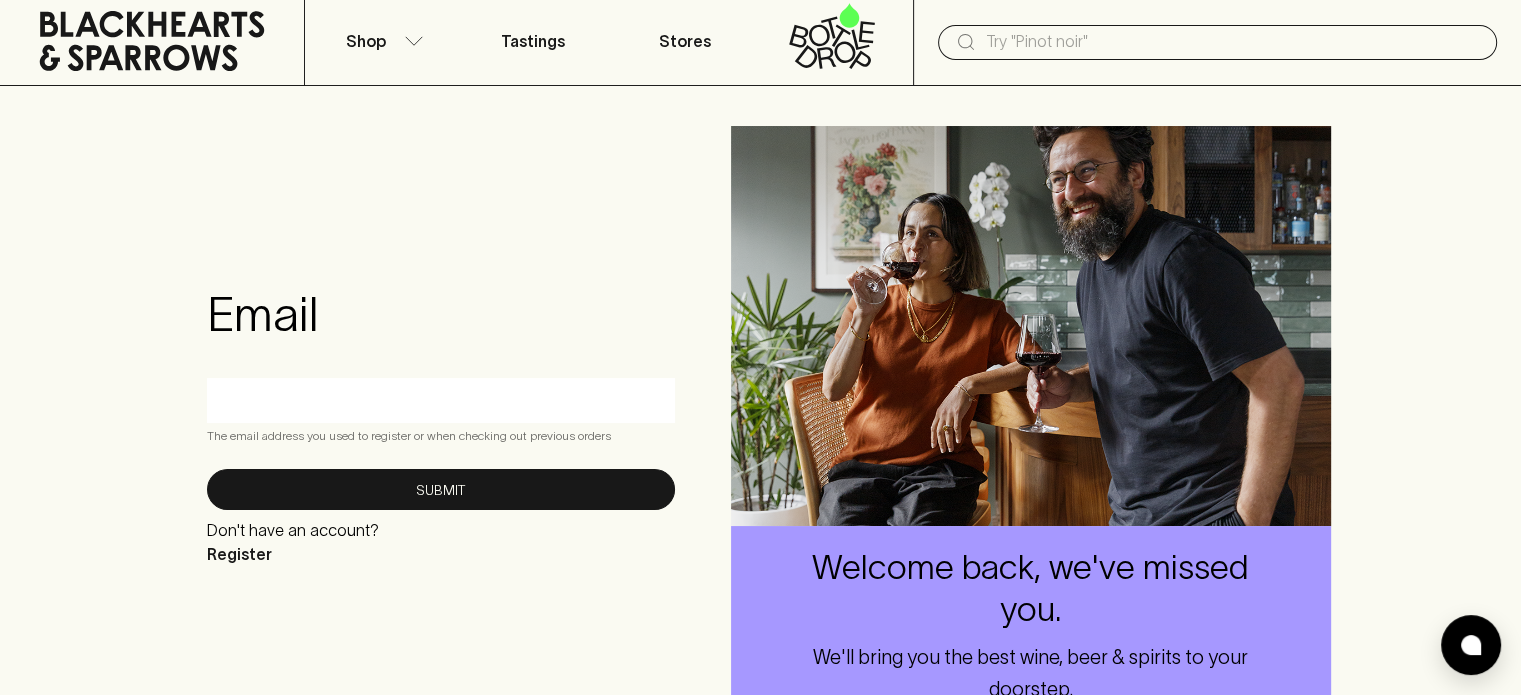 type on "[EMAIL]" 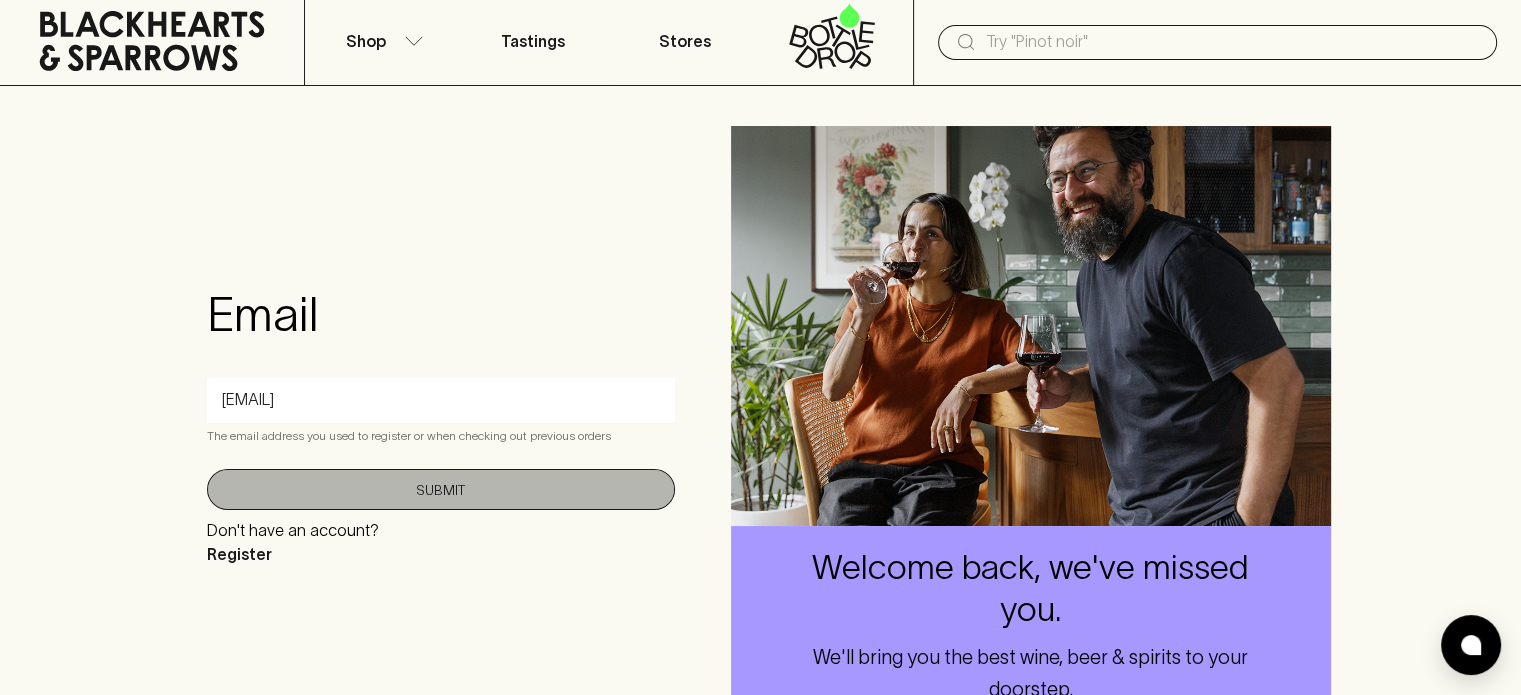 click on "Submit" at bounding box center [441, 489] 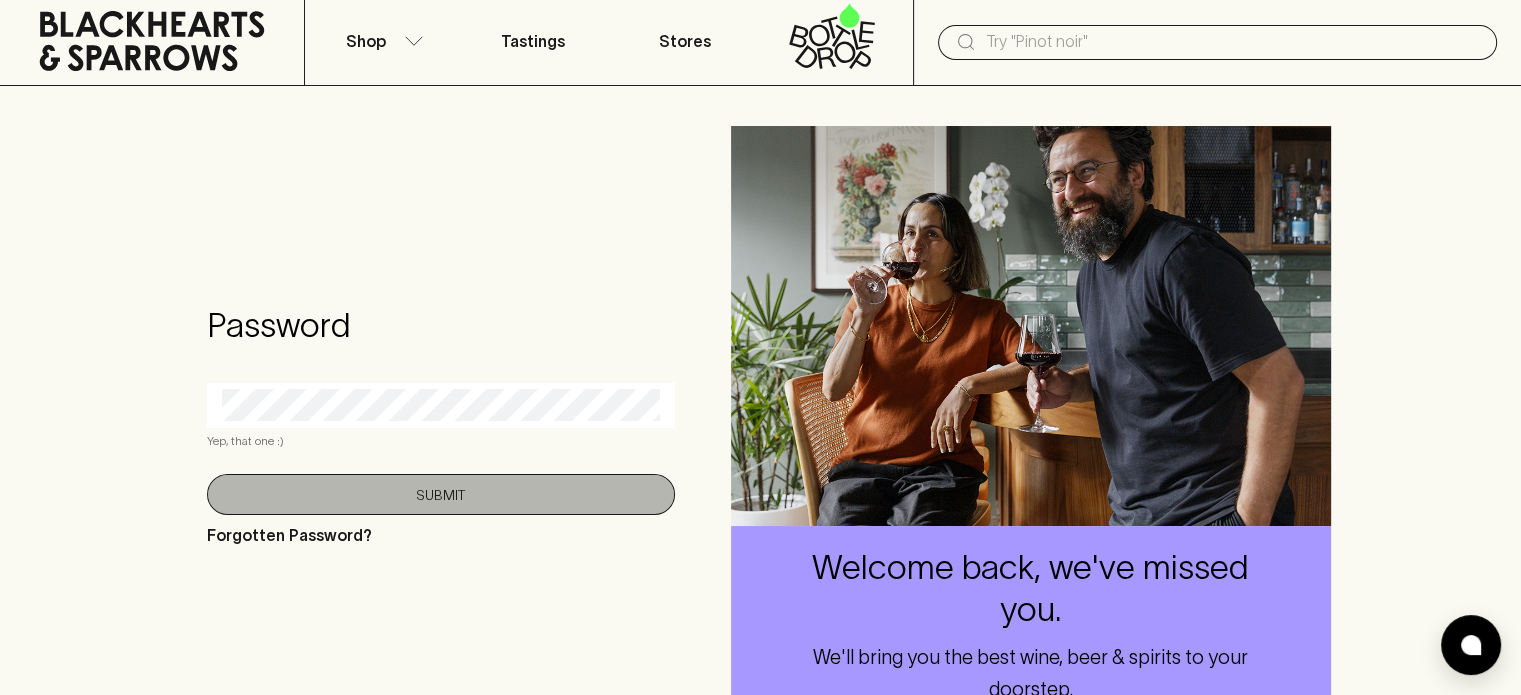 click on "Submit" at bounding box center [441, 494] 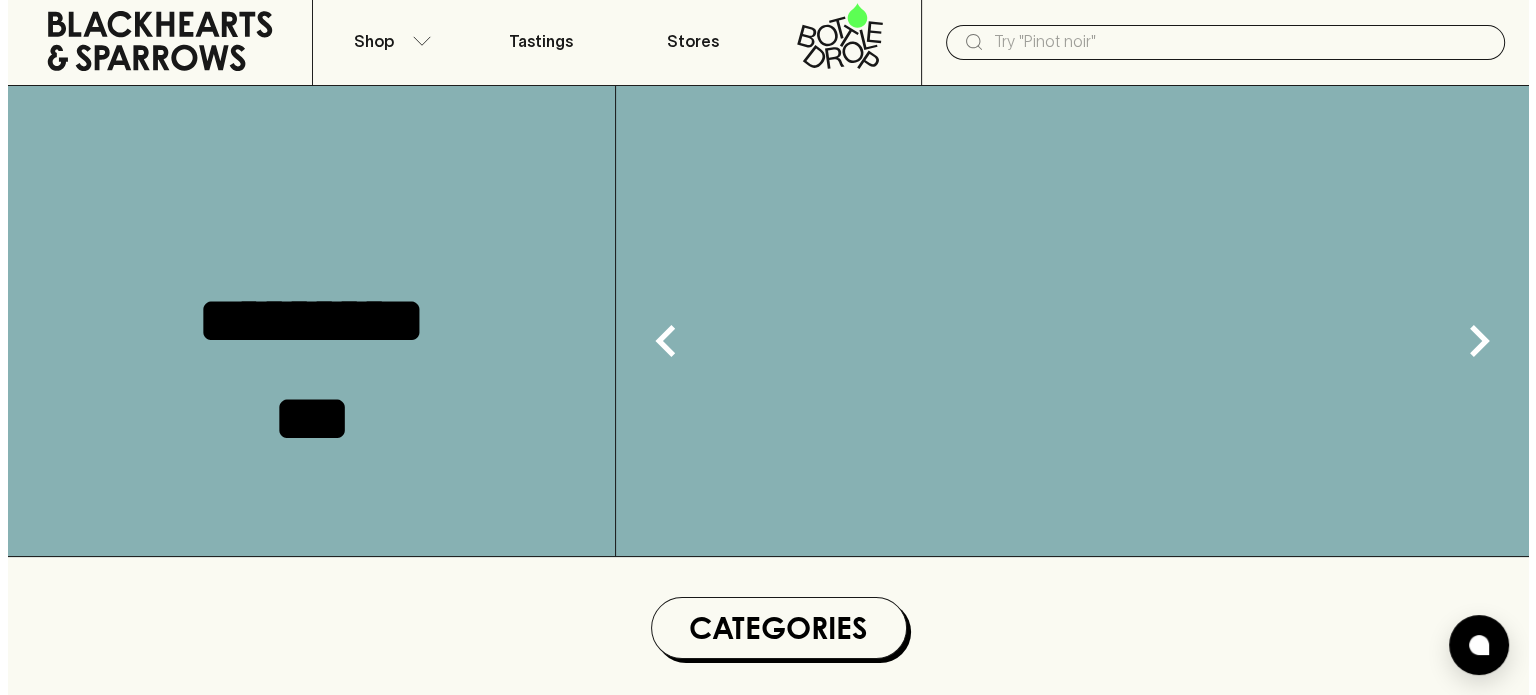 scroll, scrollTop: 0, scrollLeft: 0, axis: both 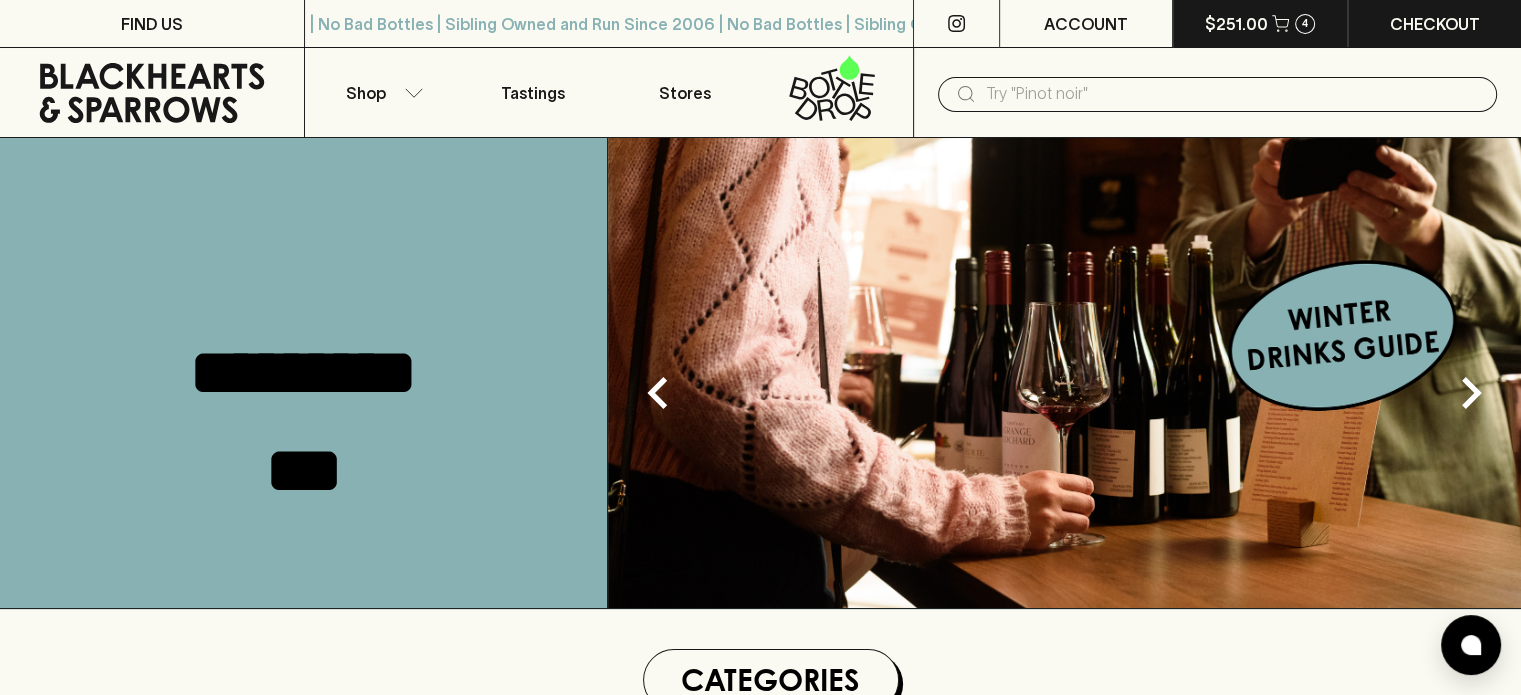 click on "$251.00" at bounding box center [1236, 24] 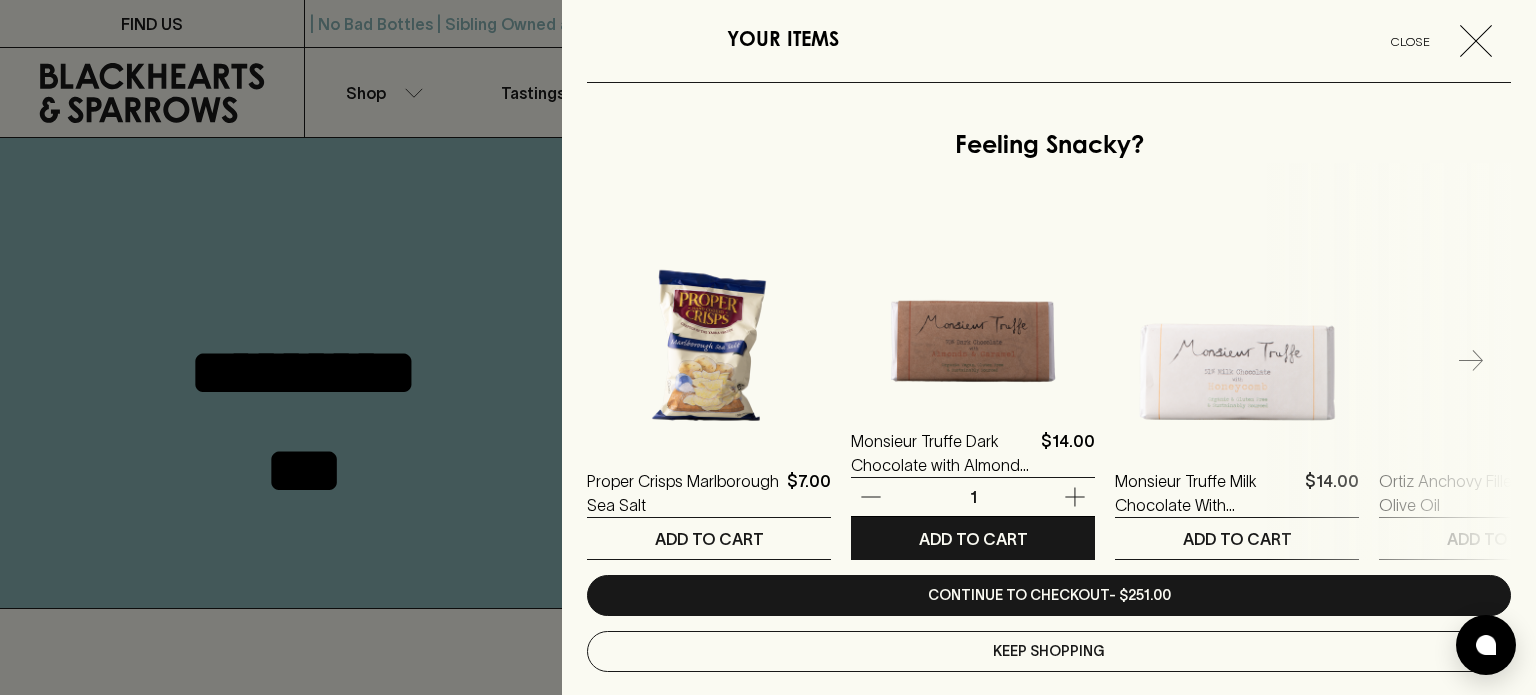 scroll, scrollTop: 931, scrollLeft: 0, axis: vertical 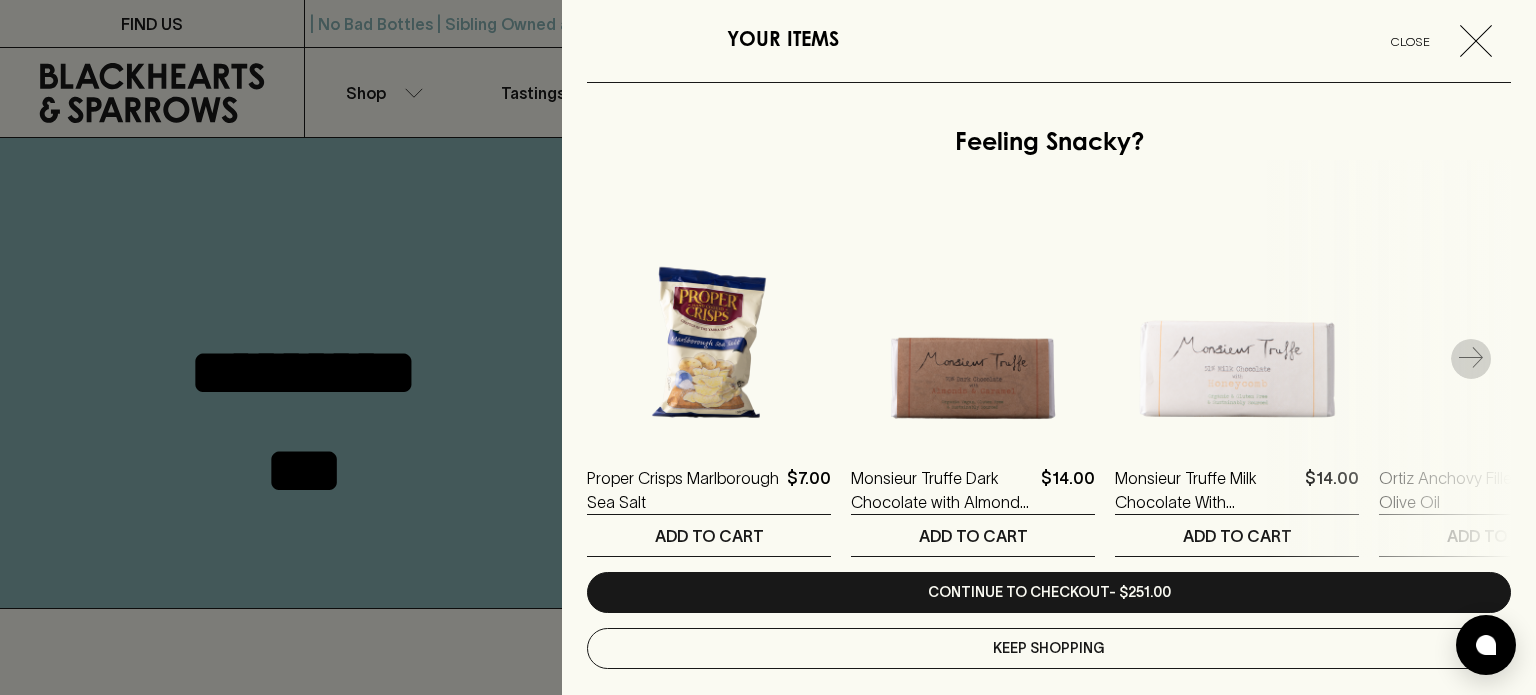 click 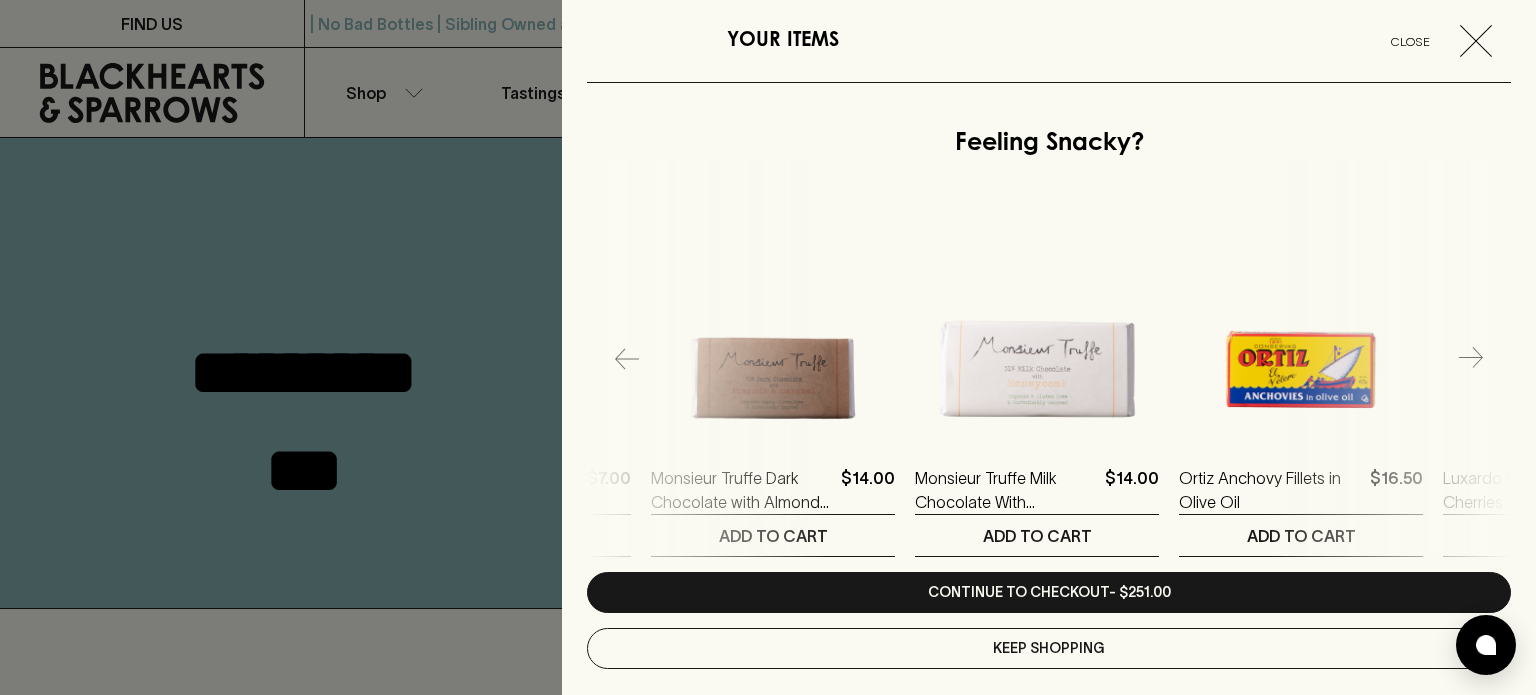 scroll, scrollTop: 0, scrollLeft: 264, axis: horizontal 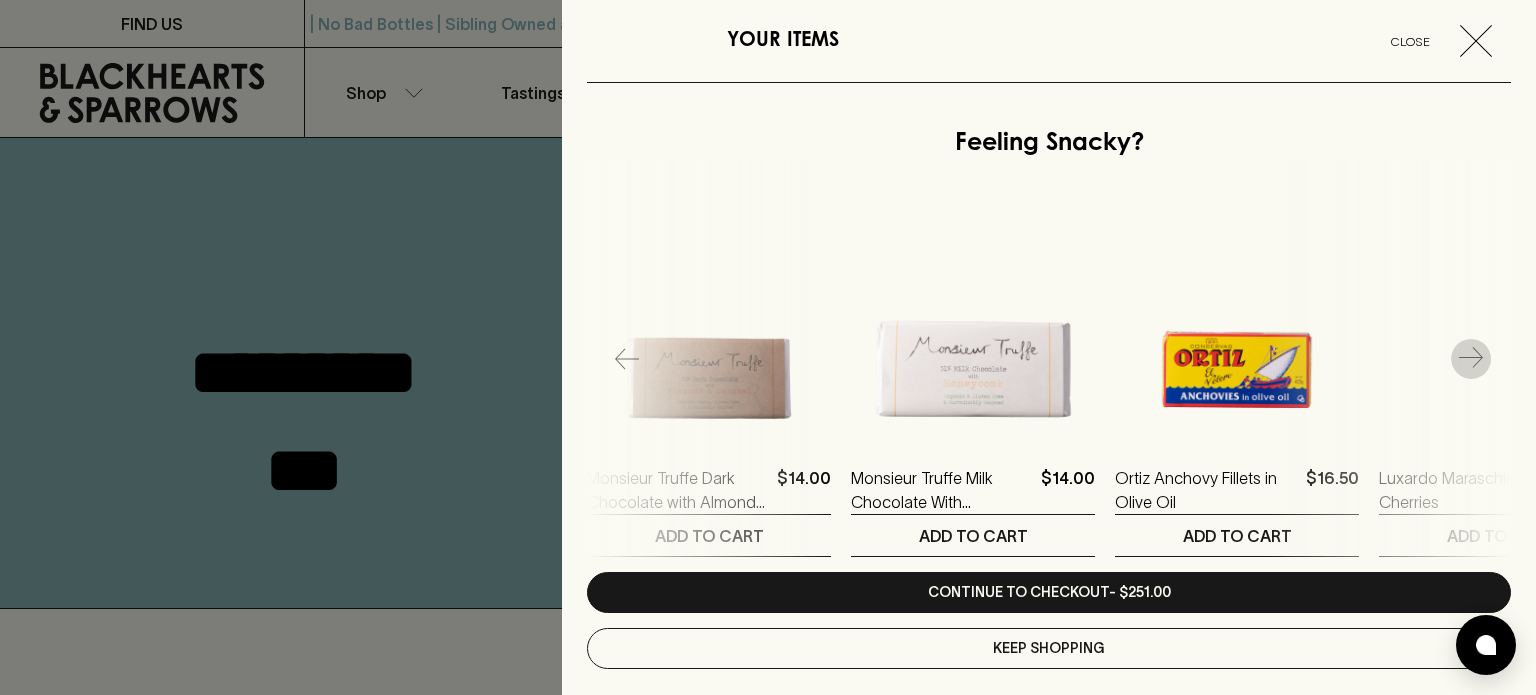 click 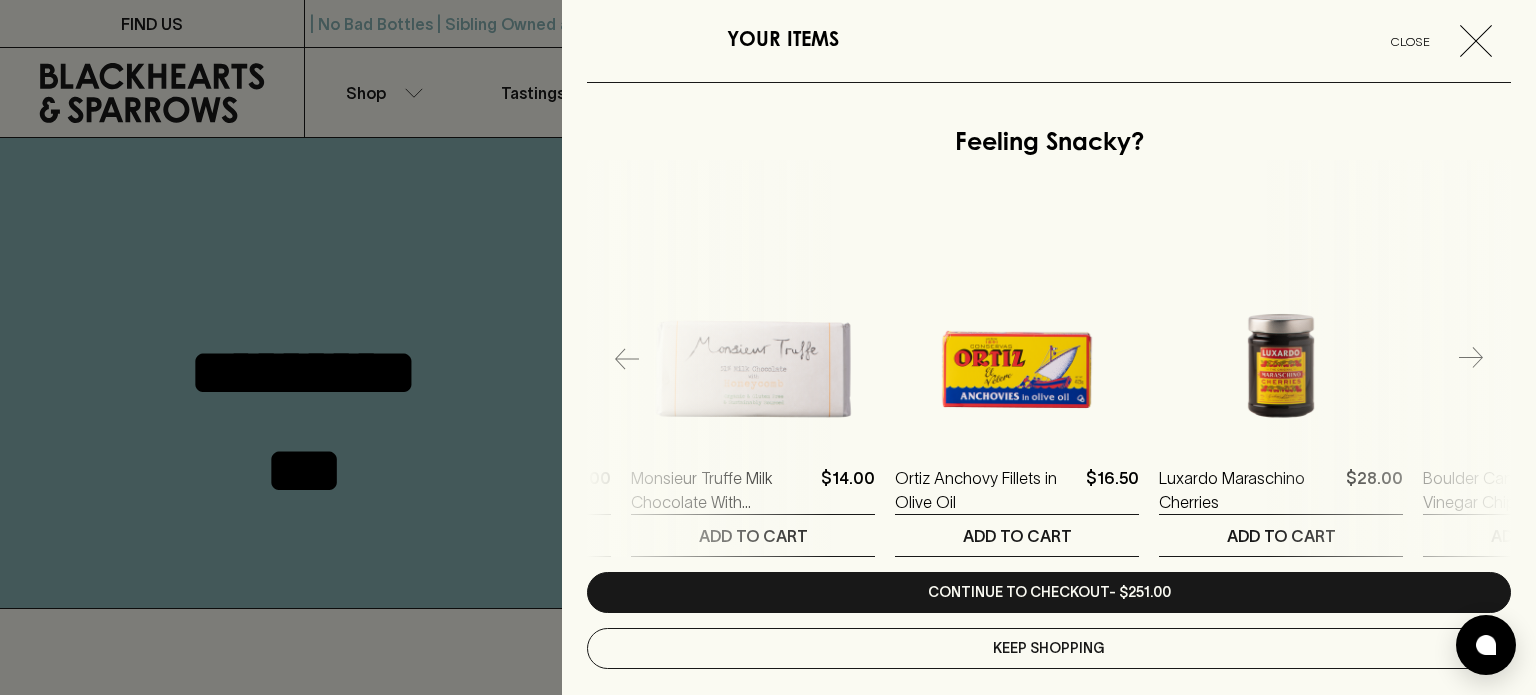 scroll, scrollTop: 0, scrollLeft: 528, axis: horizontal 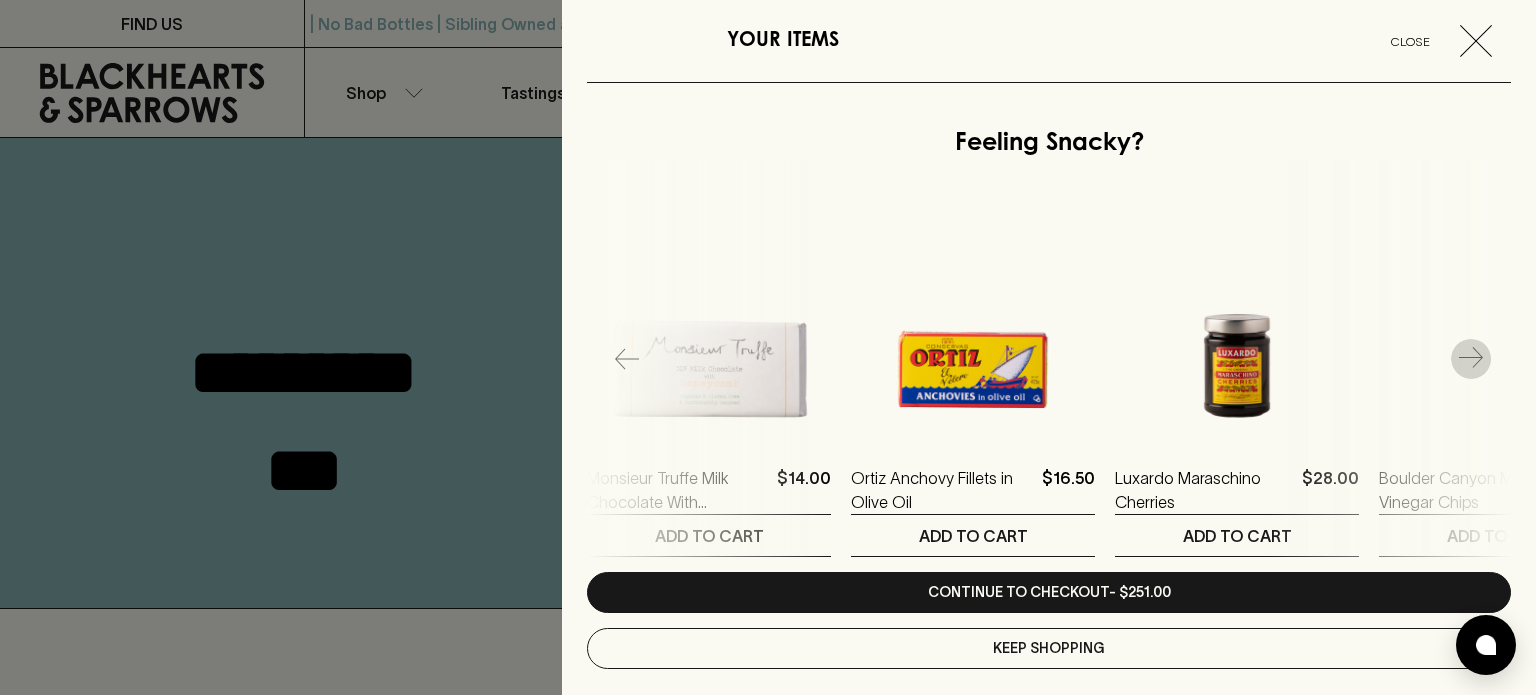 click 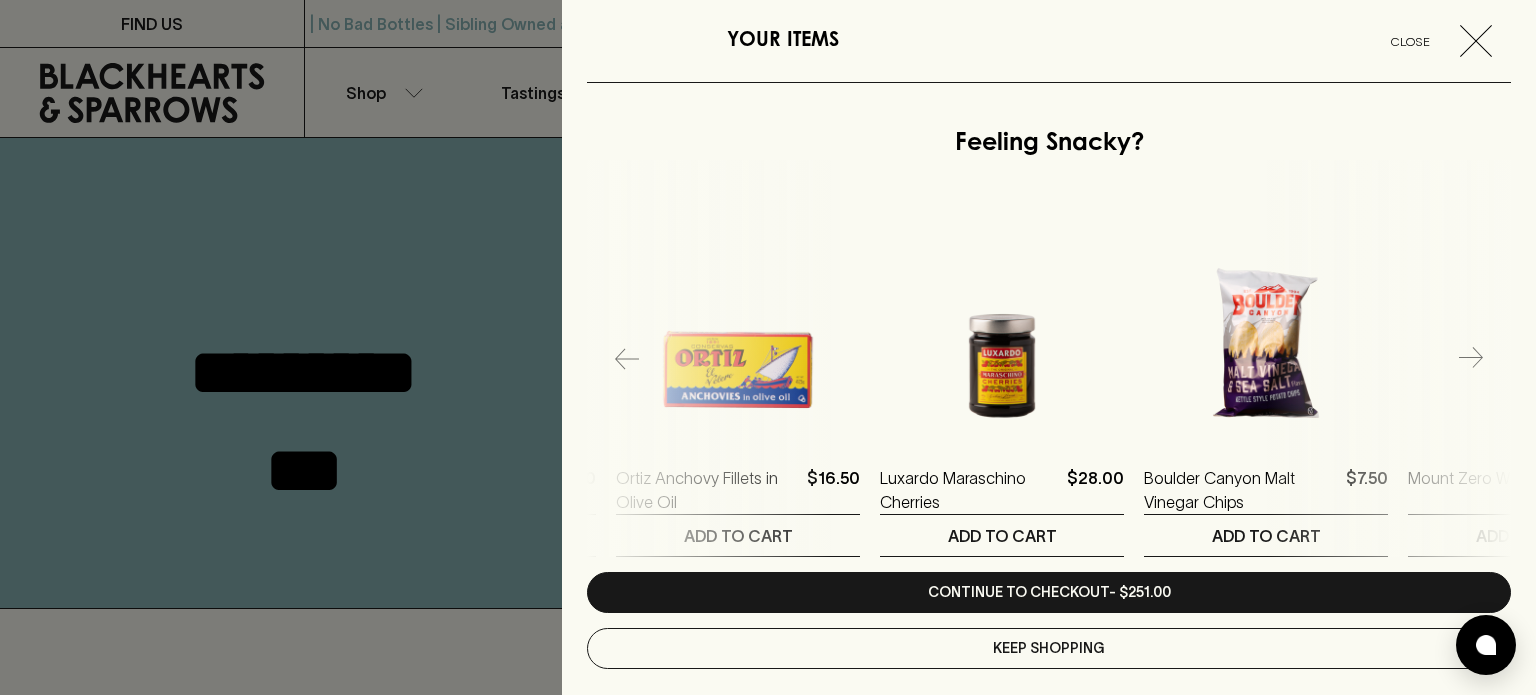 scroll, scrollTop: 0, scrollLeft: 792, axis: horizontal 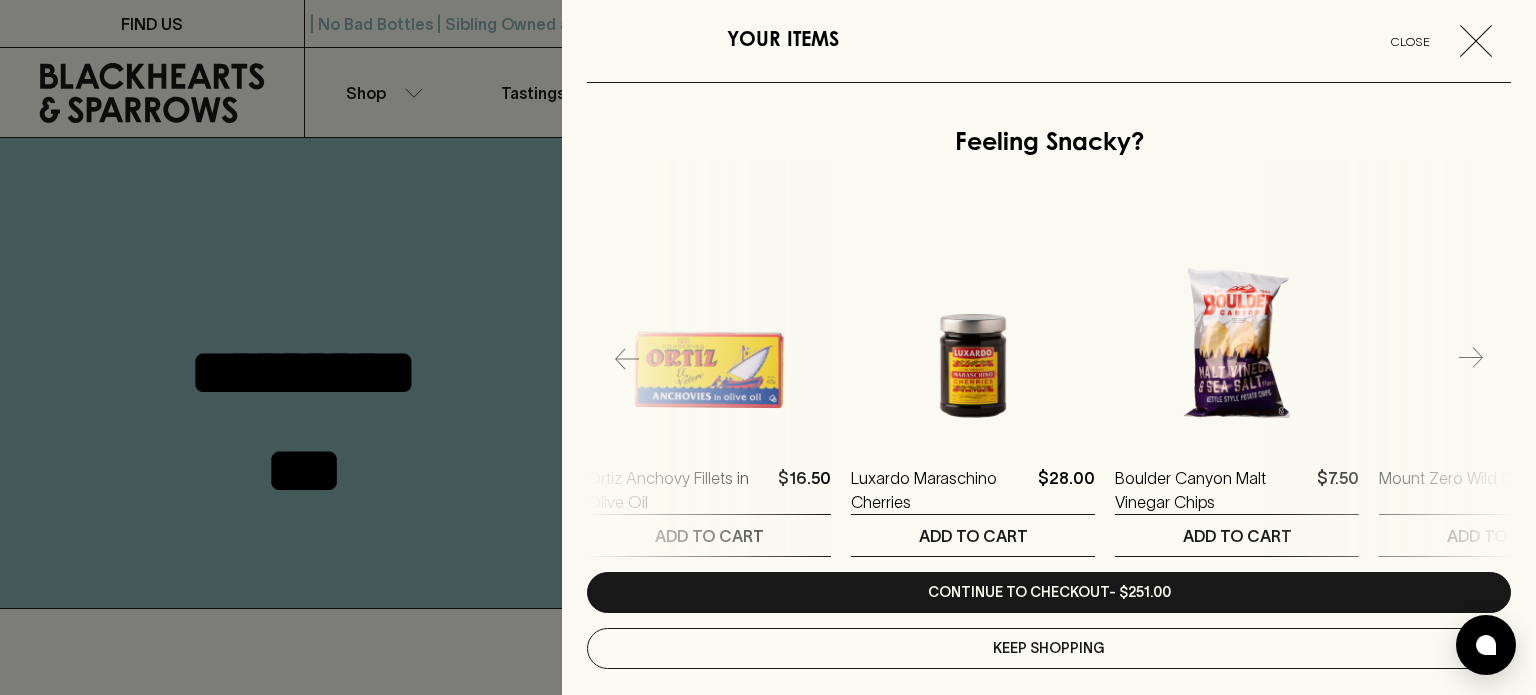 click 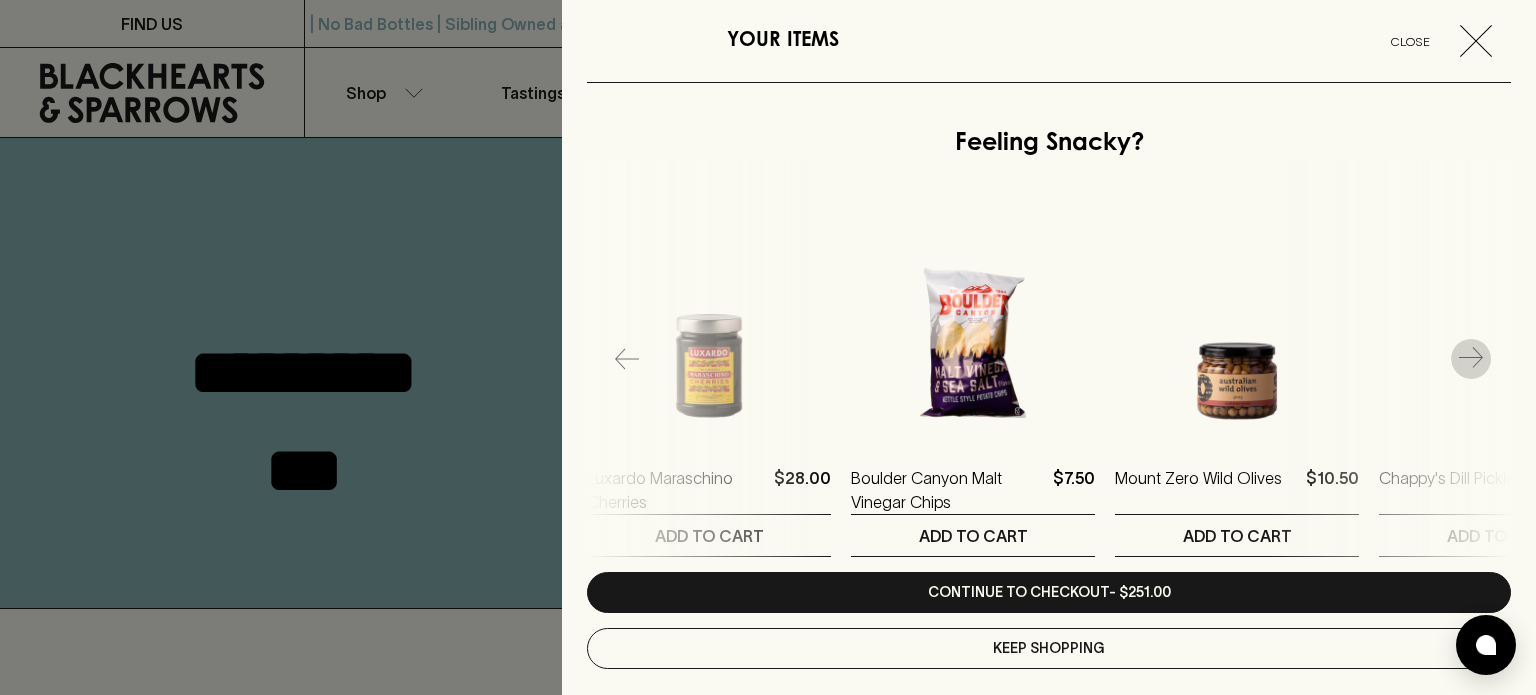click 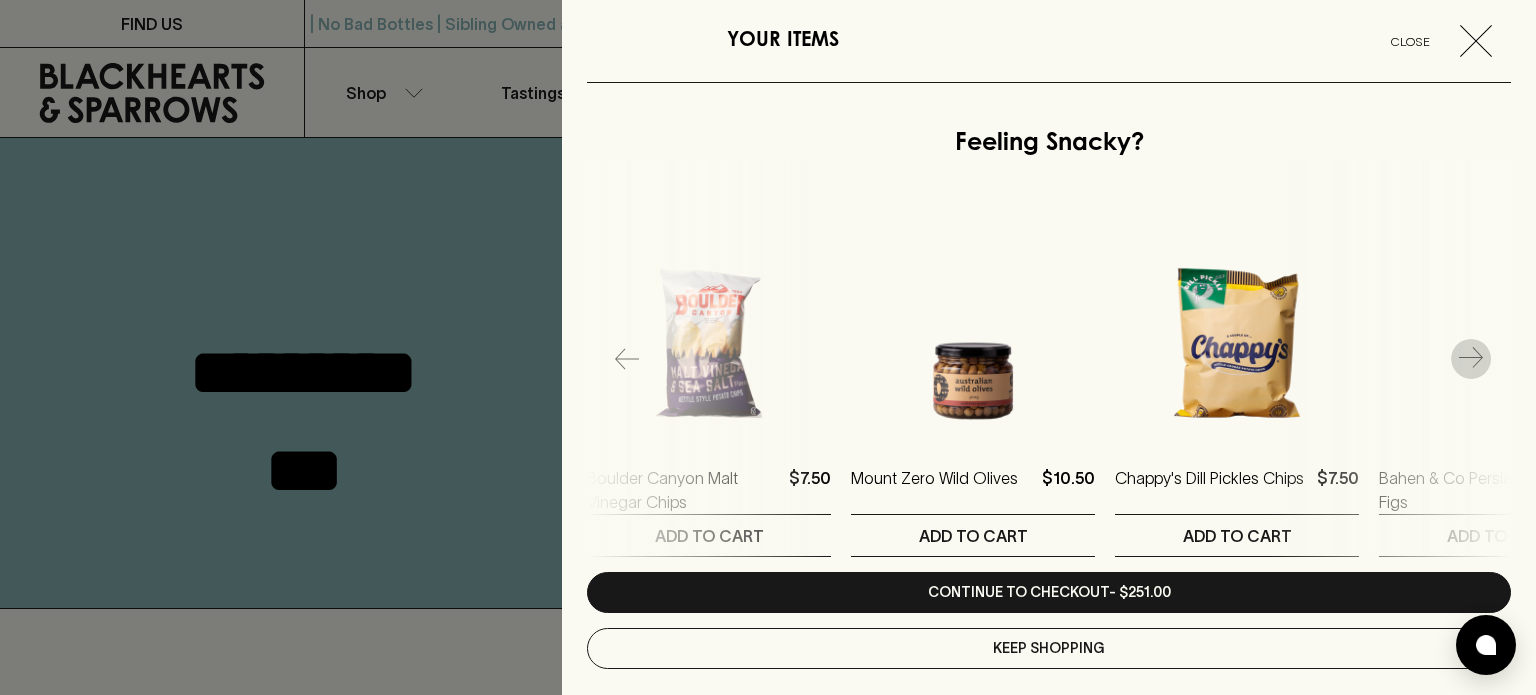 click 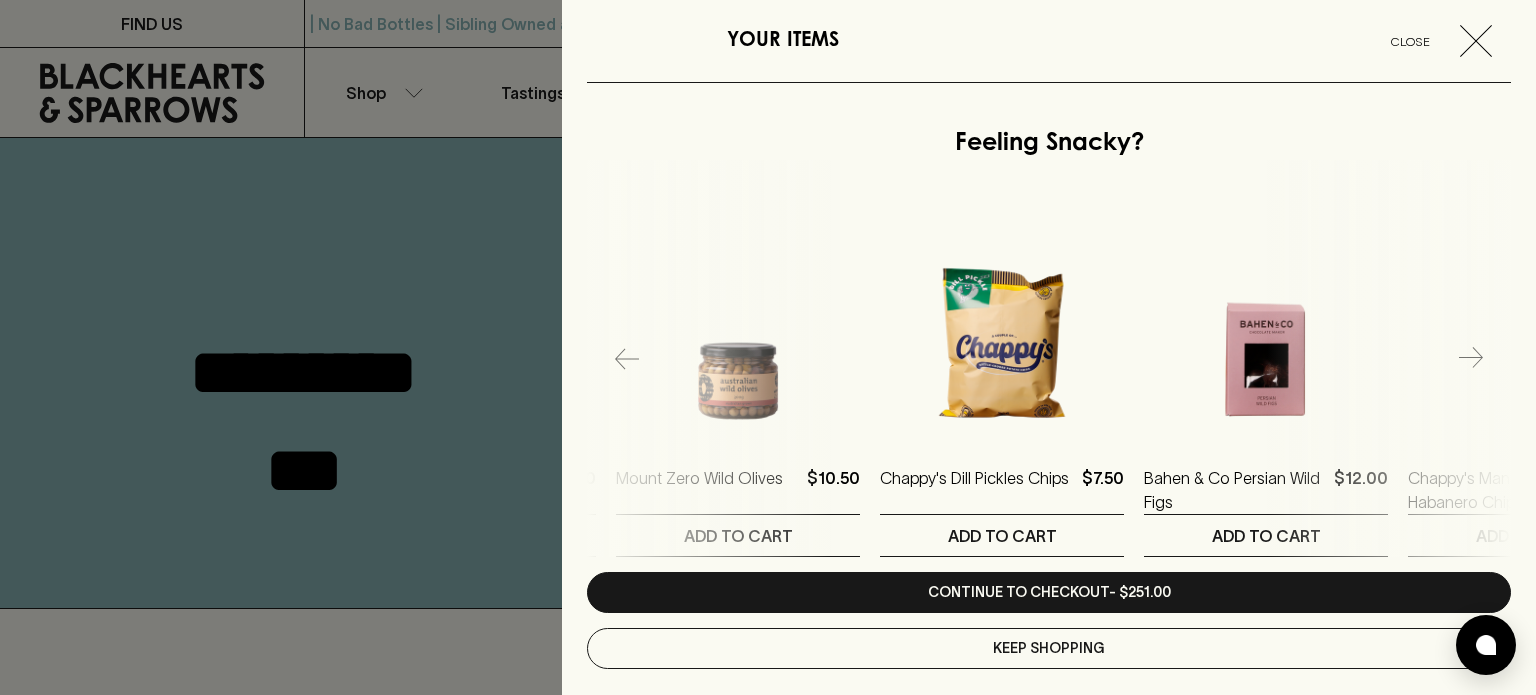 scroll, scrollTop: 0, scrollLeft: 1584, axis: horizontal 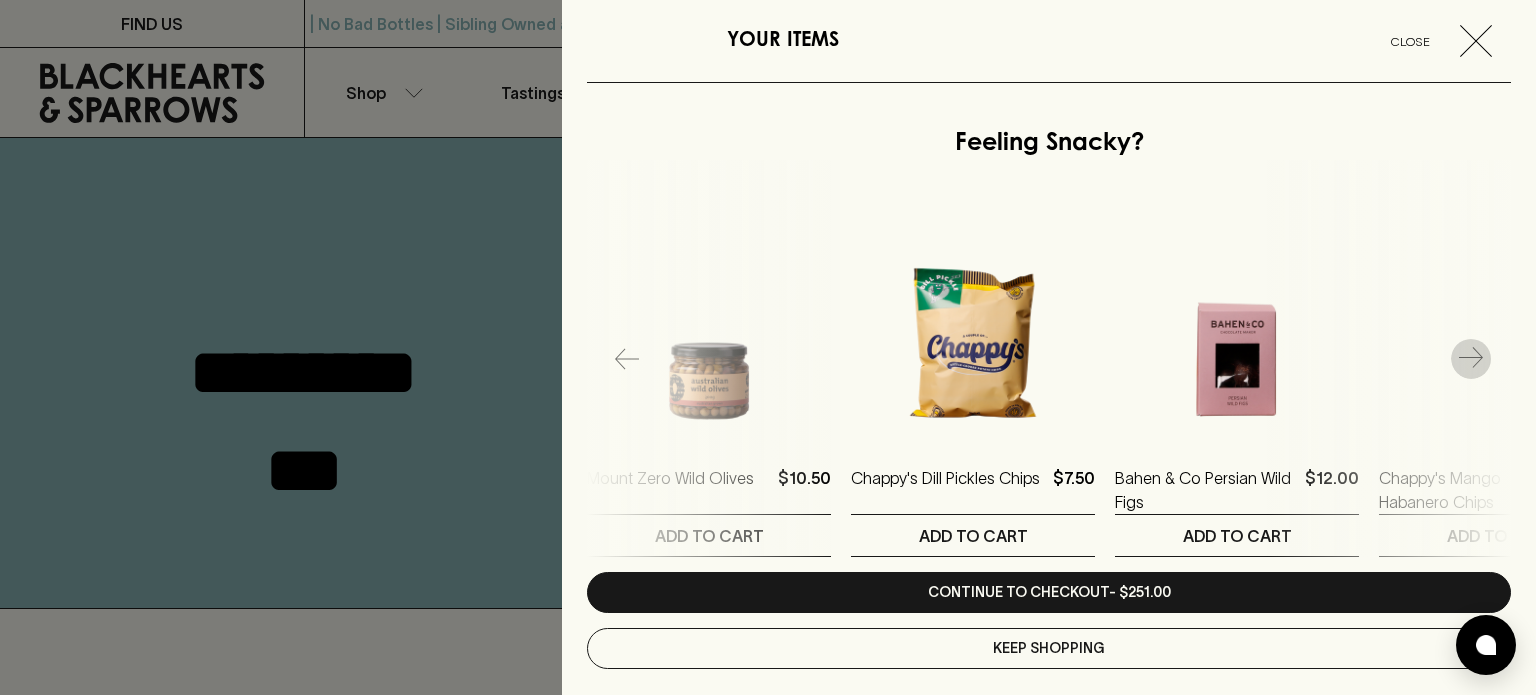 click 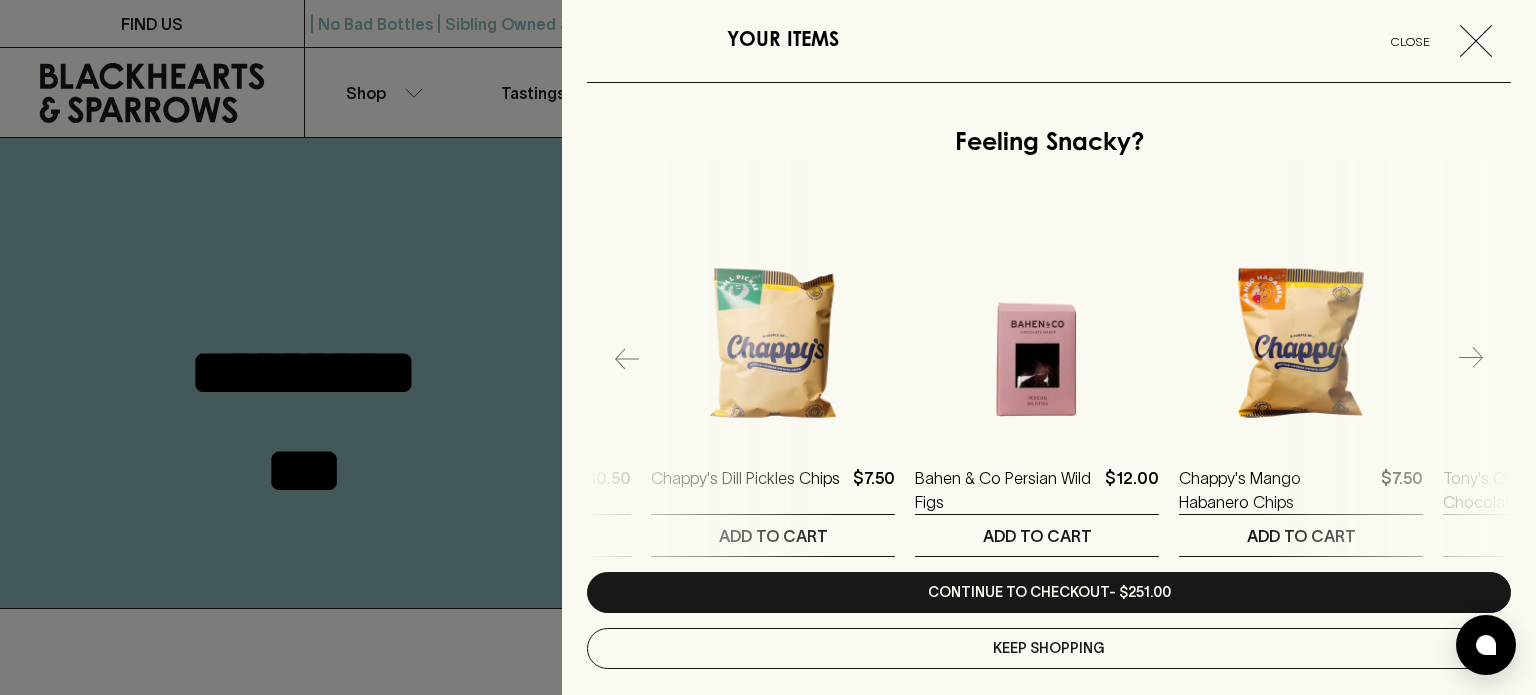 scroll, scrollTop: 0, scrollLeft: 1848, axis: horizontal 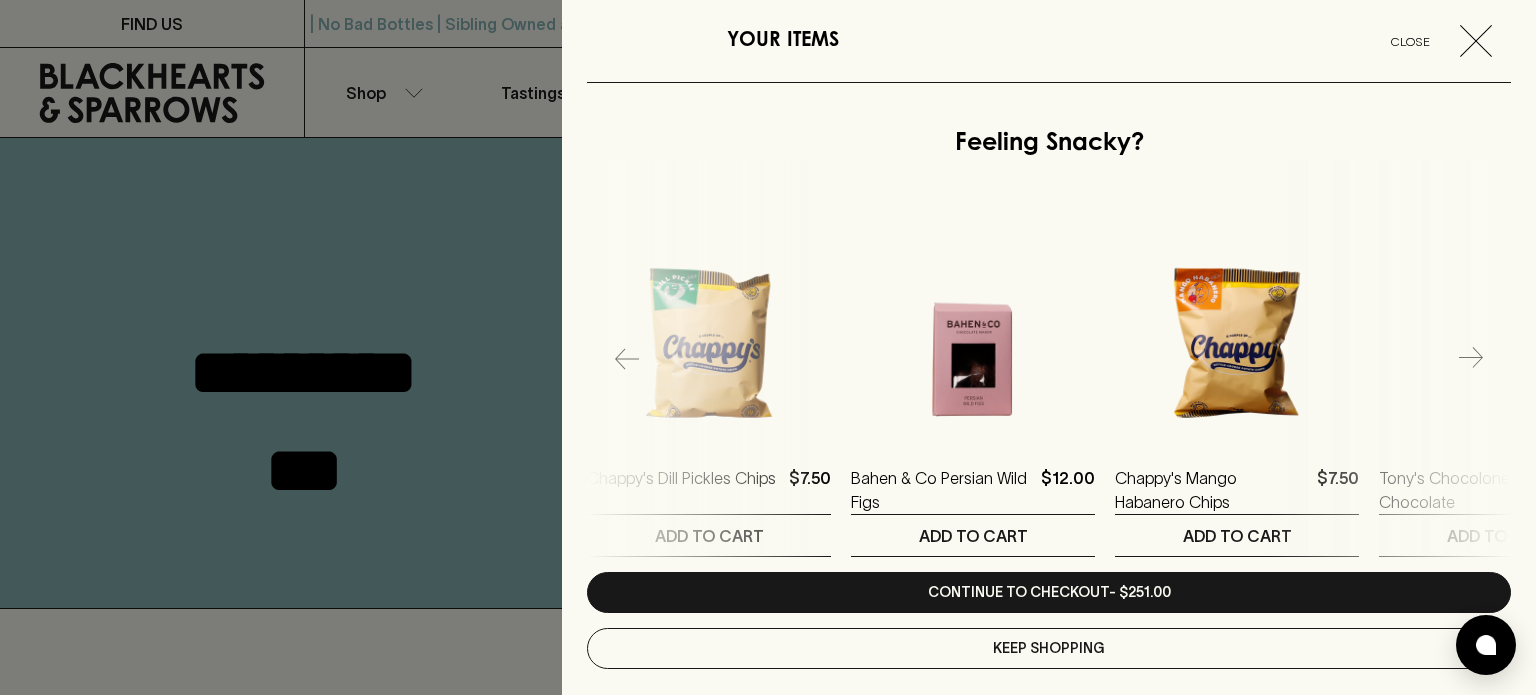 click 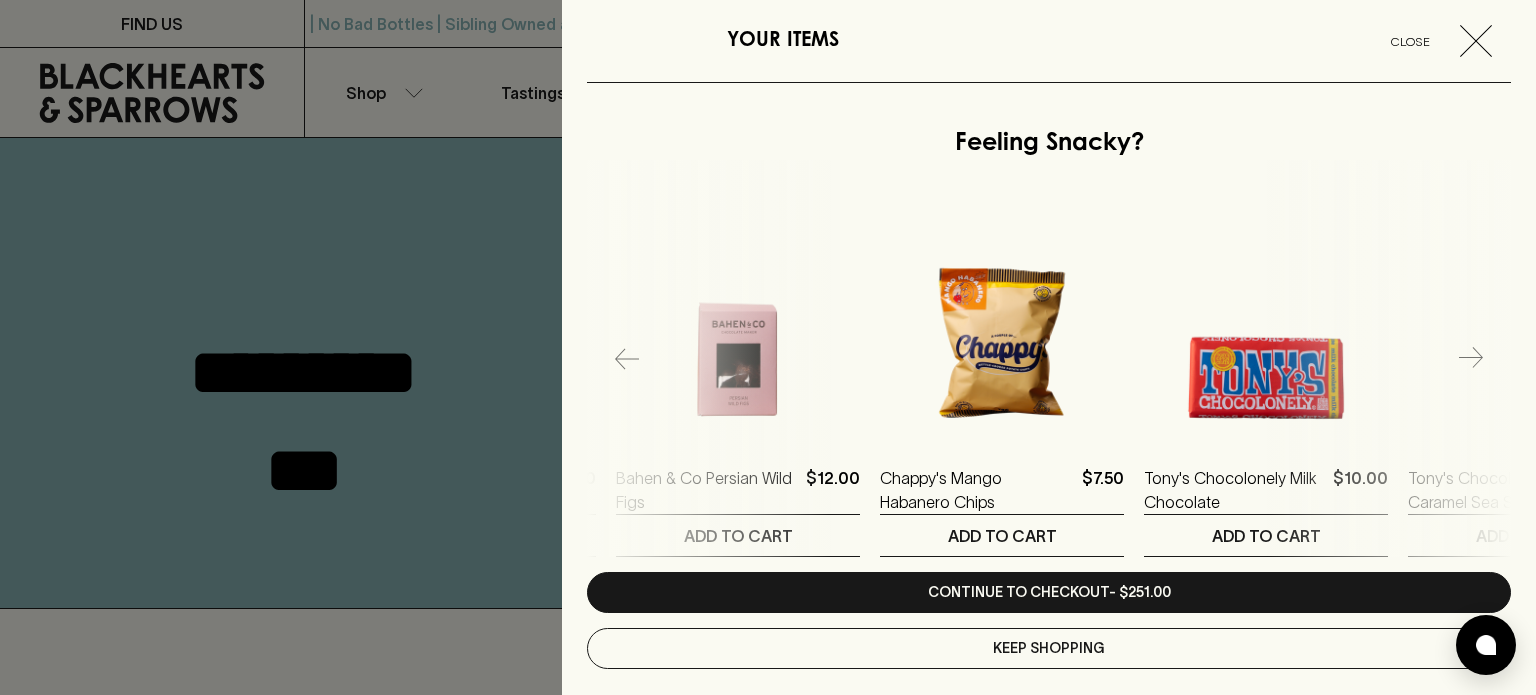 scroll, scrollTop: 0, scrollLeft: 2112, axis: horizontal 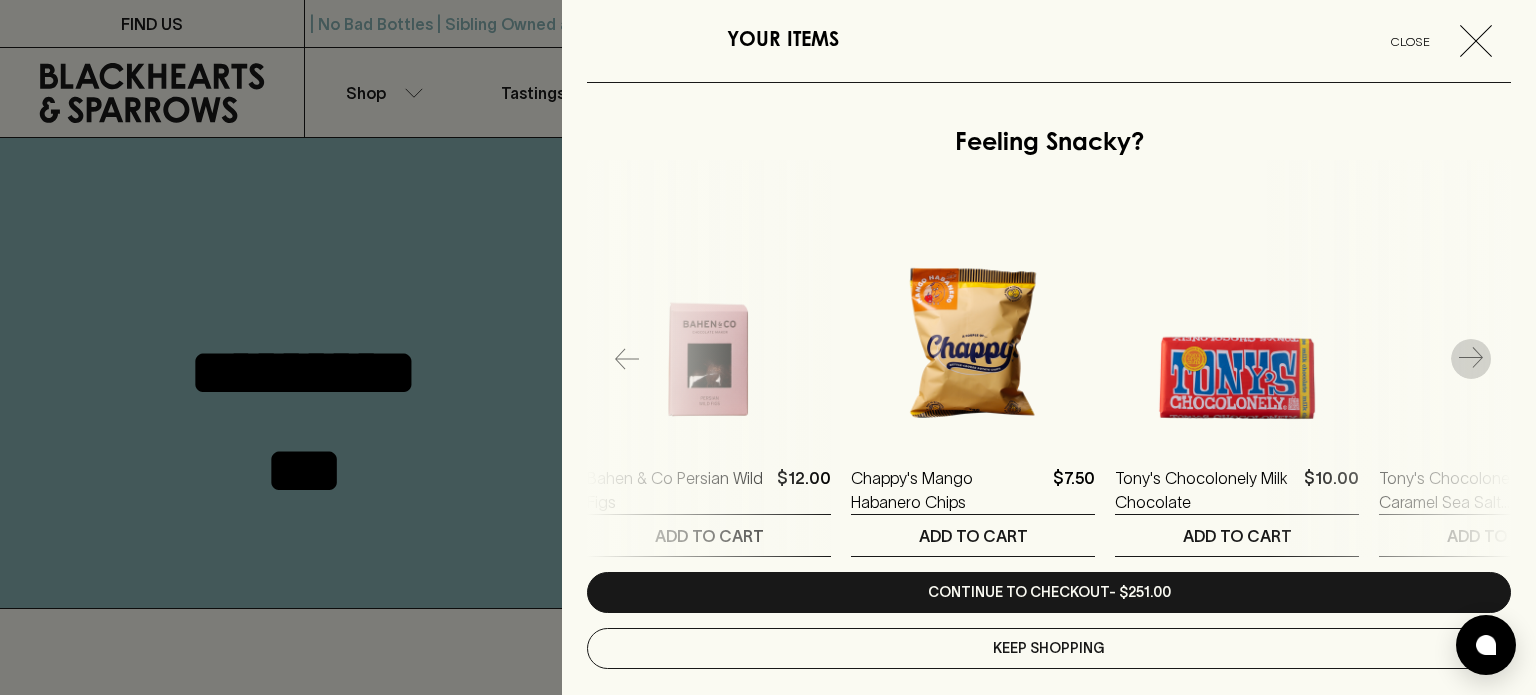 click 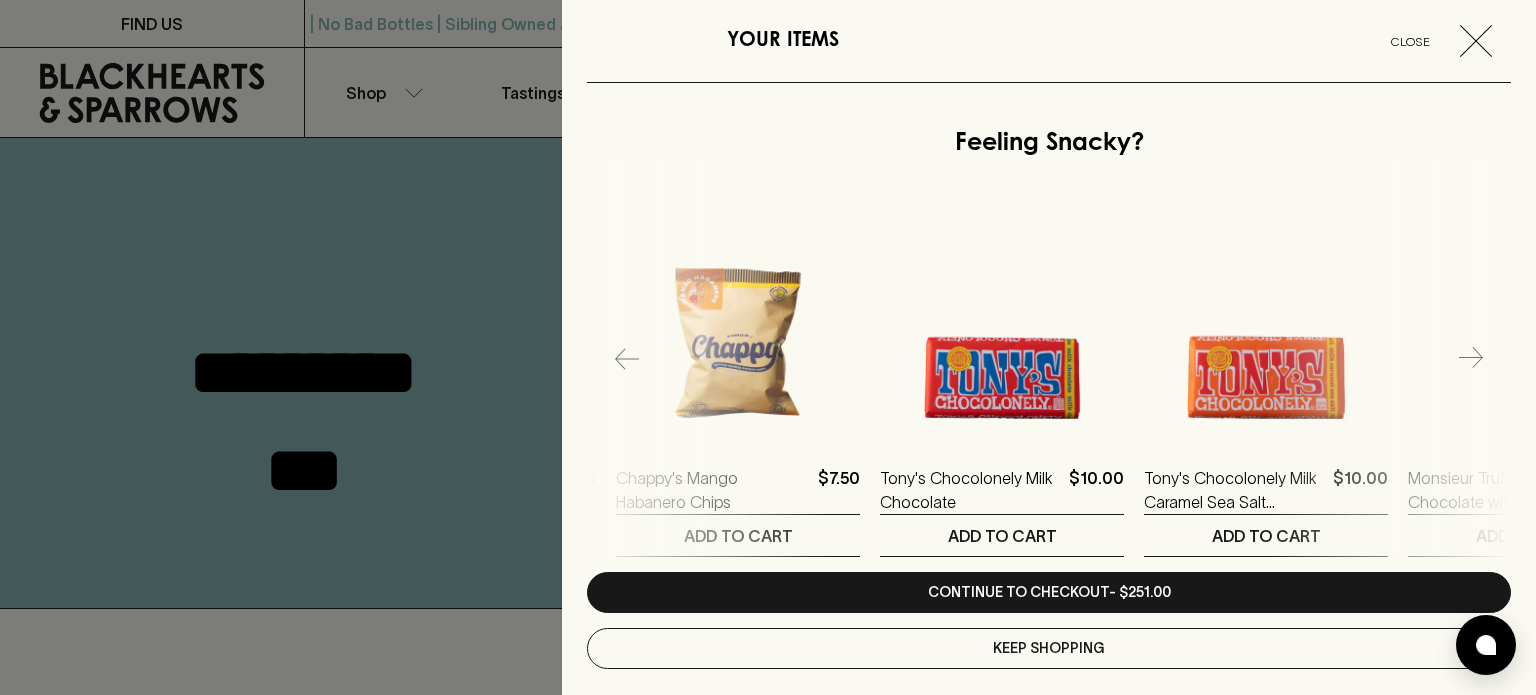scroll, scrollTop: 0, scrollLeft: 2376, axis: horizontal 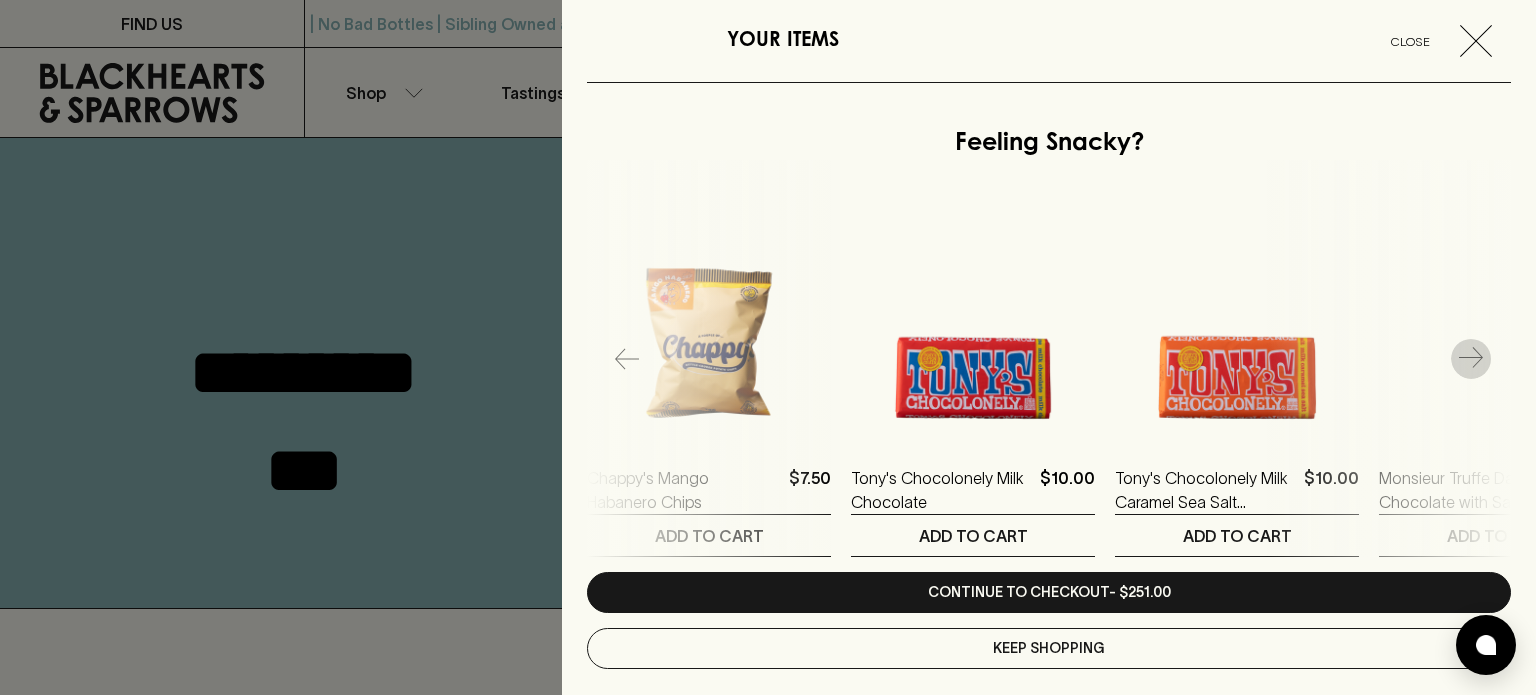click 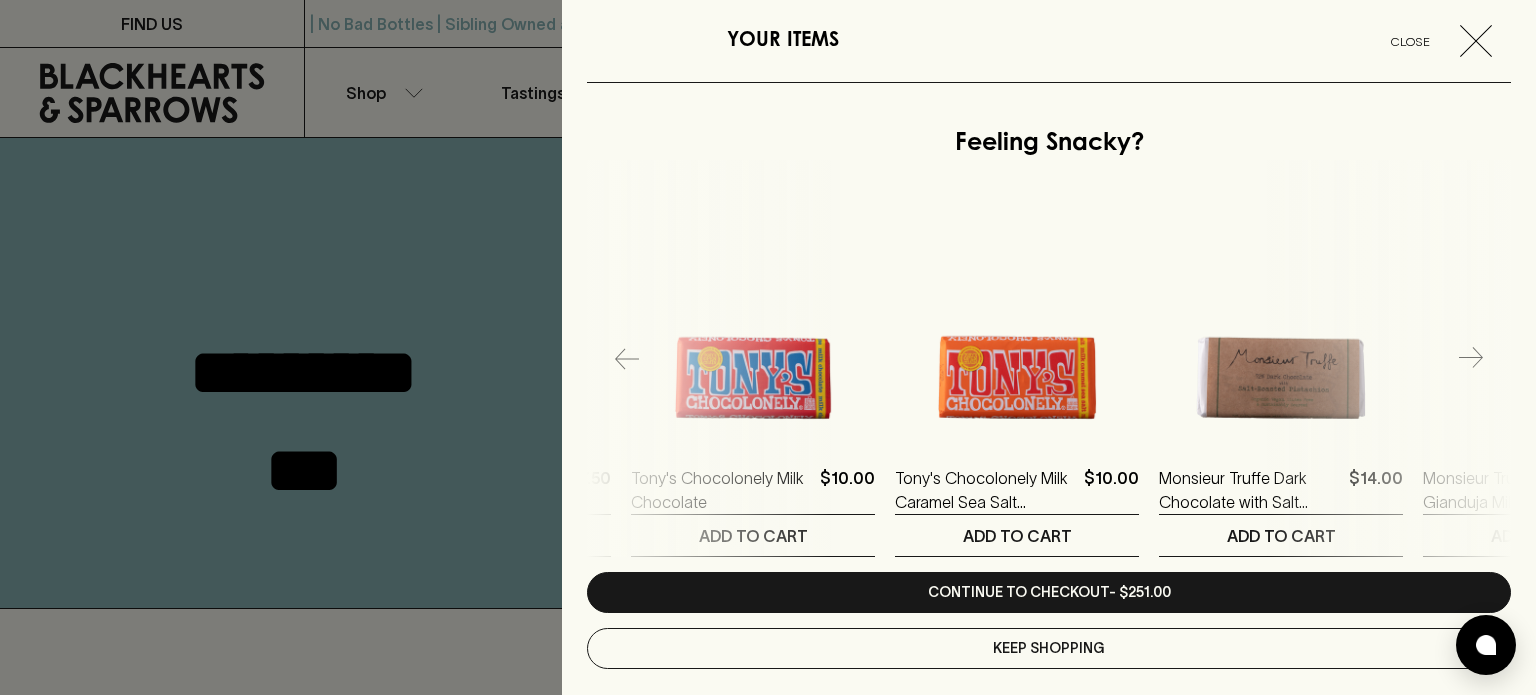 scroll, scrollTop: 0, scrollLeft: 2640, axis: horizontal 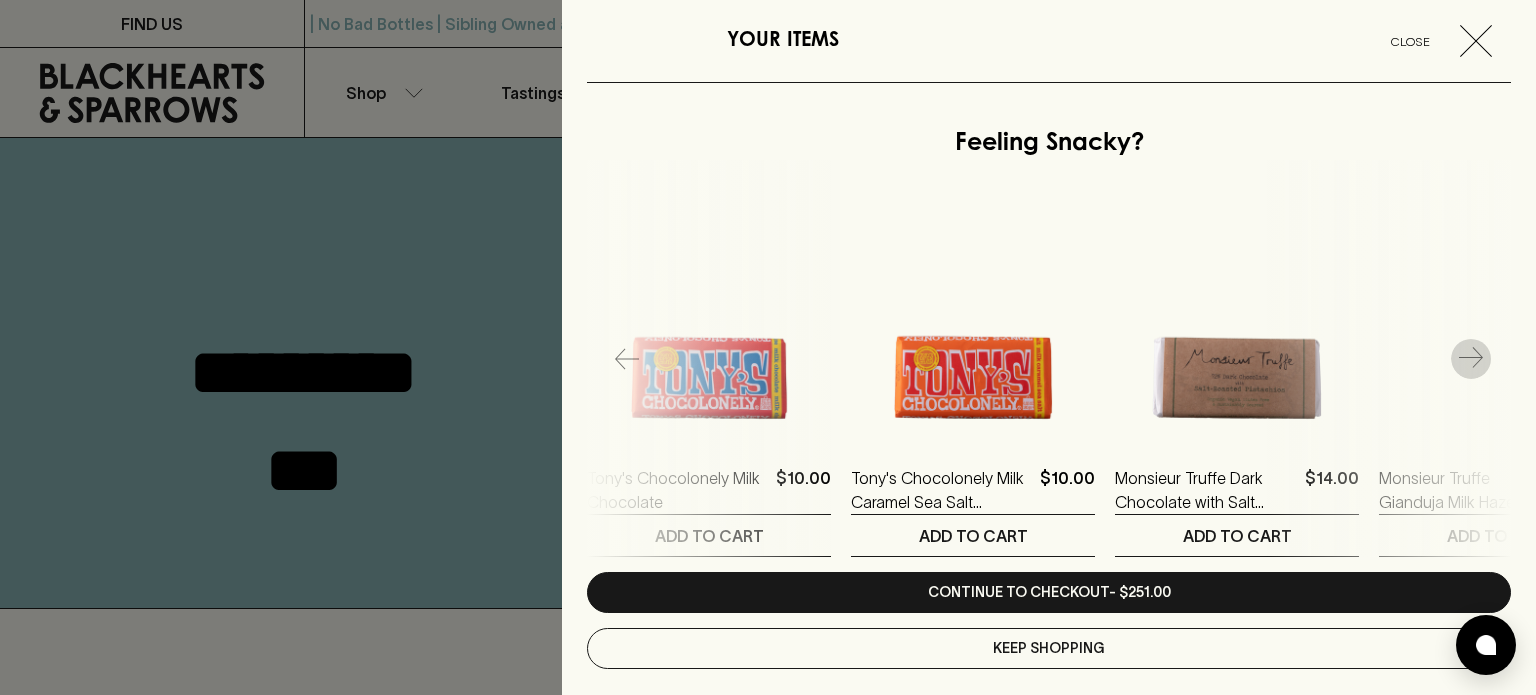 click 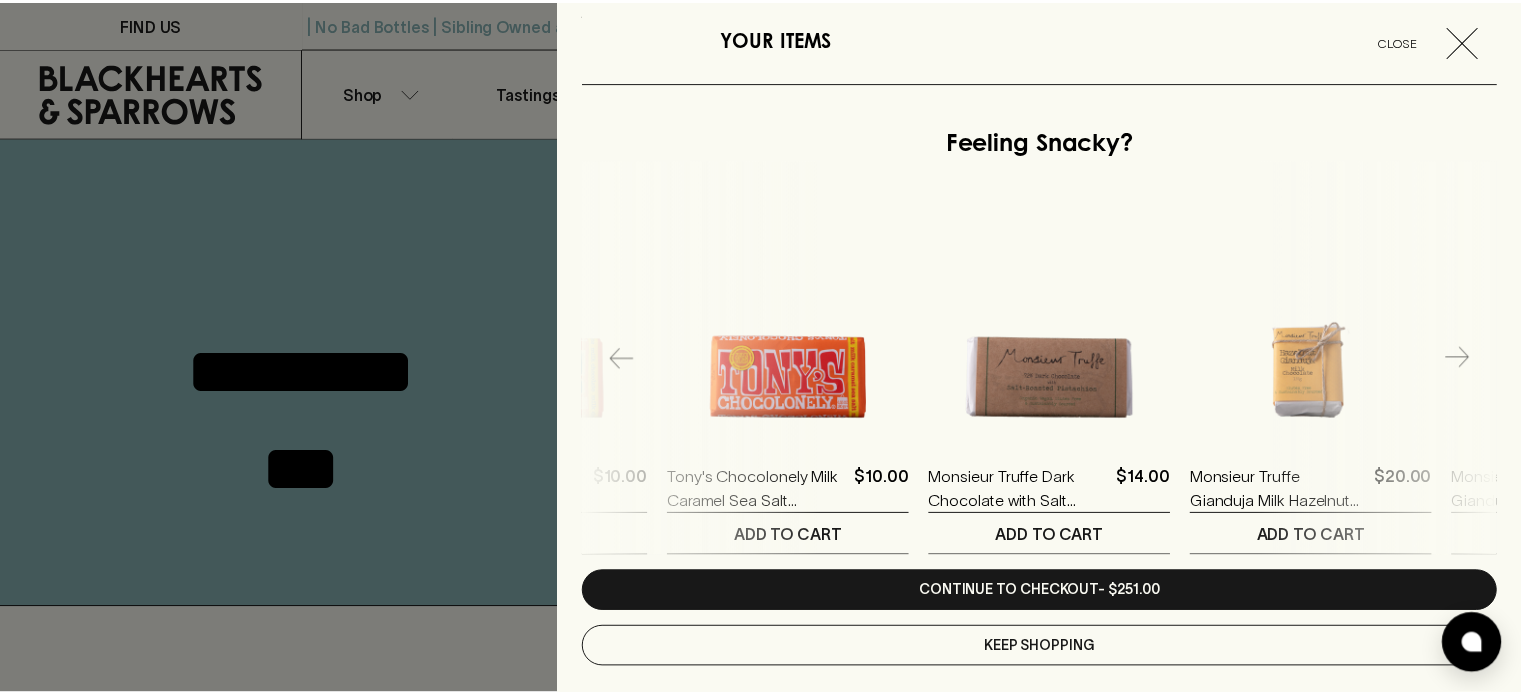 scroll, scrollTop: 0, scrollLeft: 2904, axis: horizontal 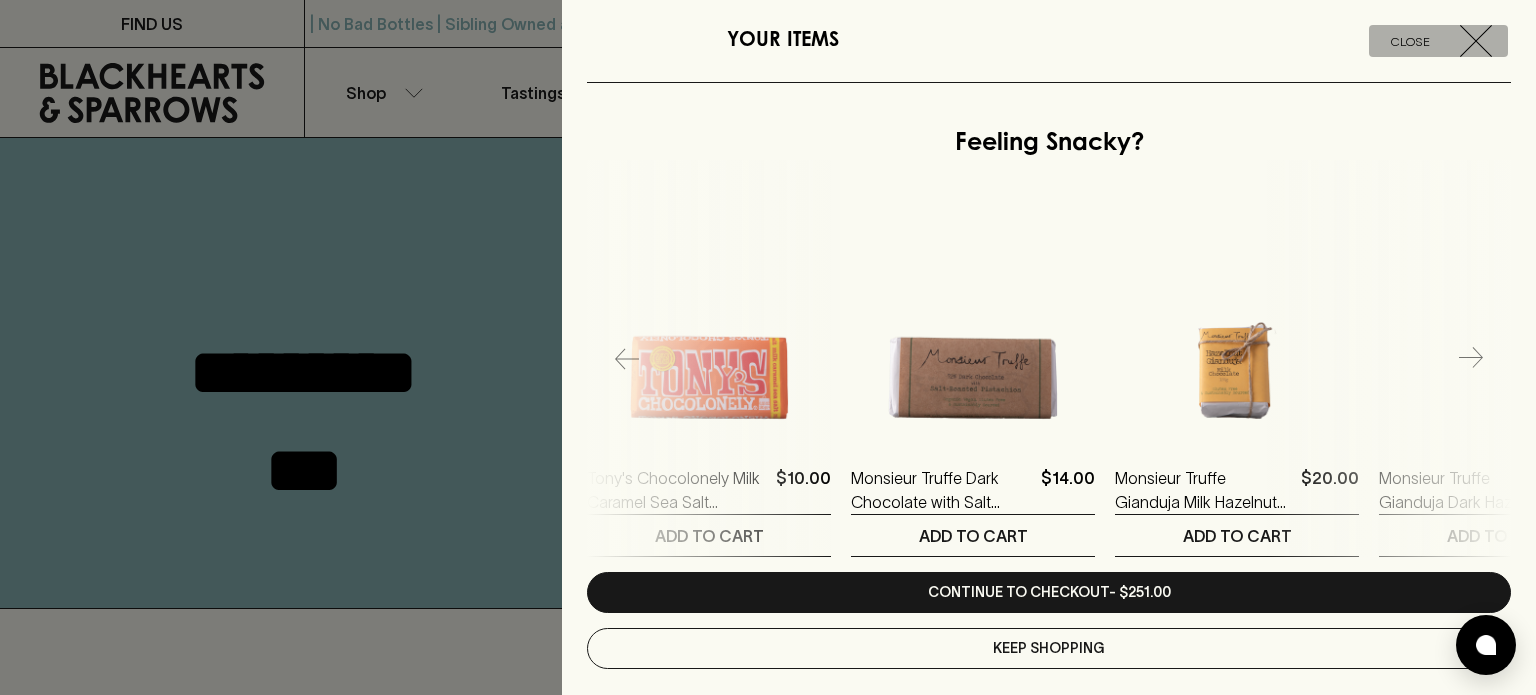 click 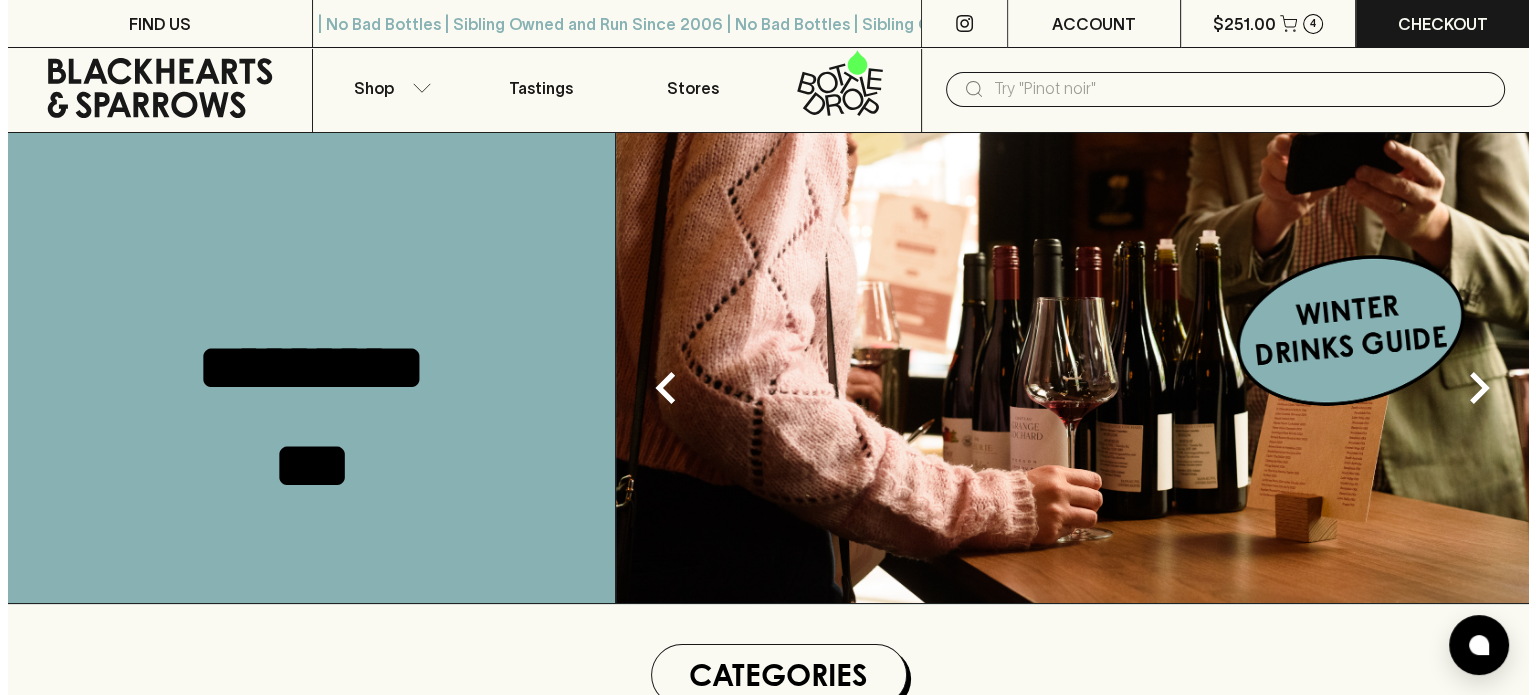scroll, scrollTop: 0, scrollLeft: 0, axis: both 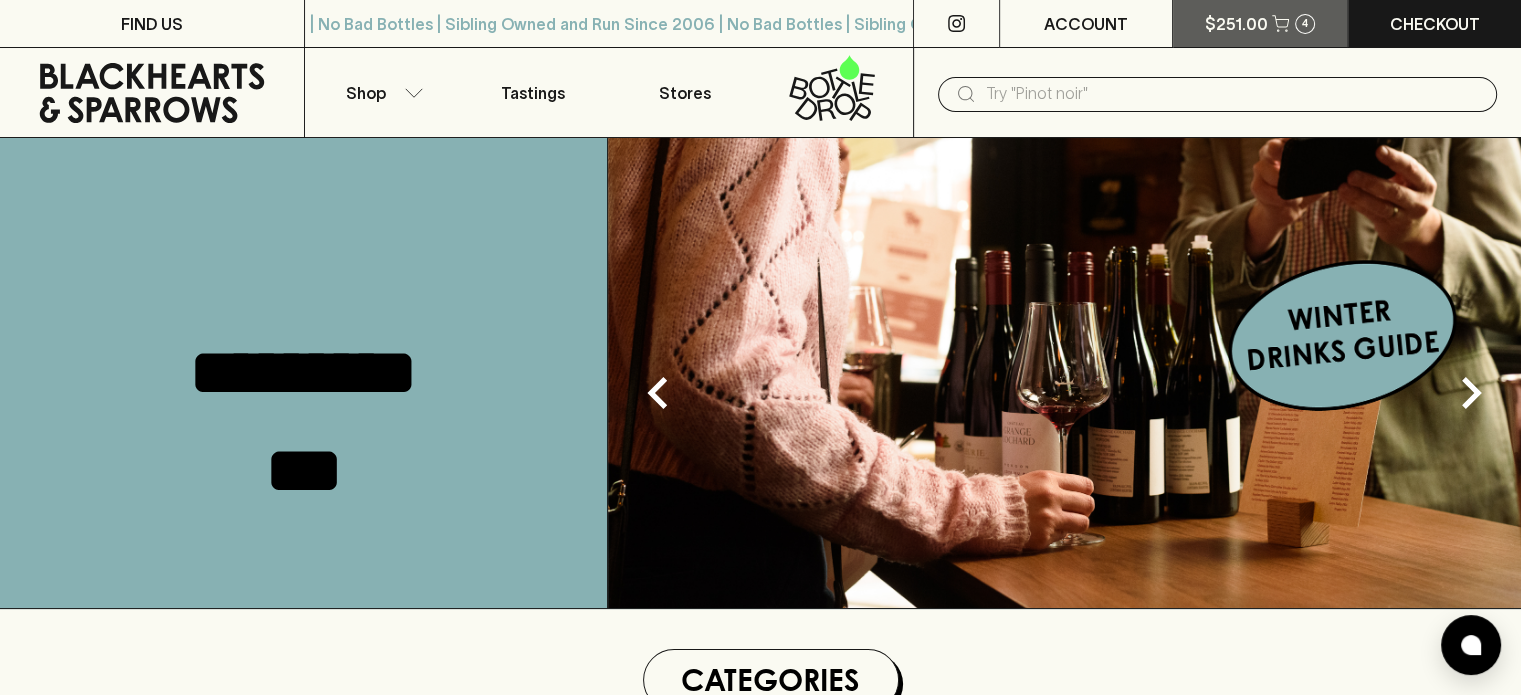 click on "$251.00 4" at bounding box center (1260, 23) 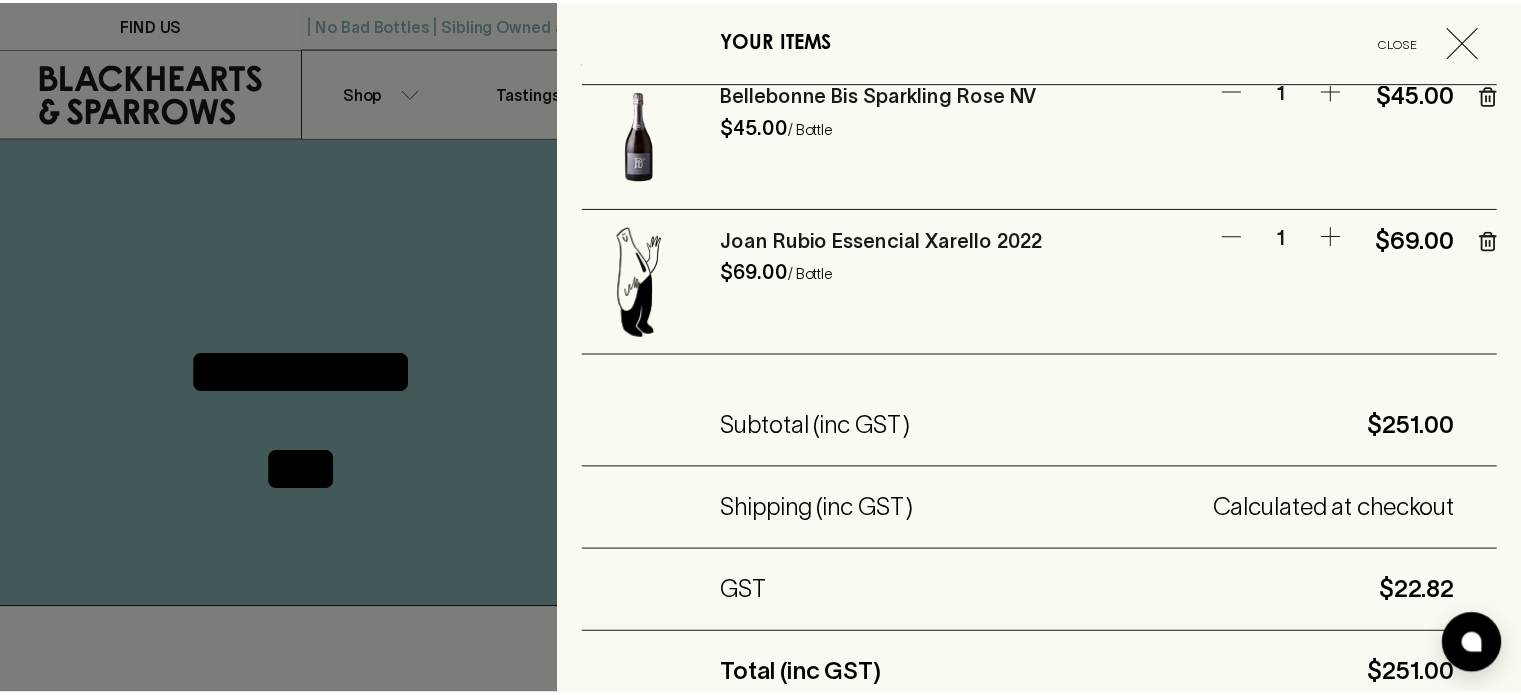 scroll, scrollTop: 316, scrollLeft: 0, axis: vertical 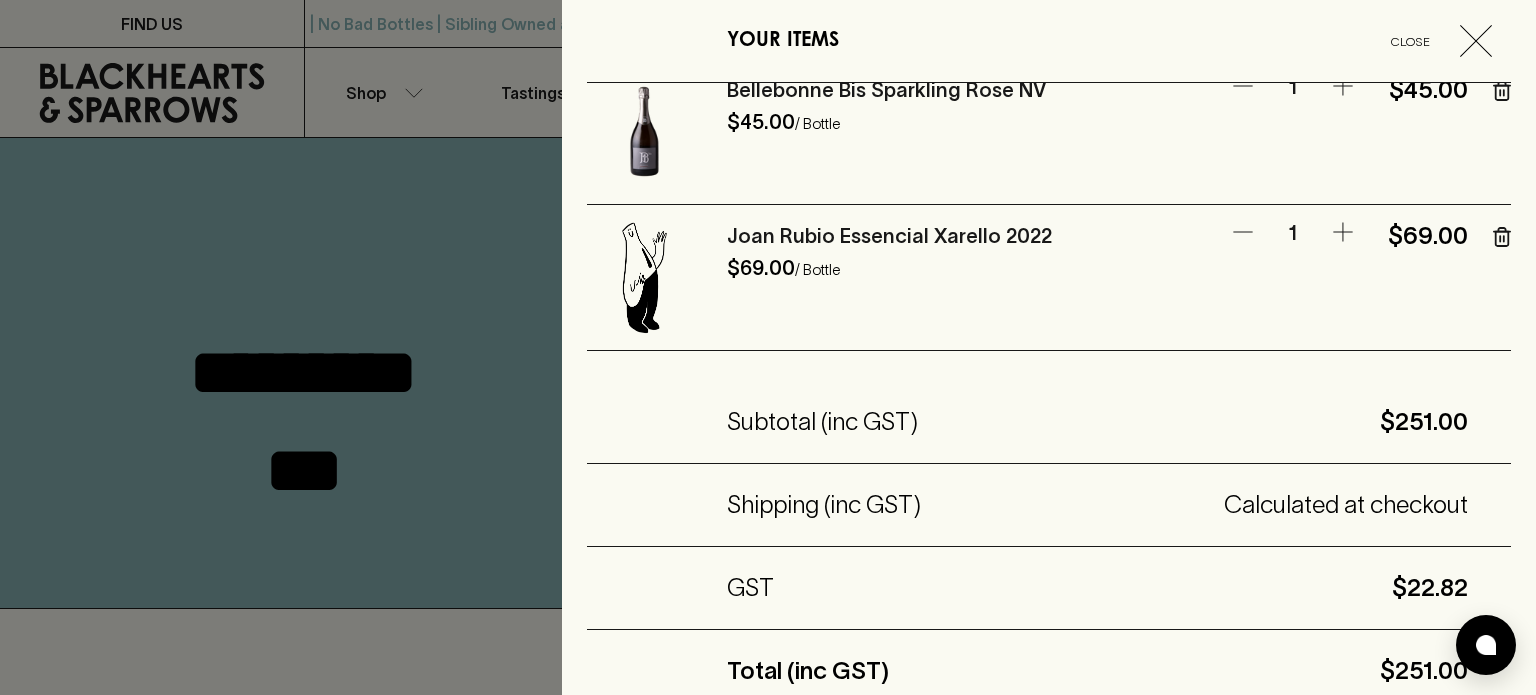 click at bounding box center [768, 347] 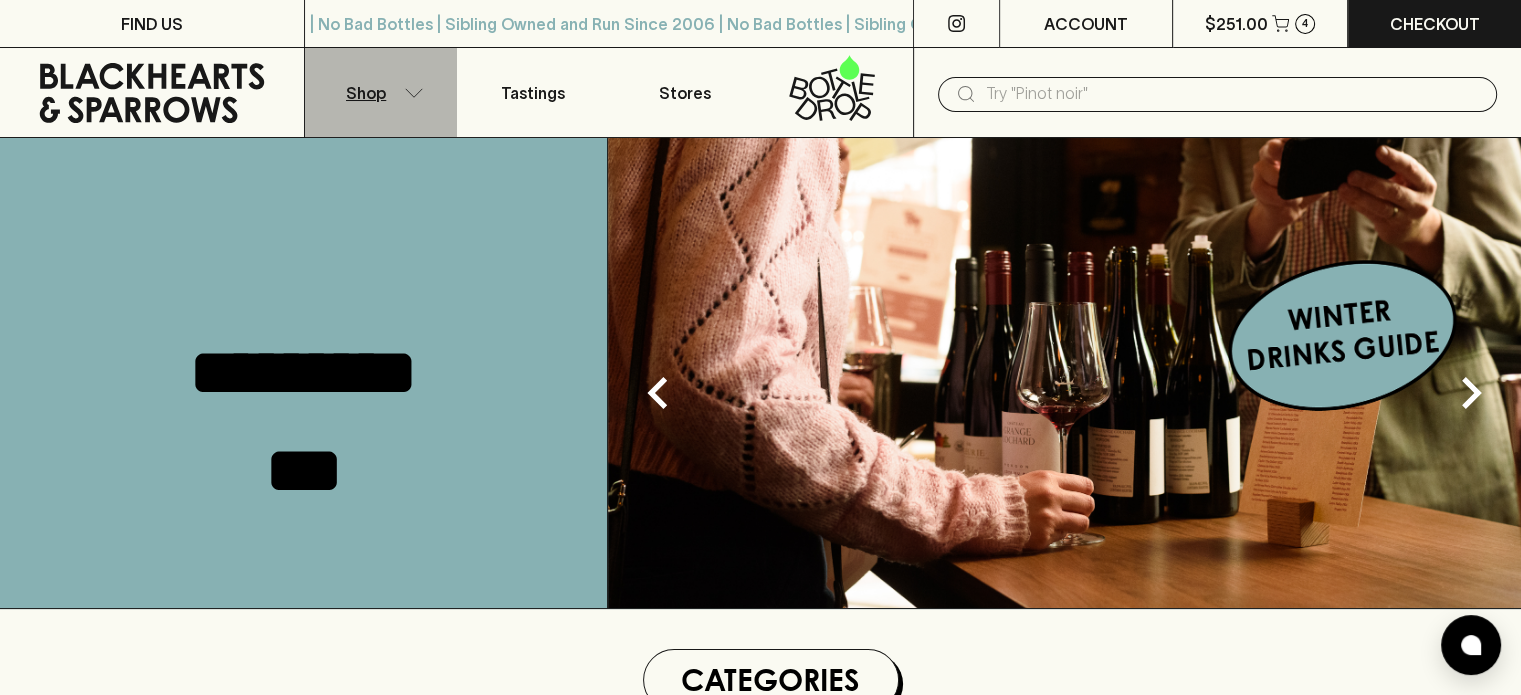 click on "Shop" at bounding box center (381, 92) 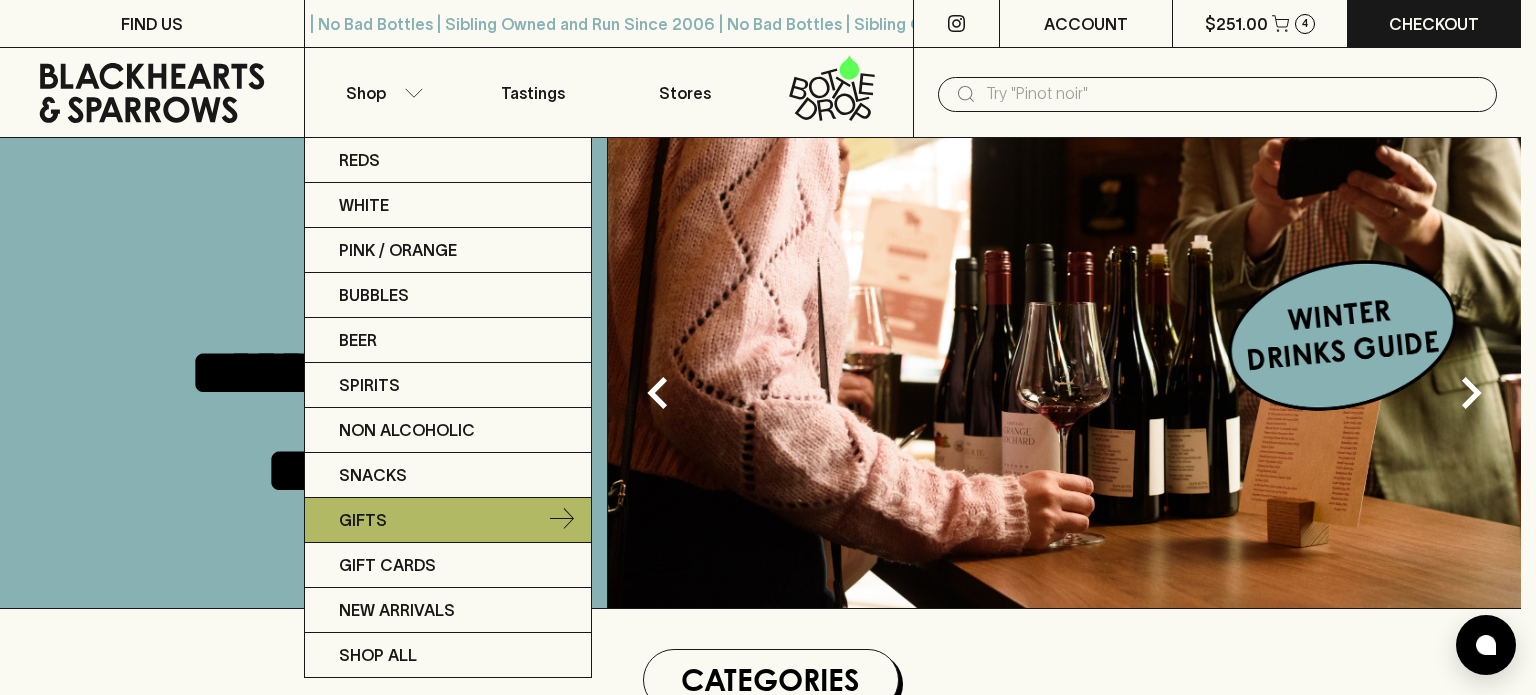 click on "Gifts" at bounding box center (448, 520) 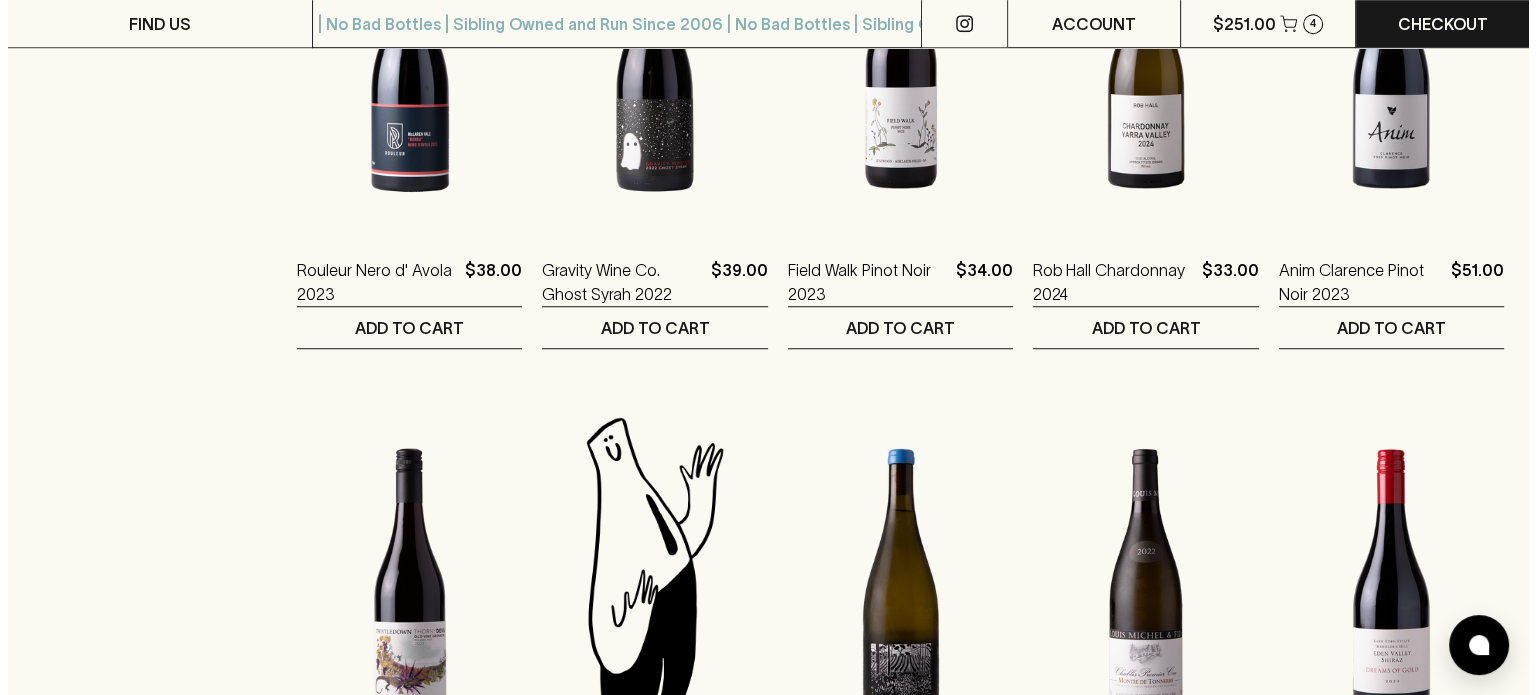 scroll, scrollTop: 0, scrollLeft: 0, axis: both 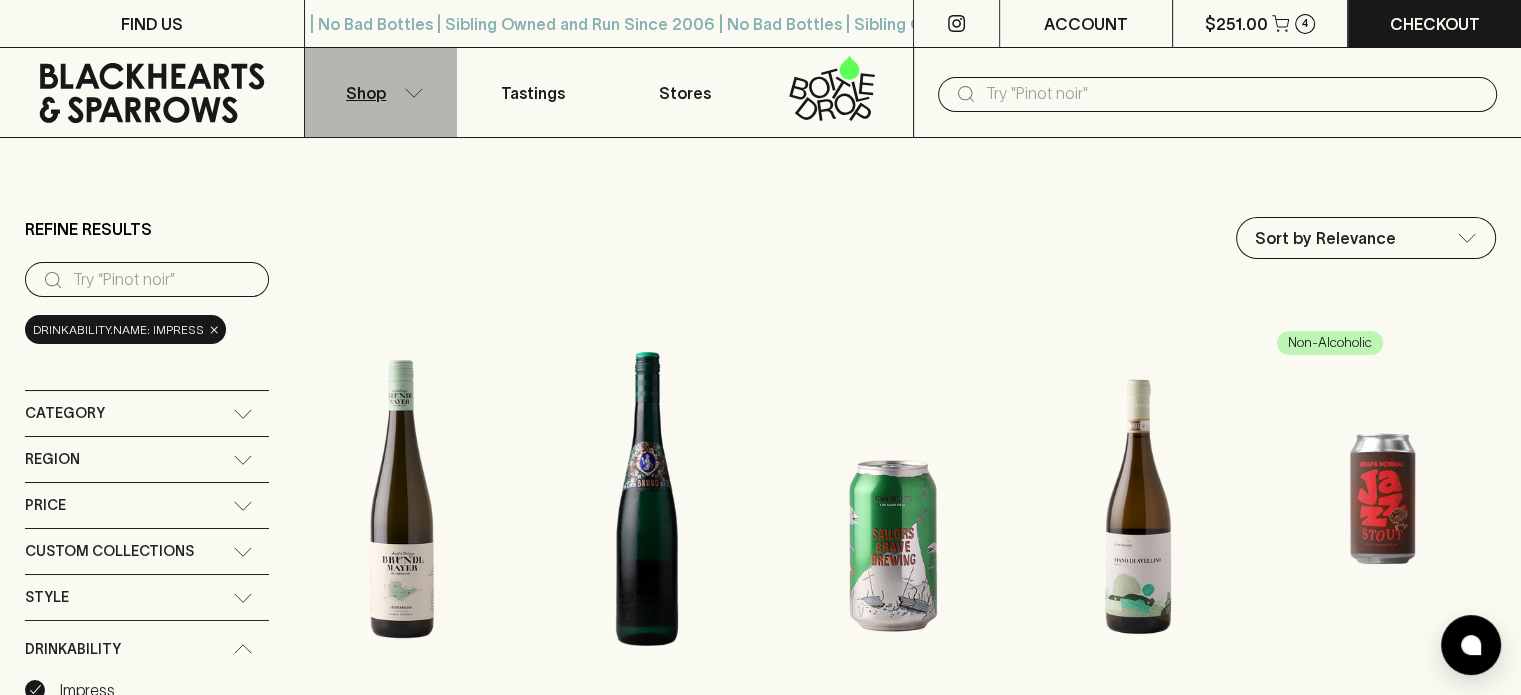 click on "Shop" at bounding box center [381, 92] 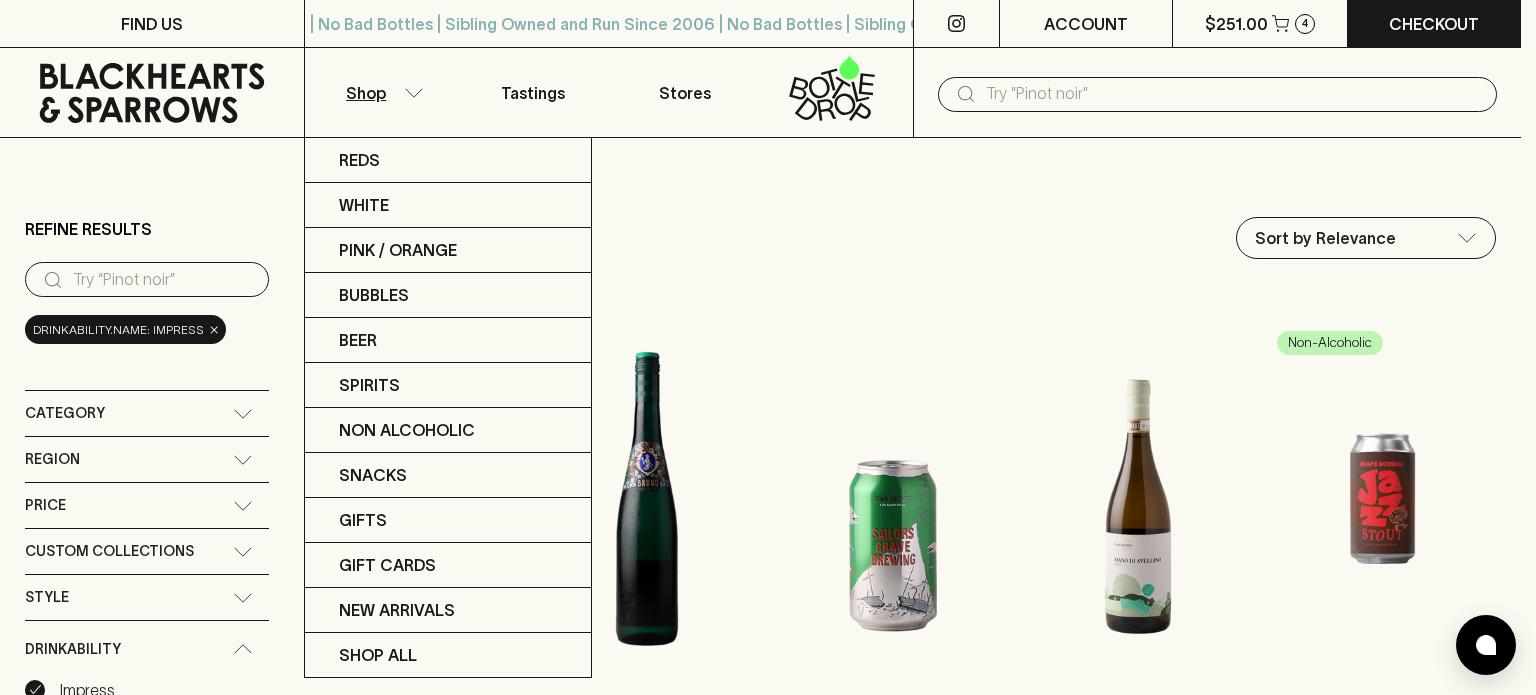 click at bounding box center (768, 347) 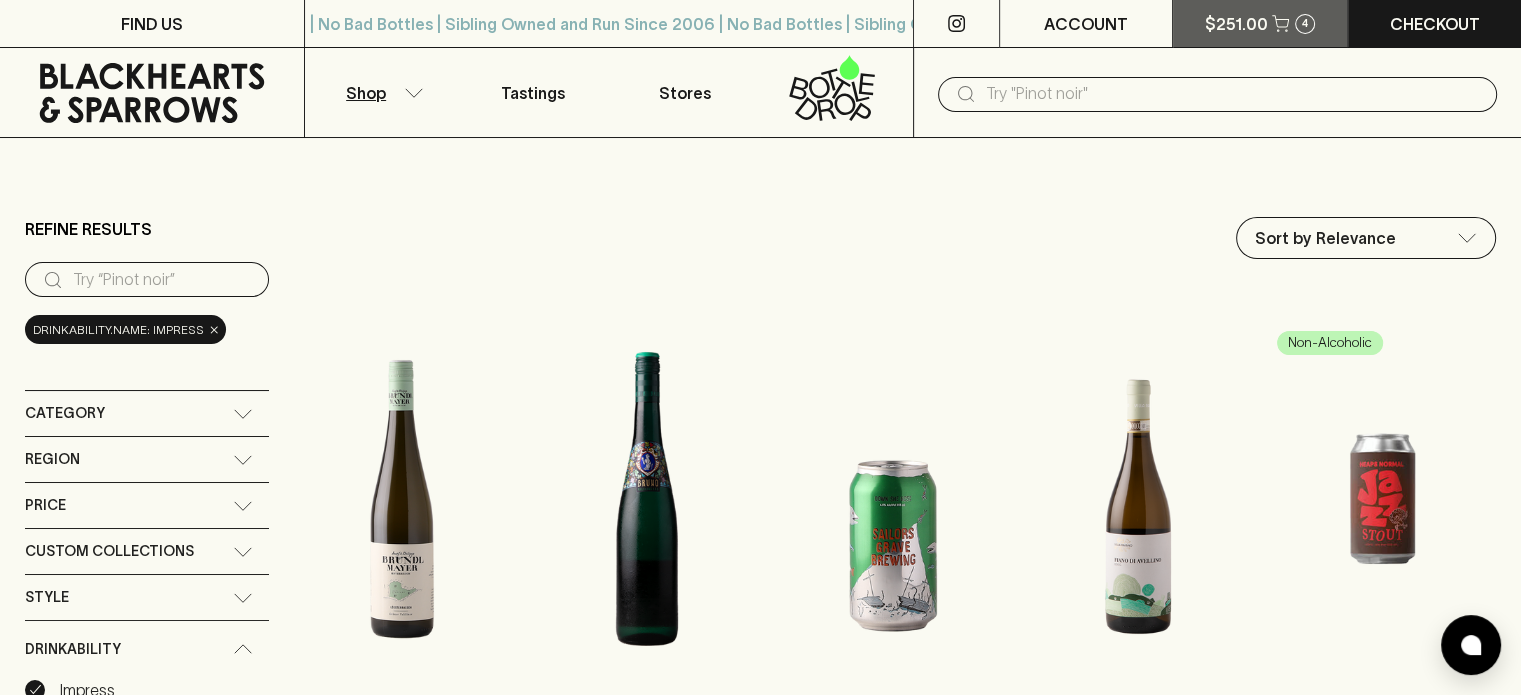 click on "$251.00" at bounding box center (1236, 24) 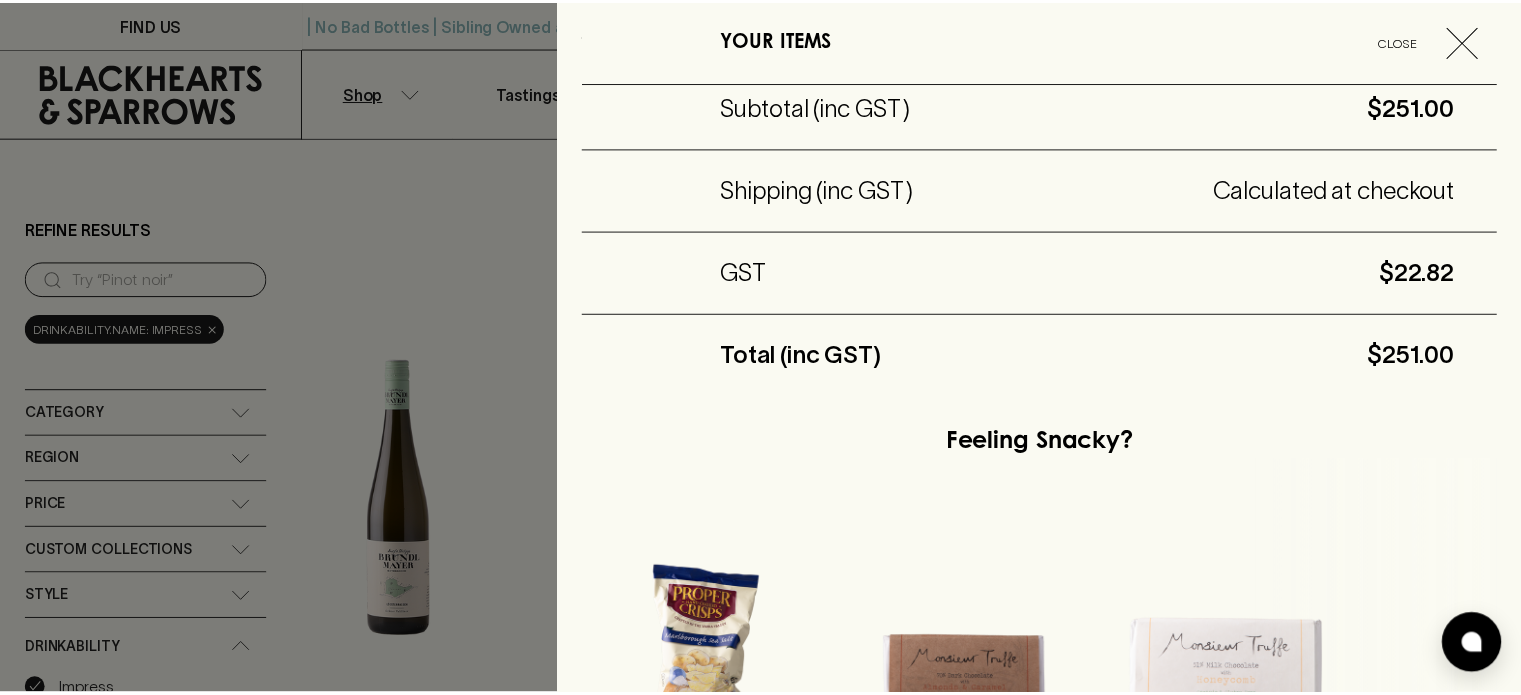 scroll, scrollTop: 952, scrollLeft: 0, axis: vertical 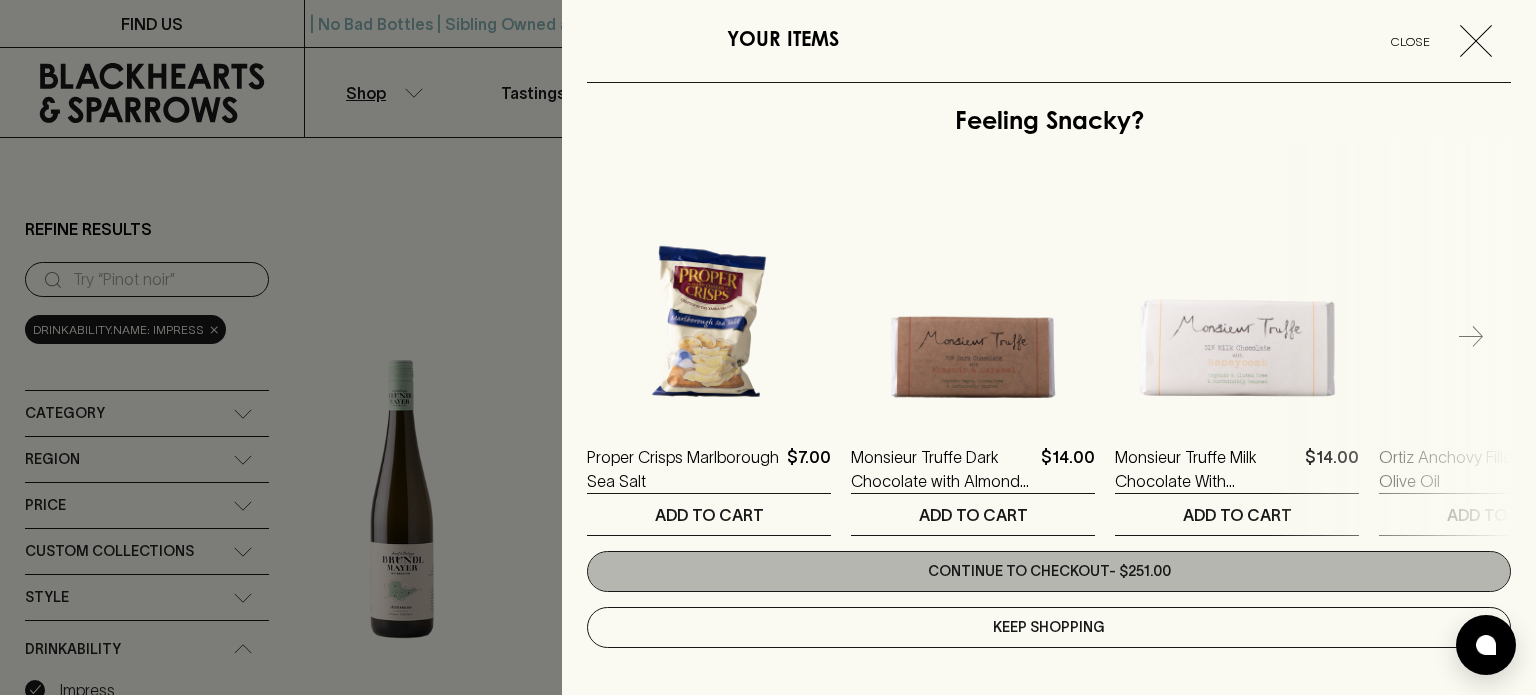 click on "Continue to checkout  - $251.00" at bounding box center (1049, 571) 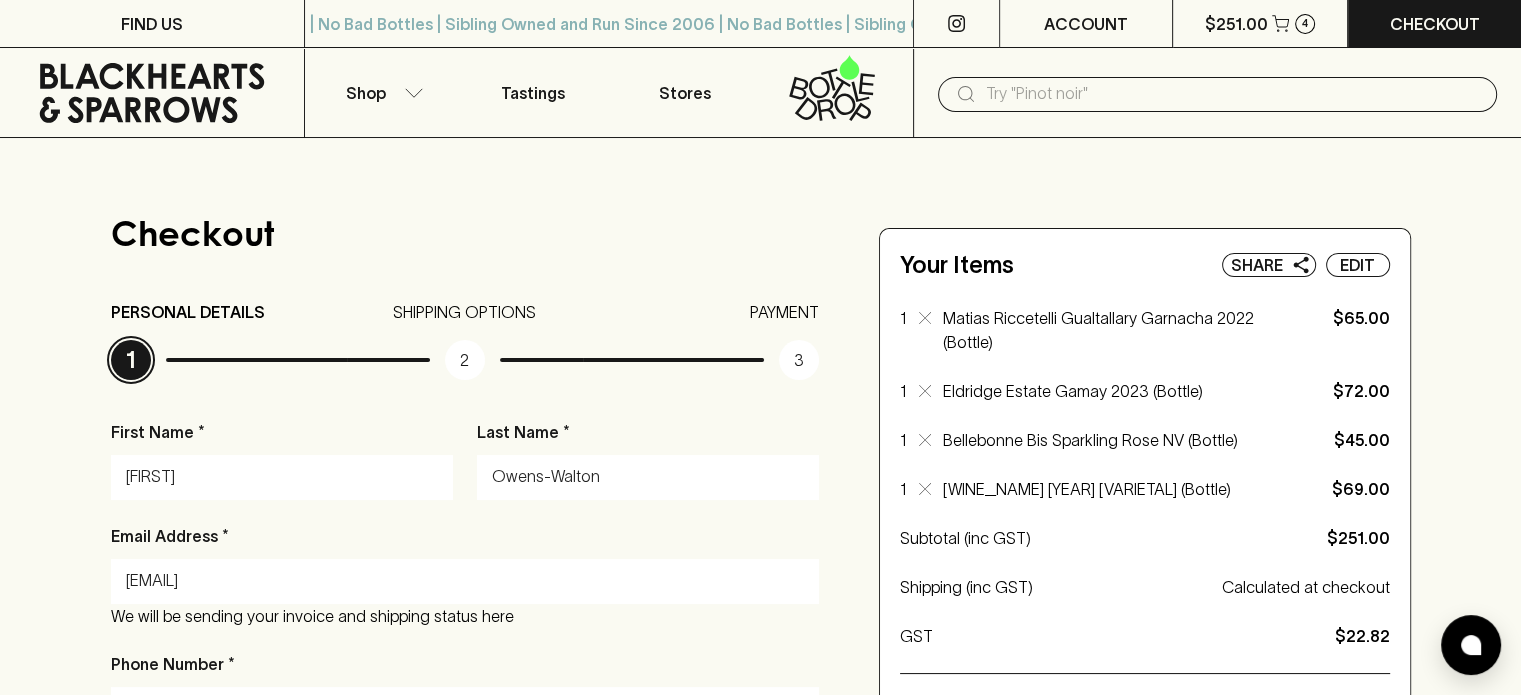 scroll, scrollTop: 256, scrollLeft: 0, axis: vertical 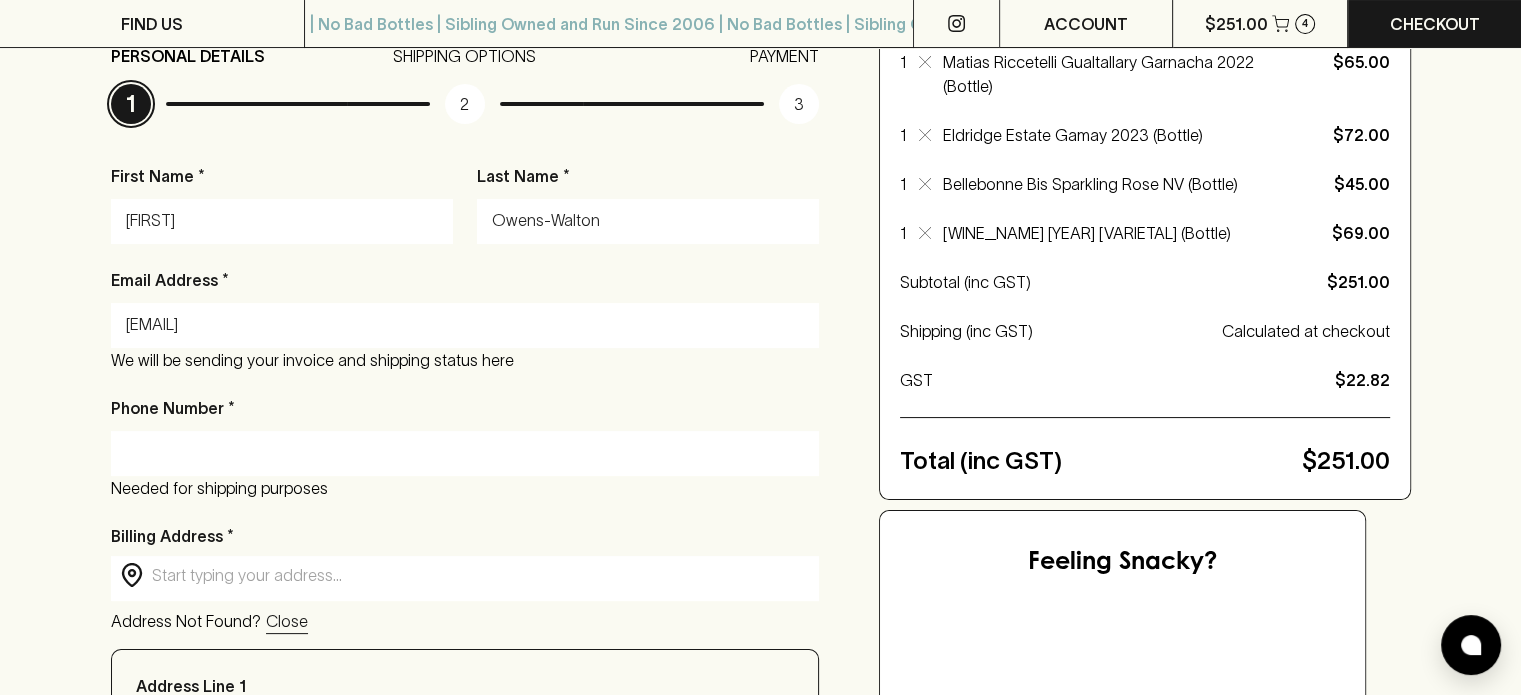 click at bounding box center (465, 453) 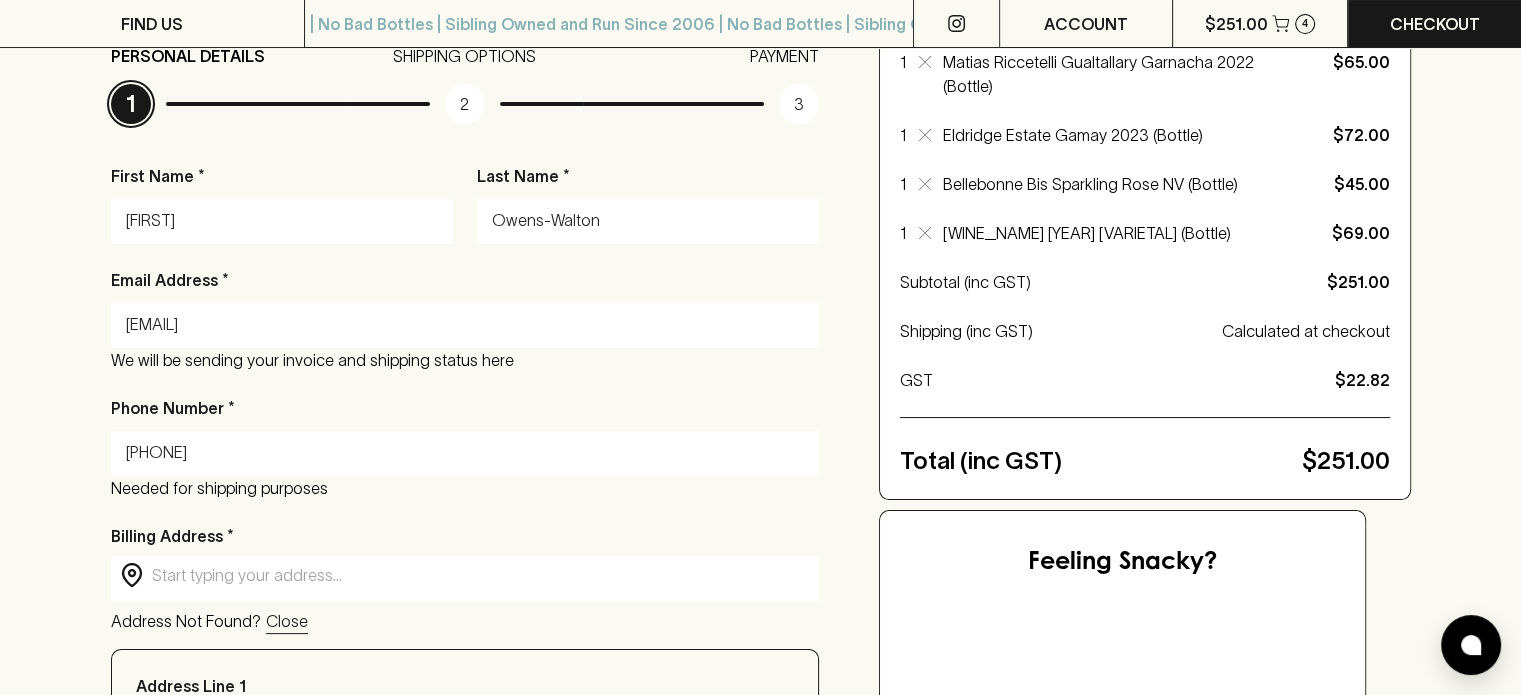 type on "[NUMBER] [STREET]" 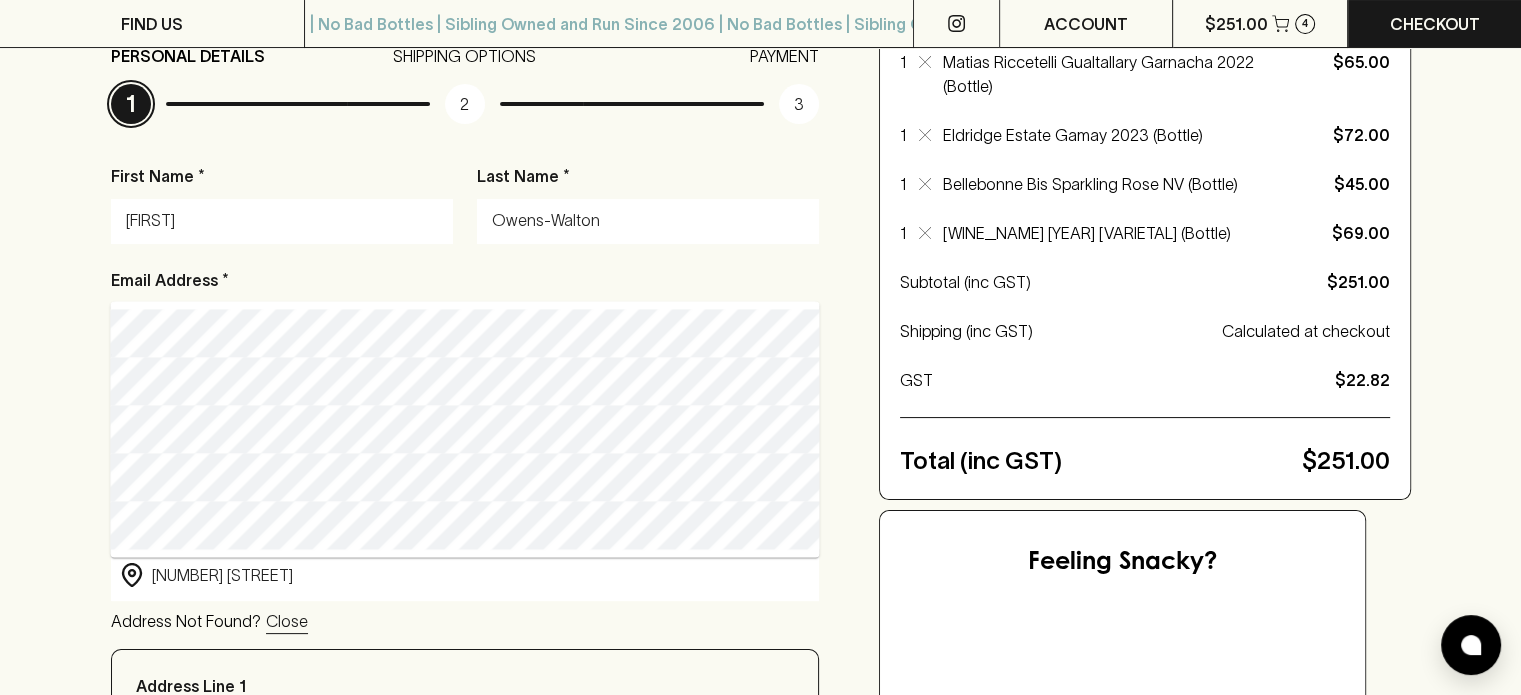 type on "[NUMBER] [STREET], [CITY] [STATE], [COUNTRY]" 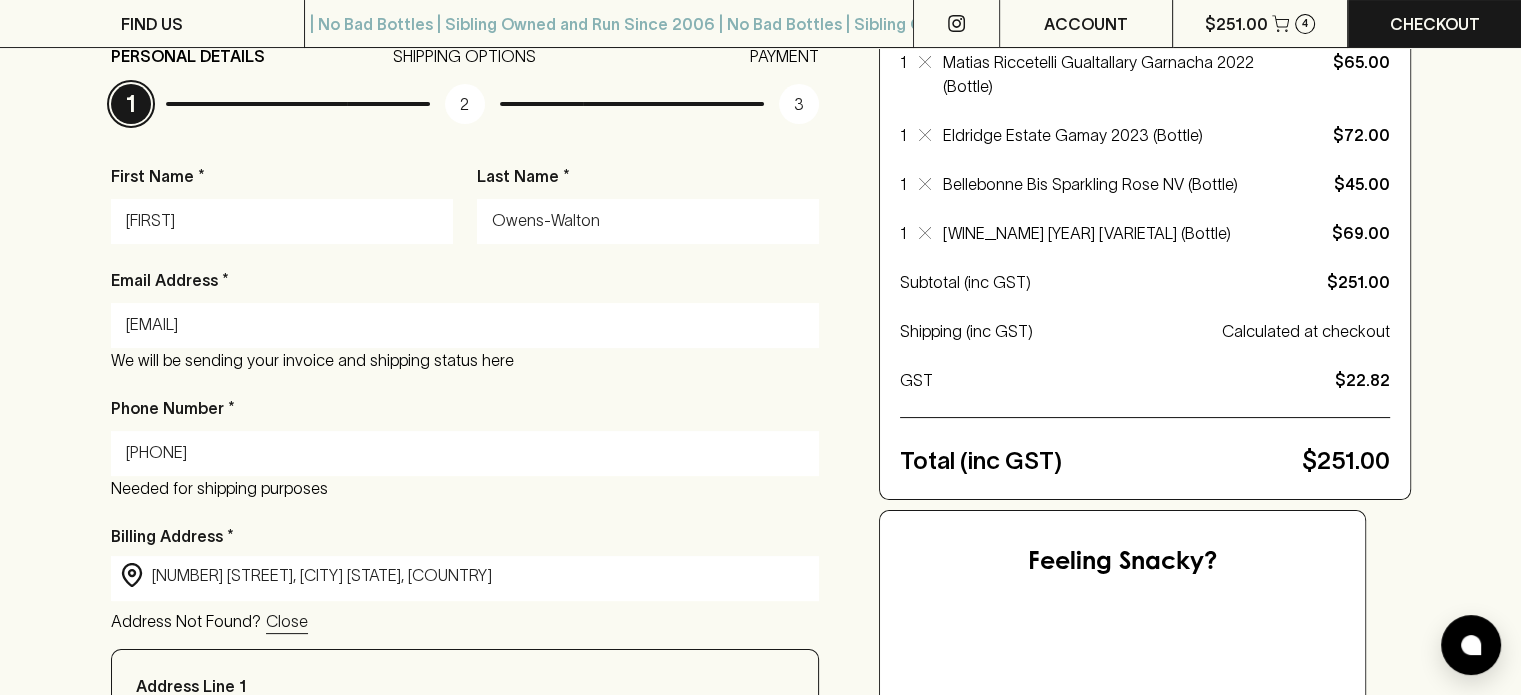 type on "[NUMBER] [STREET]" 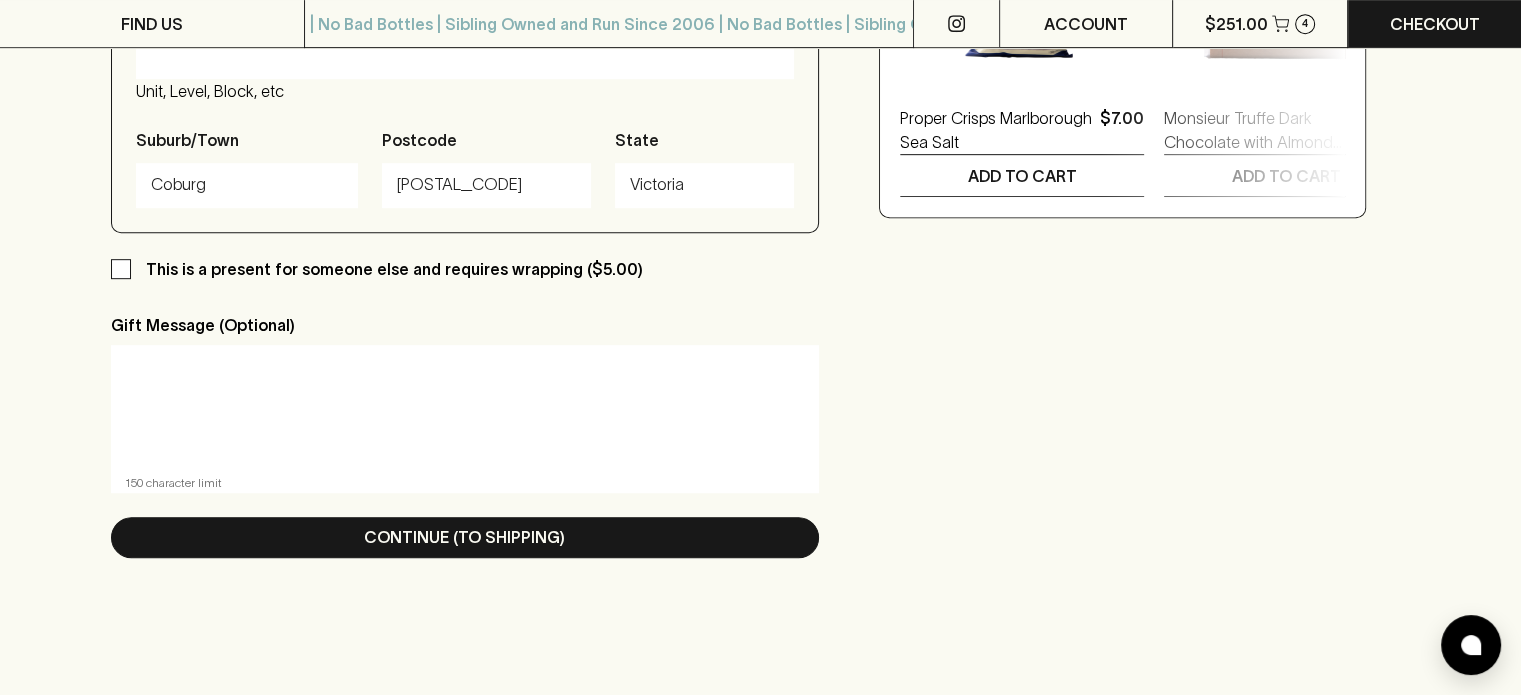 scroll, scrollTop: 1072, scrollLeft: 0, axis: vertical 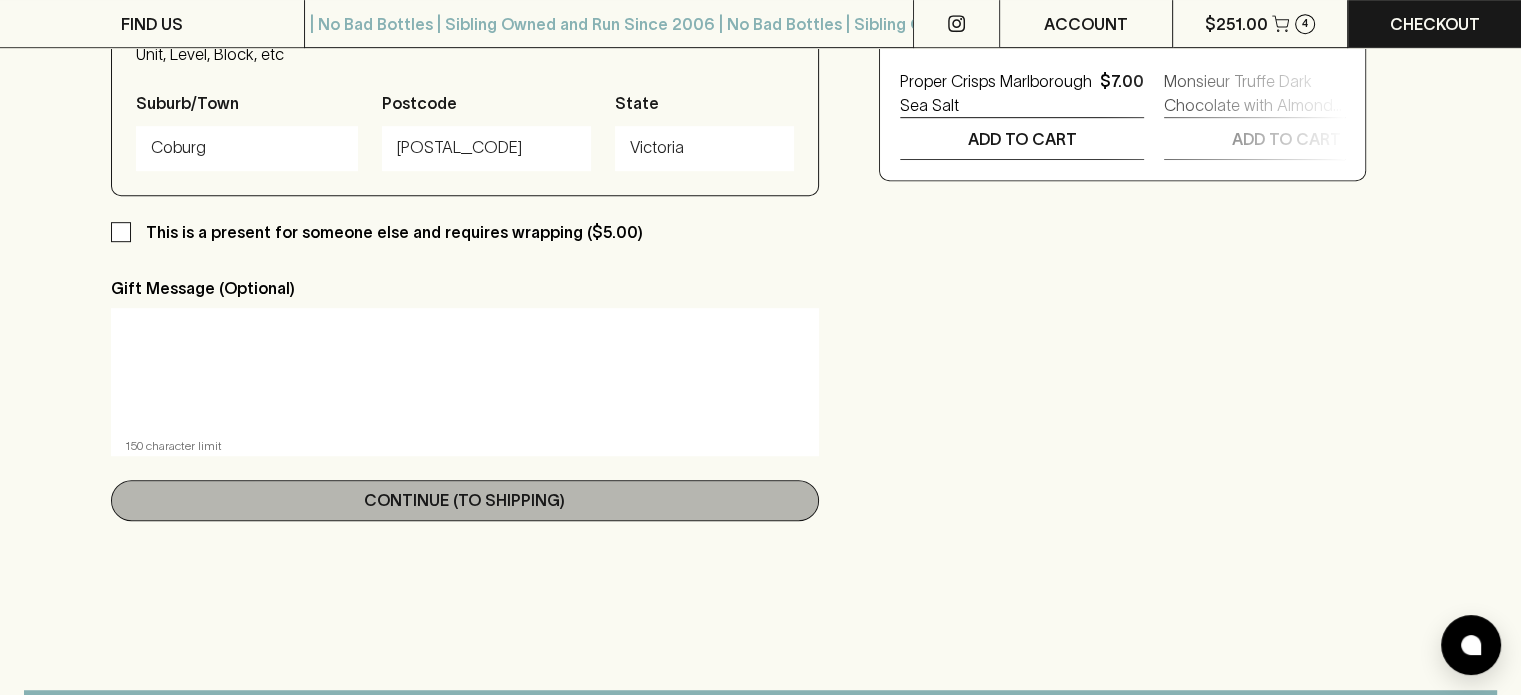 click on "Continue (To Shipping)" at bounding box center [464, 500] 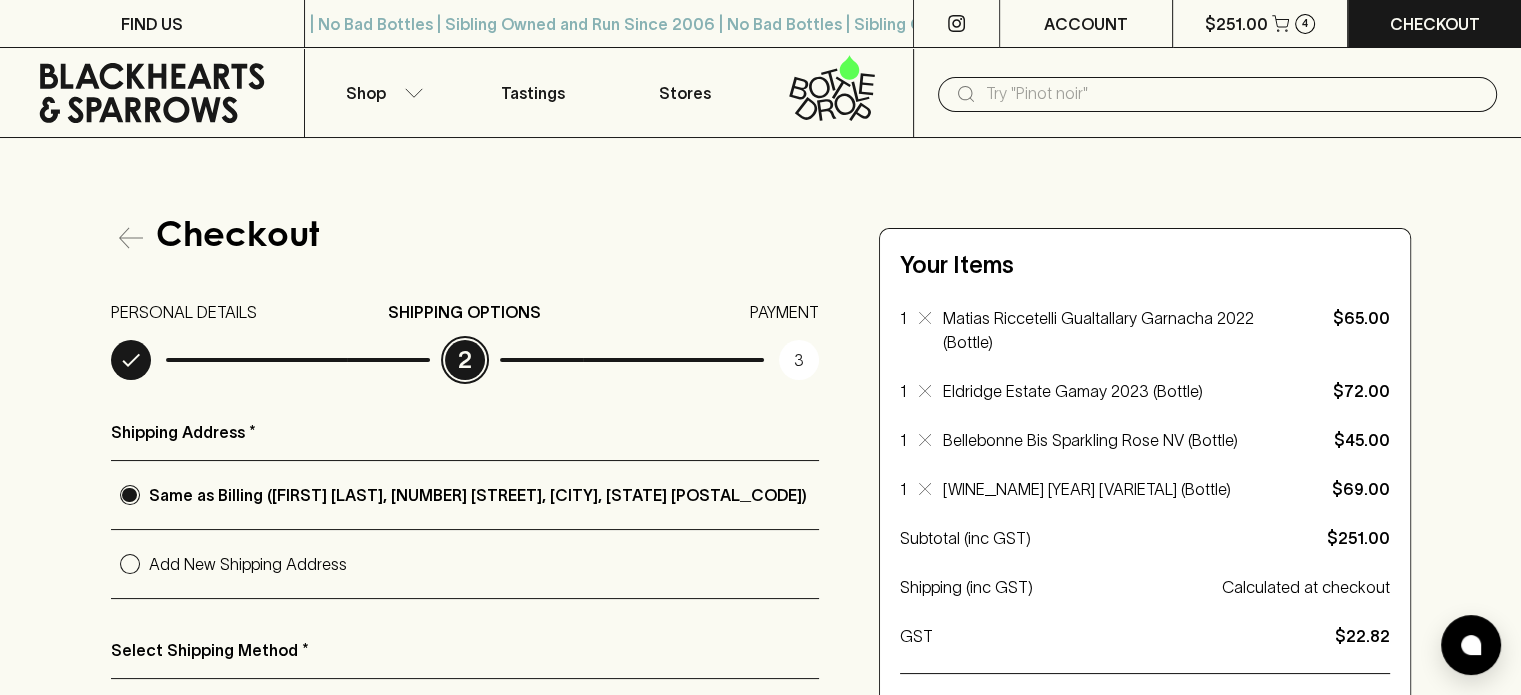 scroll, scrollTop: 336, scrollLeft: 0, axis: vertical 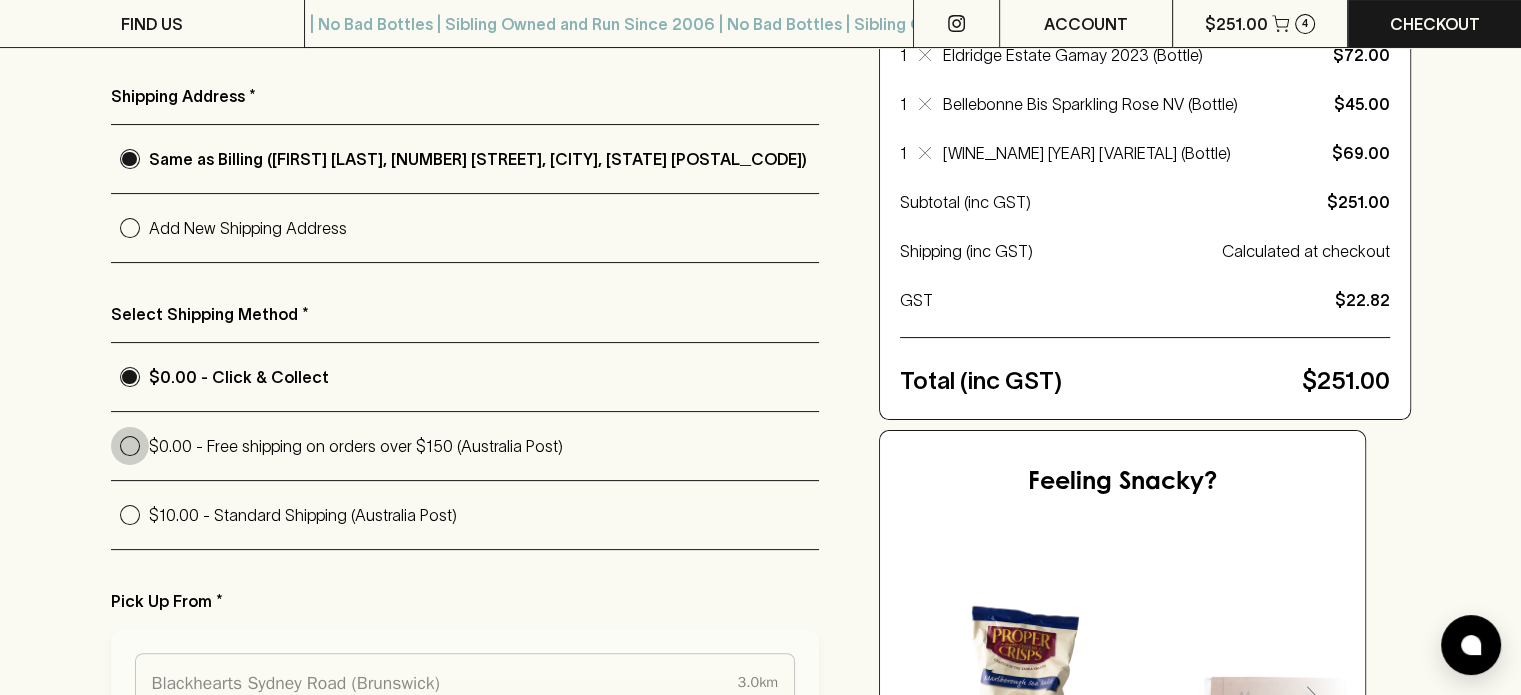 click on "$0.00 - Free shipping on orders over $150 (Australia Post)" at bounding box center (130, 446) 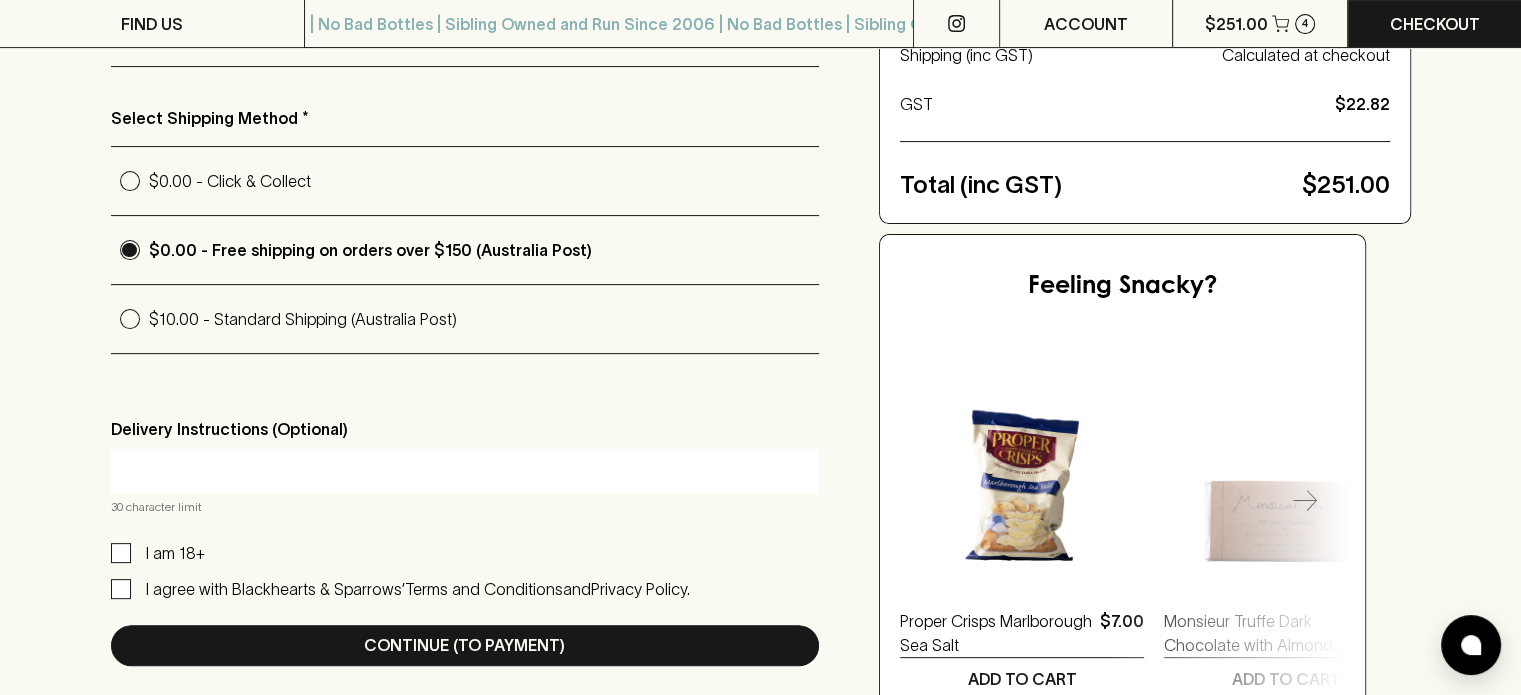scroll, scrollTop: 532, scrollLeft: 0, axis: vertical 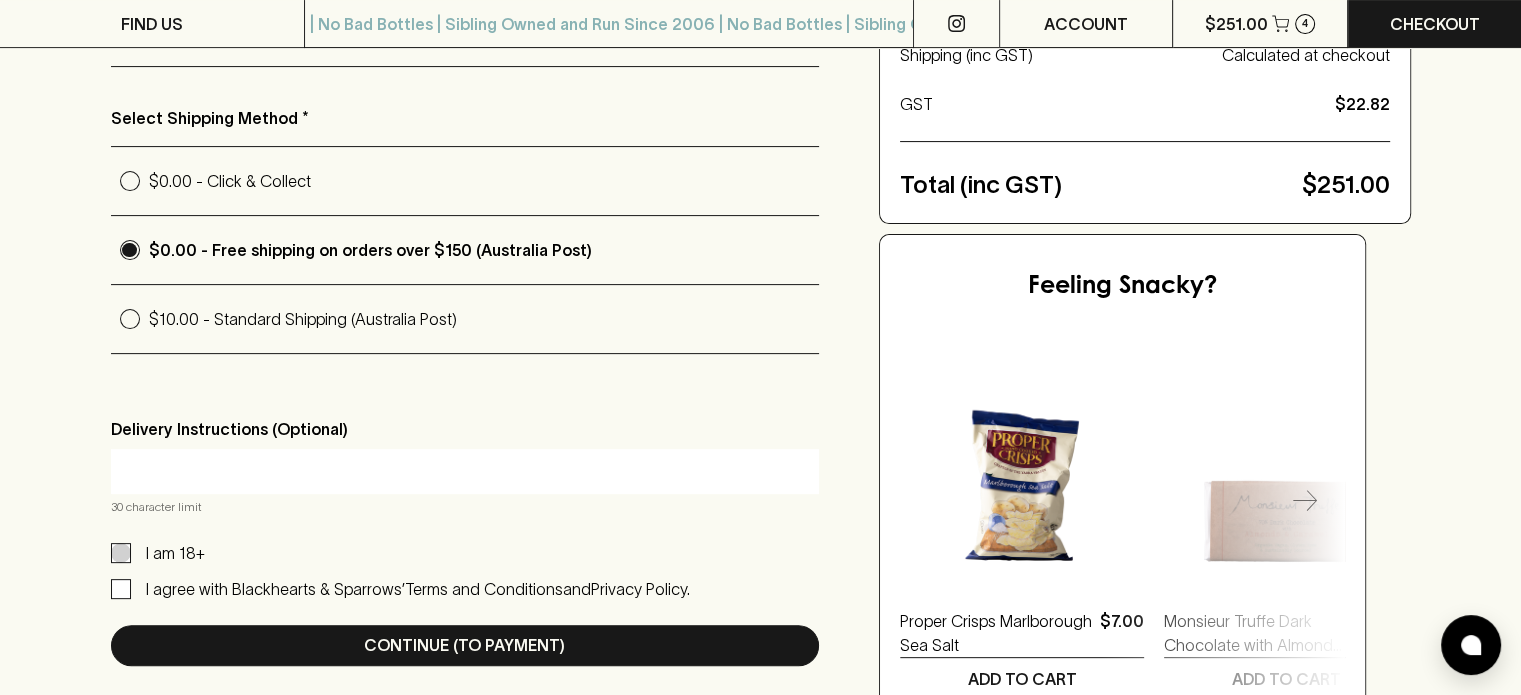 click on "I am 18+" at bounding box center (121, 553) 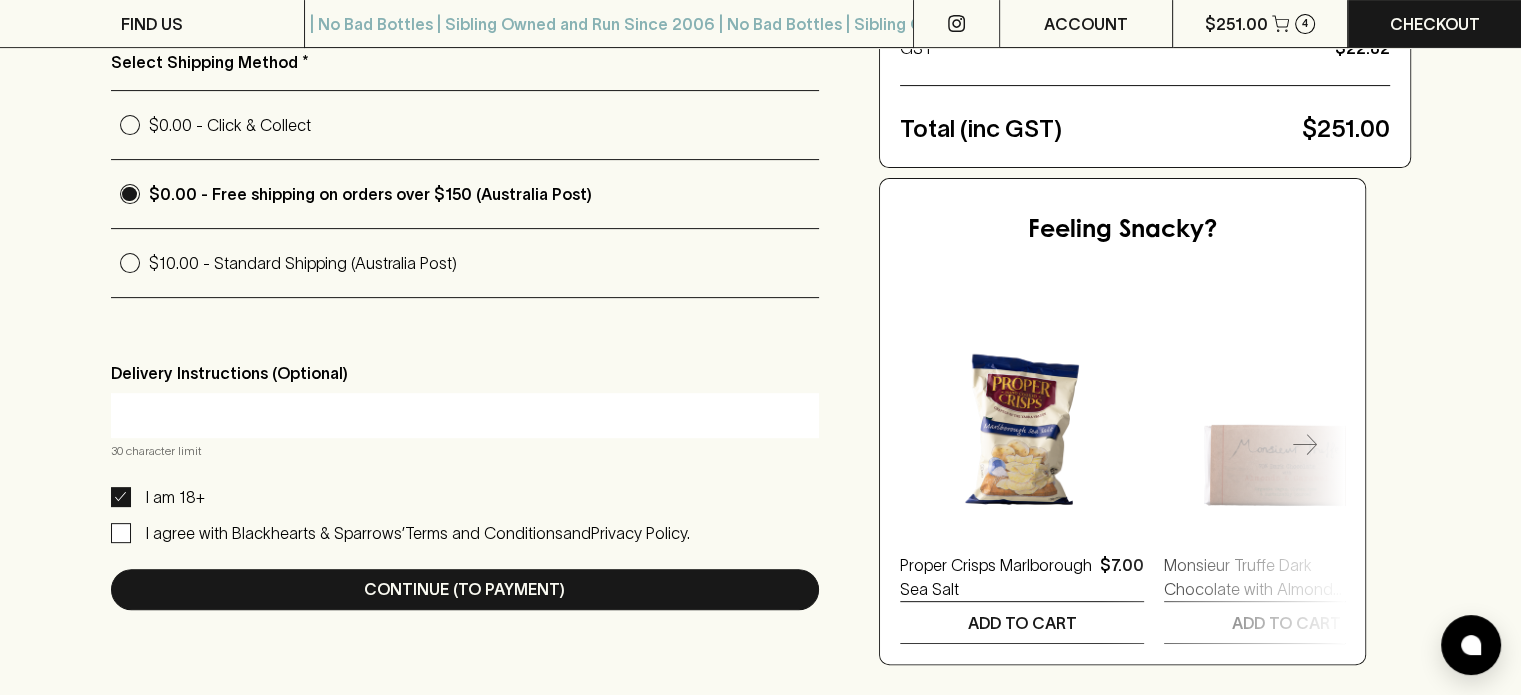 scroll, scrollTop: 618, scrollLeft: 0, axis: vertical 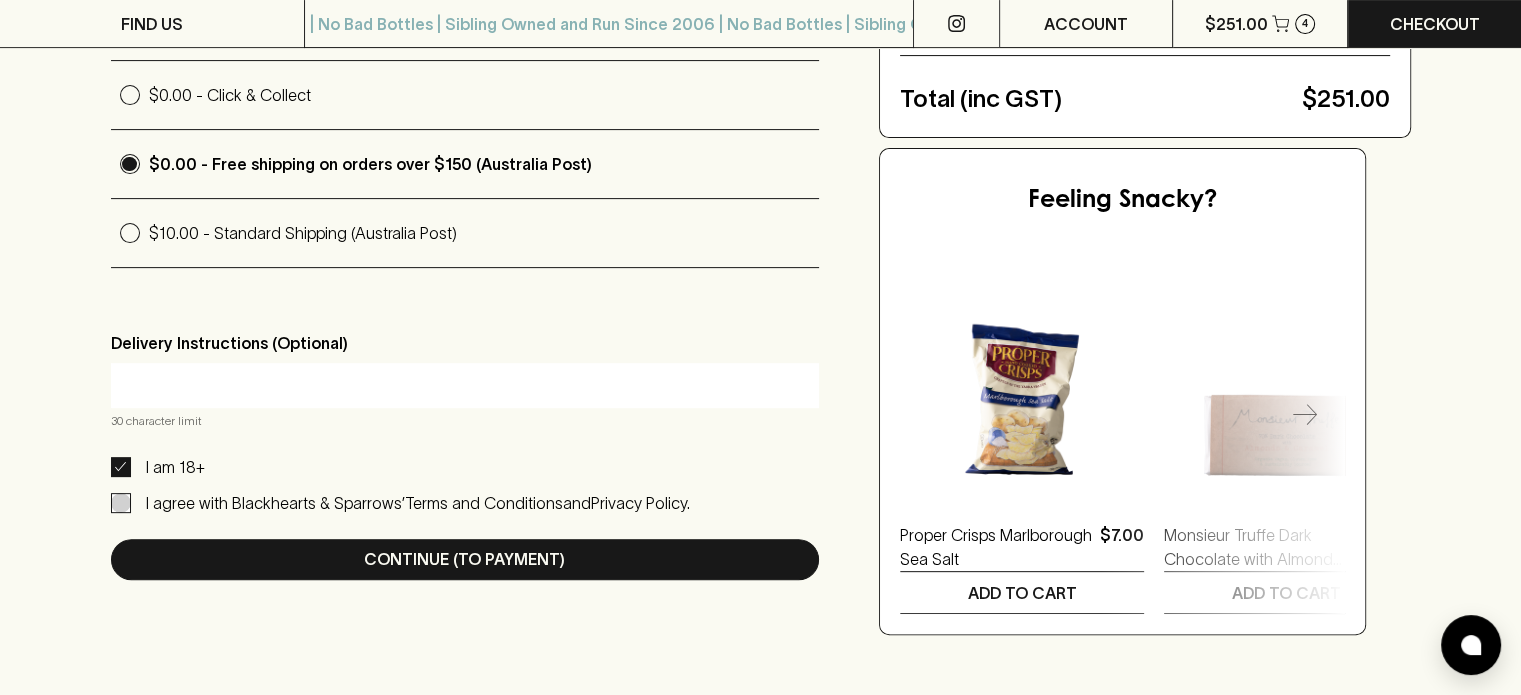click on "I agree with Blackhearts & Sparrows’   Terms and Conditions  and  Privacy Policy." at bounding box center (121, 503) 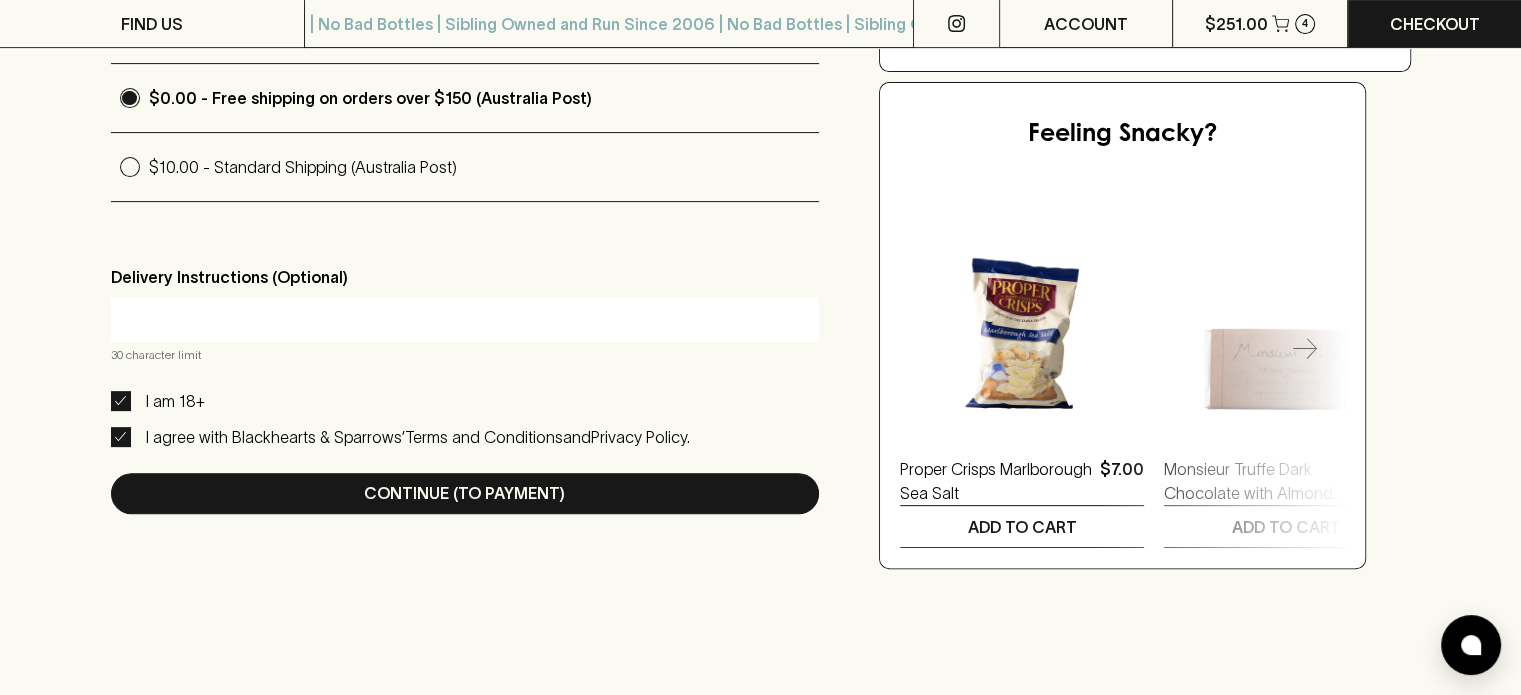 scroll, scrollTop: 758, scrollLeft: 0, axis: vertical 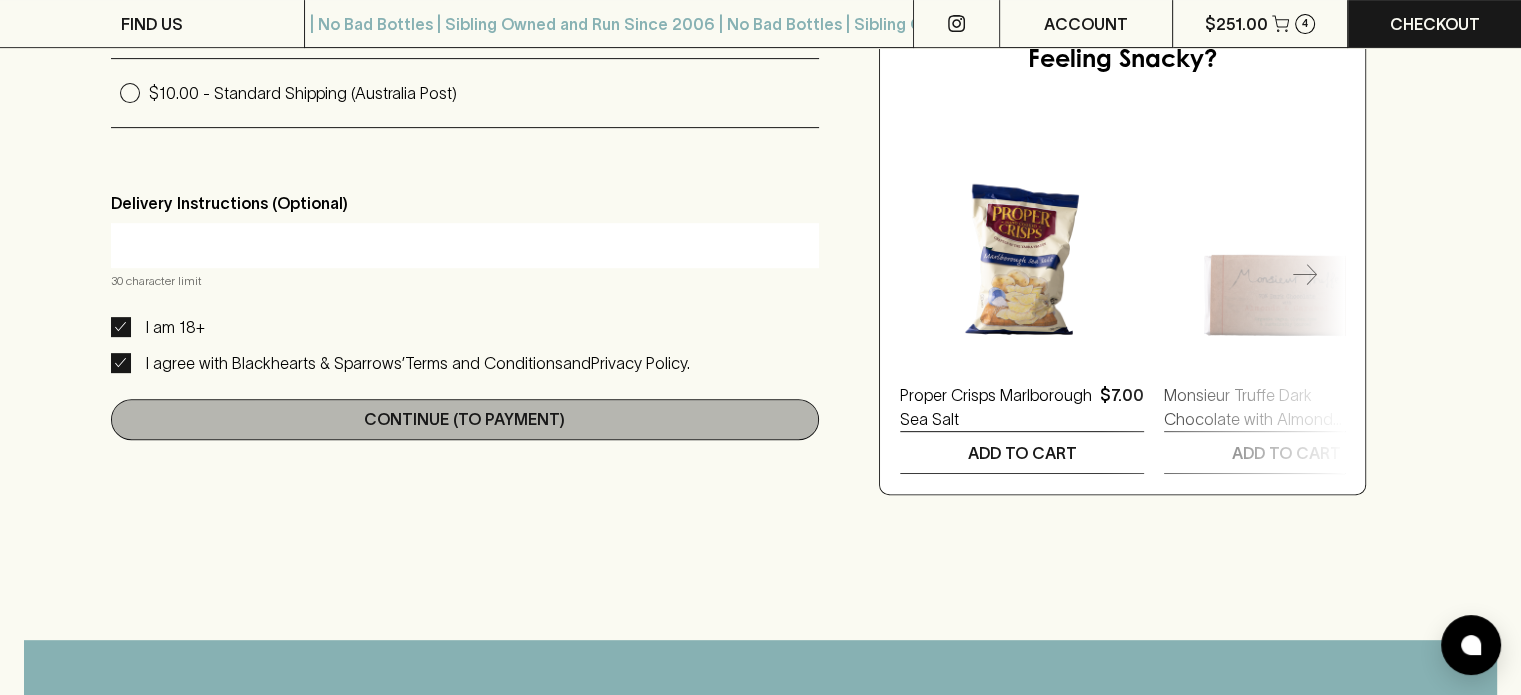 click on "Continue (To Payment)" at bounding box center [465, 419] 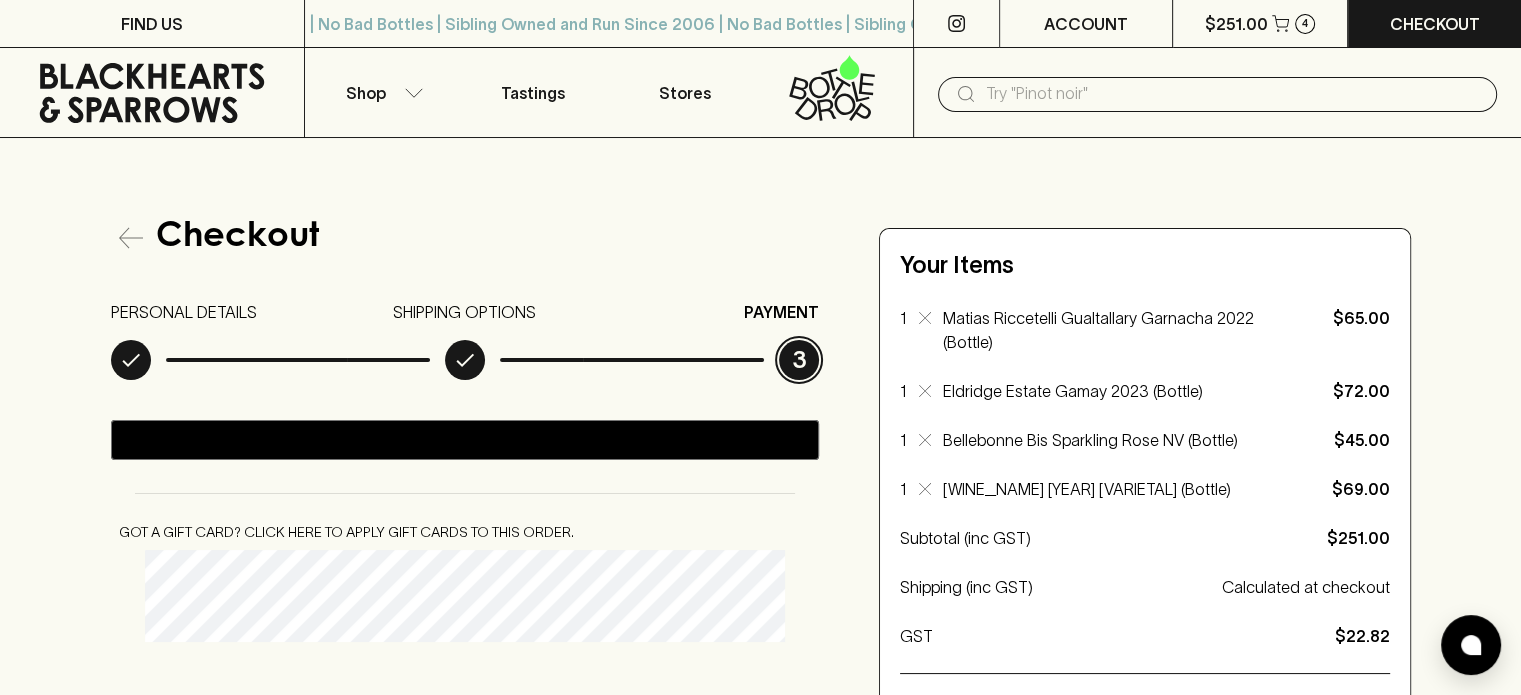 scroll, scrollTop: 172, scrollLeft: 0, axis: vertical 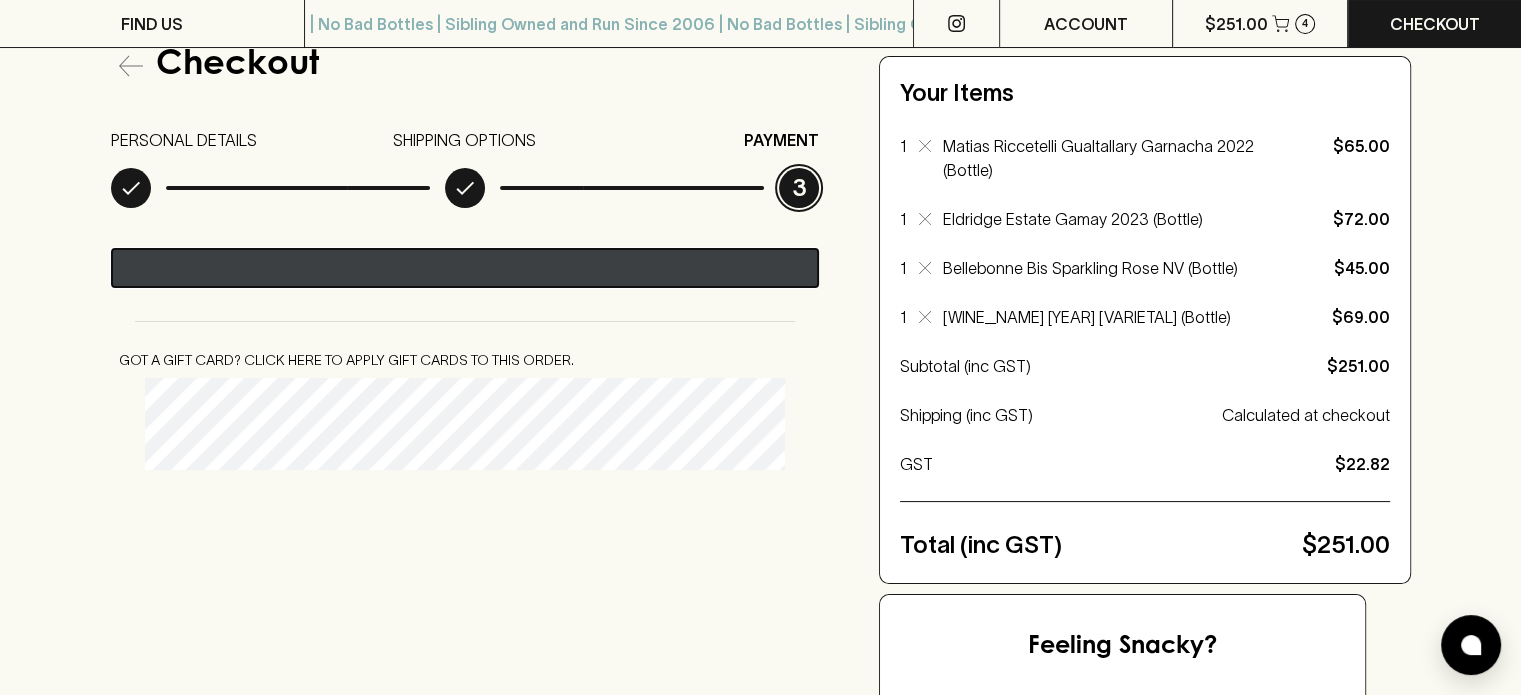 click at bounding box center [323, 269] 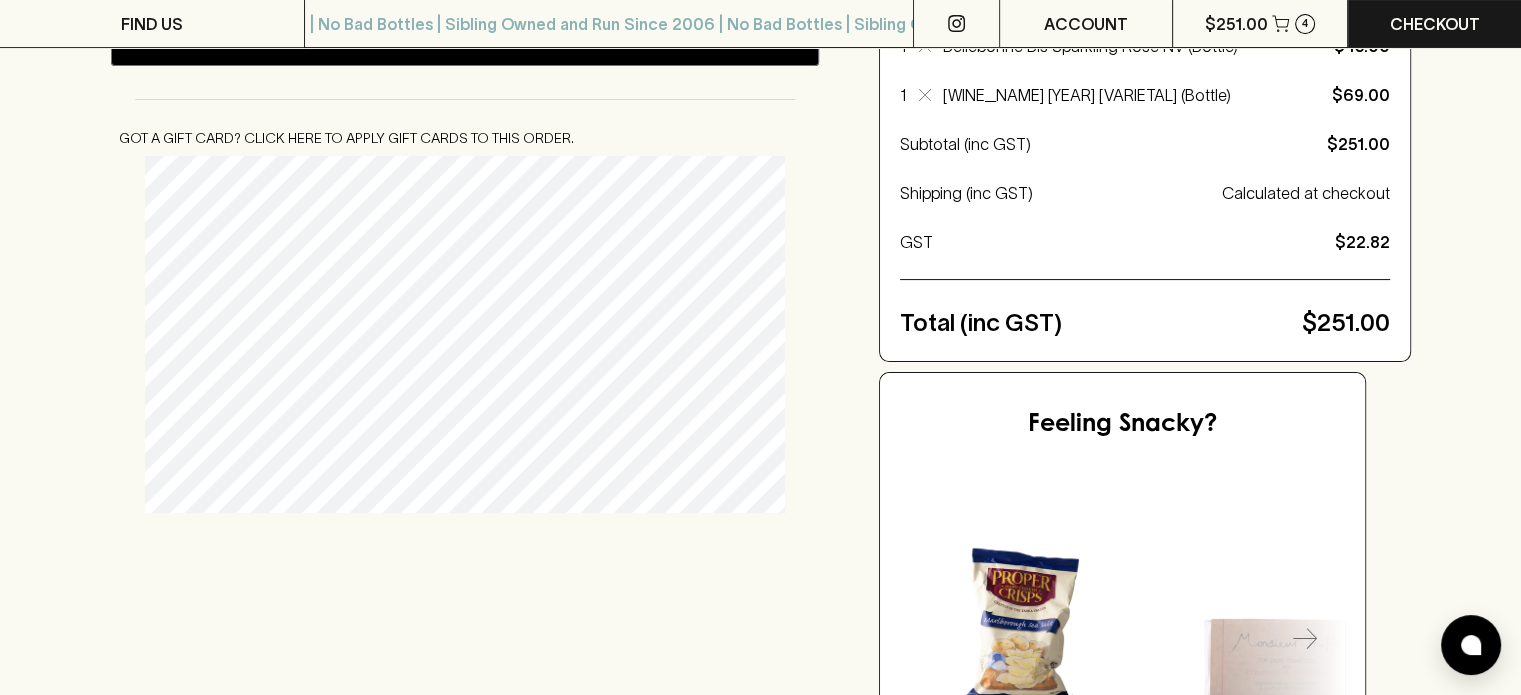 scroll, scrollTop: 379, scrollLeft: 0, axis: vertical 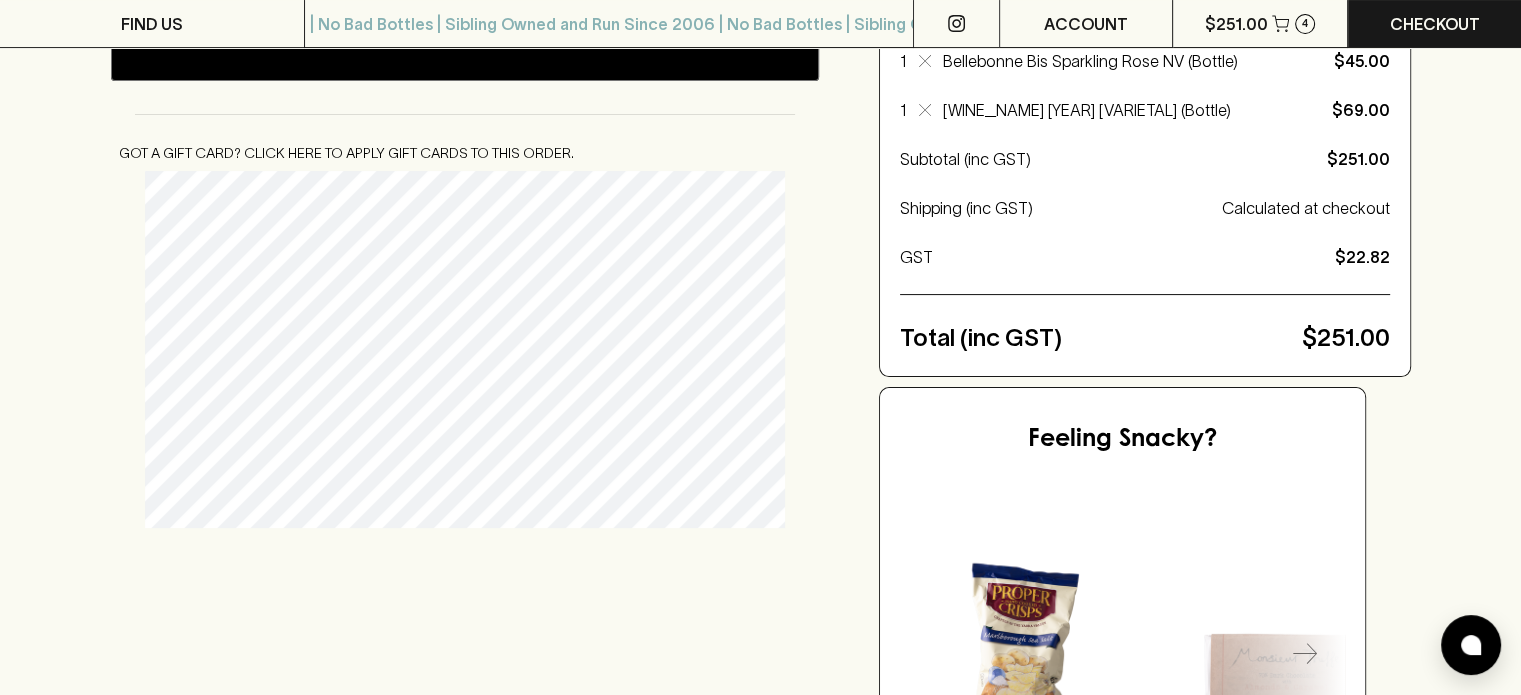 click on "Got a gift card? Click here to apply gift cards to this order." at bounding box center (465, 332) 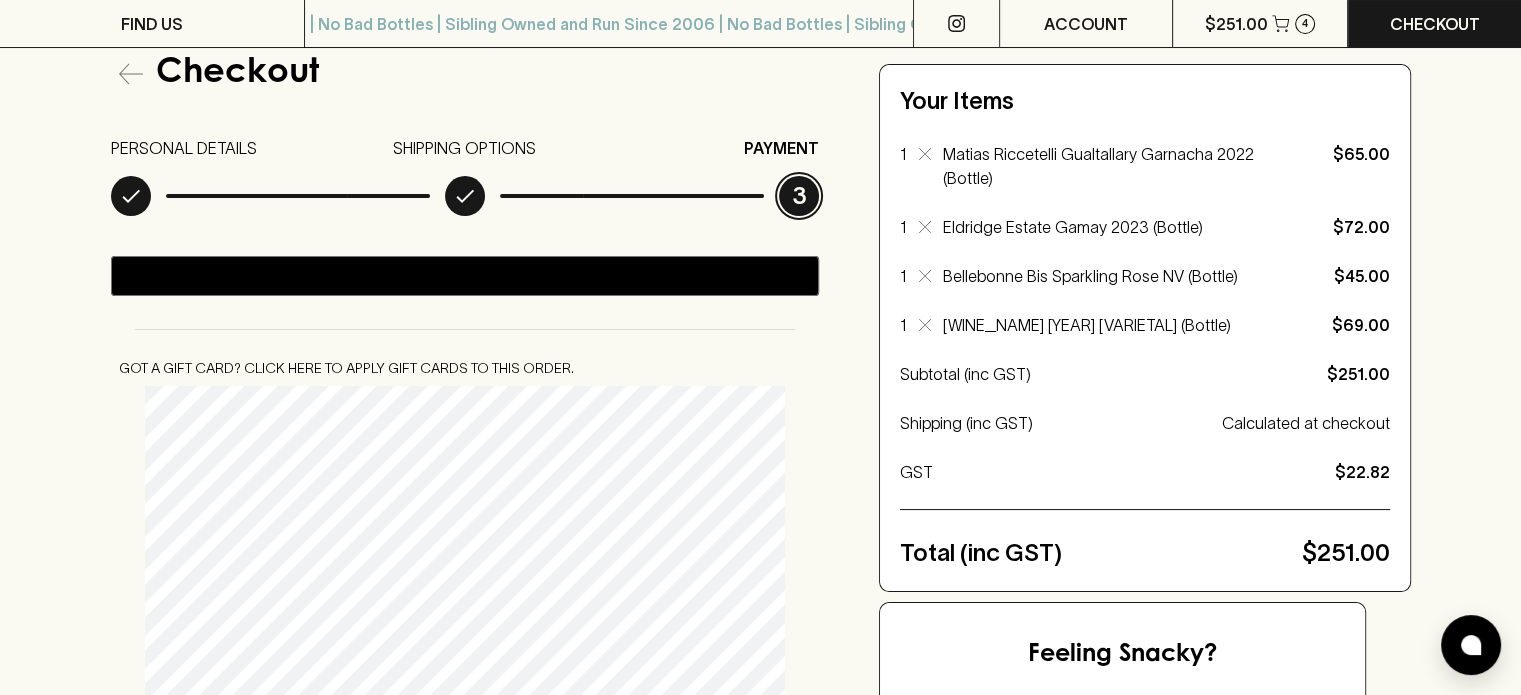 scroll, scrollTop: 288, scrollLeft: 0, axis: vertical 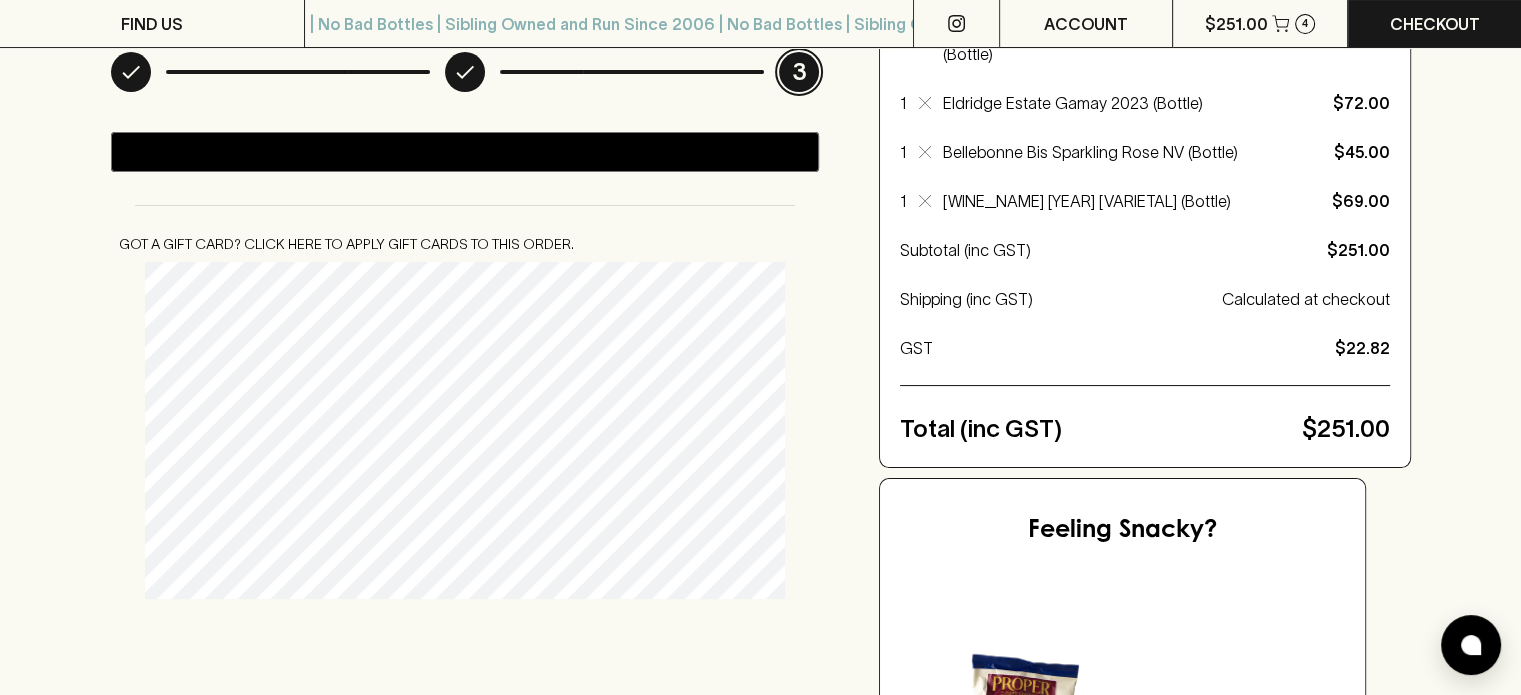 click on "Checkout PERSONAL DETAILS SHIPPING OPTIONS PAYMENT 3 @import url(//fonts.googleapis.com/css?family=Google+Sans_old:500) •••••• Got a gift card? Click here to apply gift cards to this order. Your Items 1 Matias Riccetelli Gualtallary Garnacha 2022 (Bottle) $65.00 1 Eldridge Estate Gamay 2023 (Bottle) $72.00 1 Bellebonne Bis Sparkling Rose NV (Bottle) $45.00 1 Joan Rubio Essencial Xarello 2022 (Bottle) $69.00 Subtotal (inc GST) $251.00 Shipping (inc GST) Calculated at checkout GST $22.82 Total (inc GST) $251.00 Feeling Snacky? Proper Crisps Marlborough Sea Salt $7.00 1 ADD TO CART Monsieur Truffe Dark Chocolate with Almonds & Caramel $14.00 1 ADD TO CART Monsieur Truffe Milk Chocolate With Honeycomb Bar $14.00 1 ADD TO CART Ortiz Anchovy Fillets in Olive Oil $16.50 1 ADD TO CART Luxardo Maraschino Cherries $28.00 1 ADD TO CART Boulder Canyon Malt Vinegar Chips $7.50 1 ADD TO CART Mount Zero Wild Olives $10.50 1 ADD TO CART Chappy's Dill Pickles Chips $7.50 1 ADD TO CART Bahen & Co Persian Wild Figs" at bounding box center (760, 447) 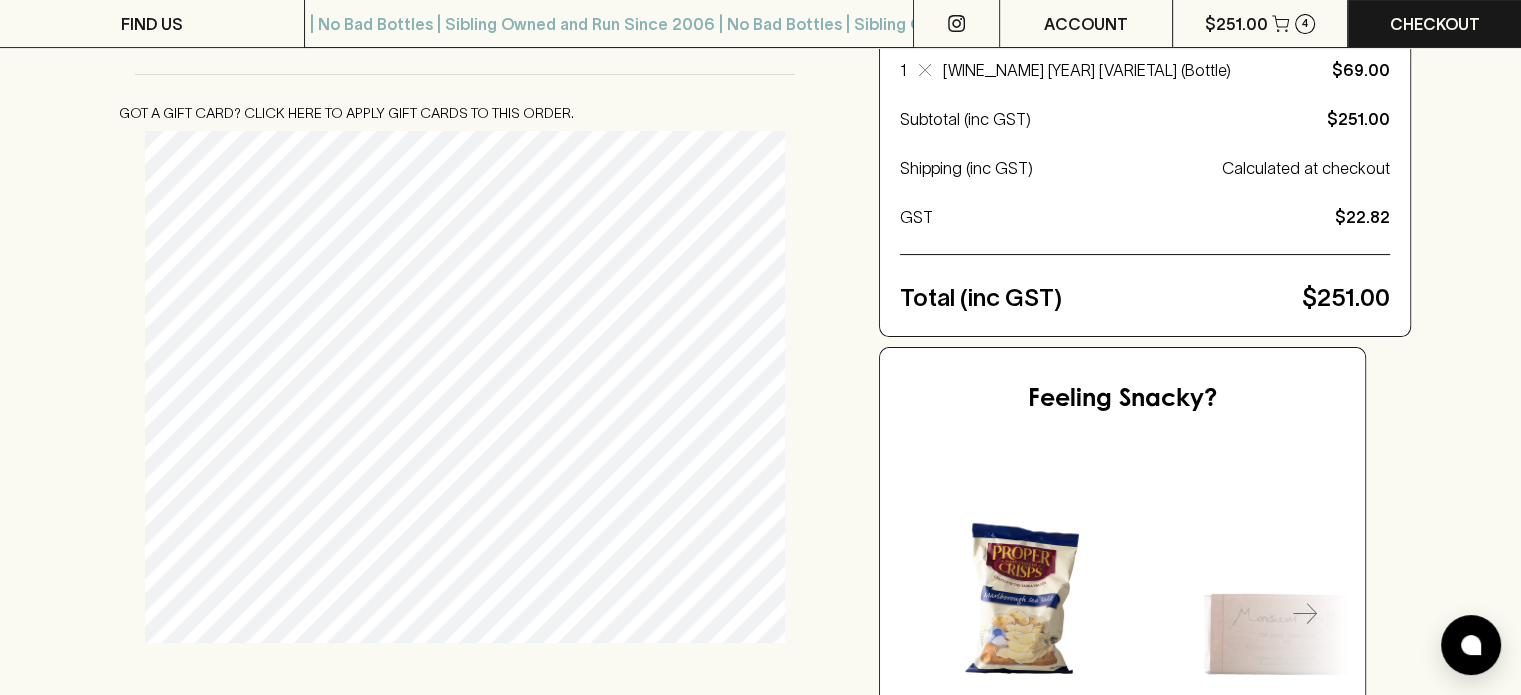 scroll, scrollTop: 432, scrollLeft: 0, axis: vertical 